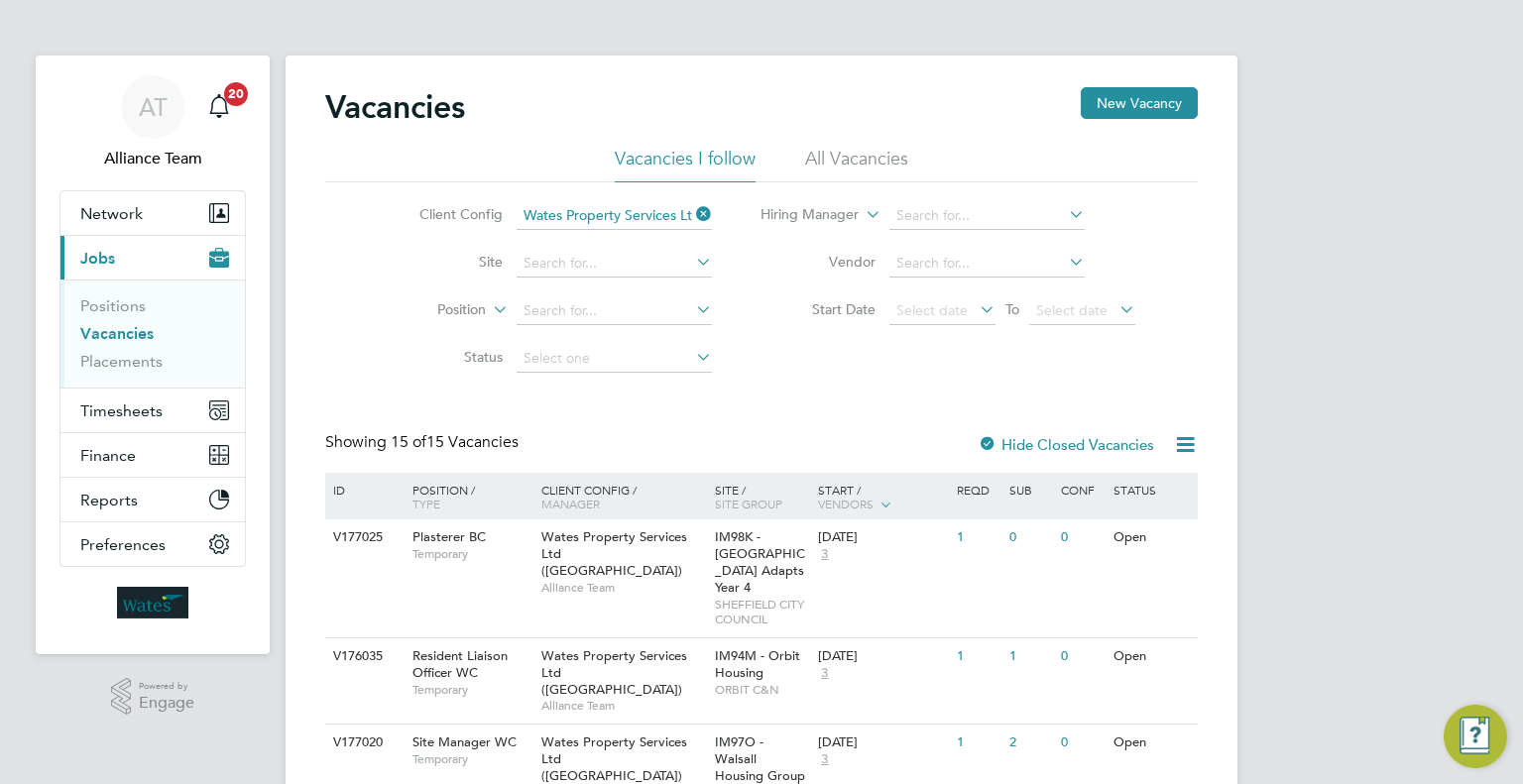 scroll, scrollTop: 0, scrollLeft: 0, axis: both 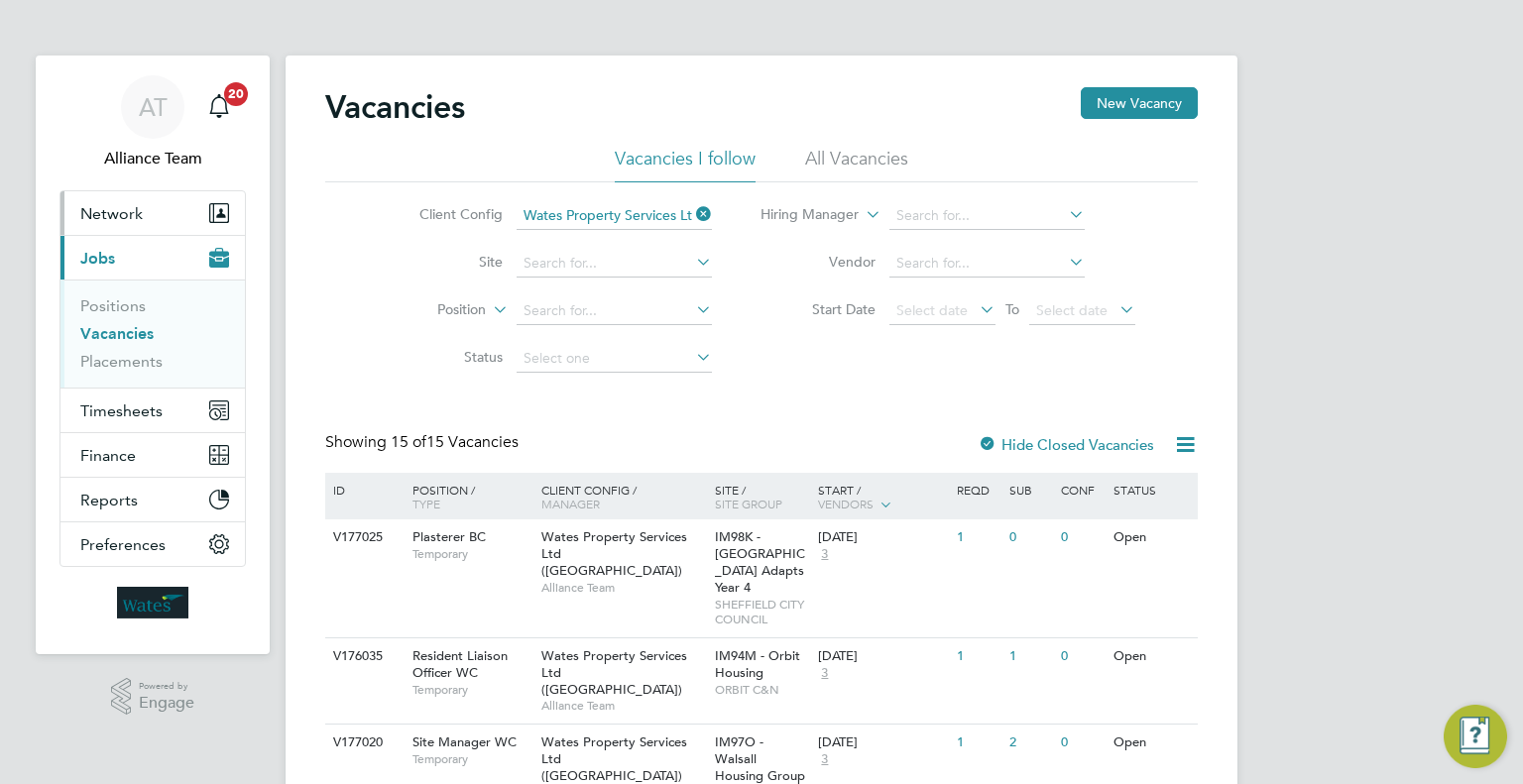 click on "Network" at bounding box center [111, 213] 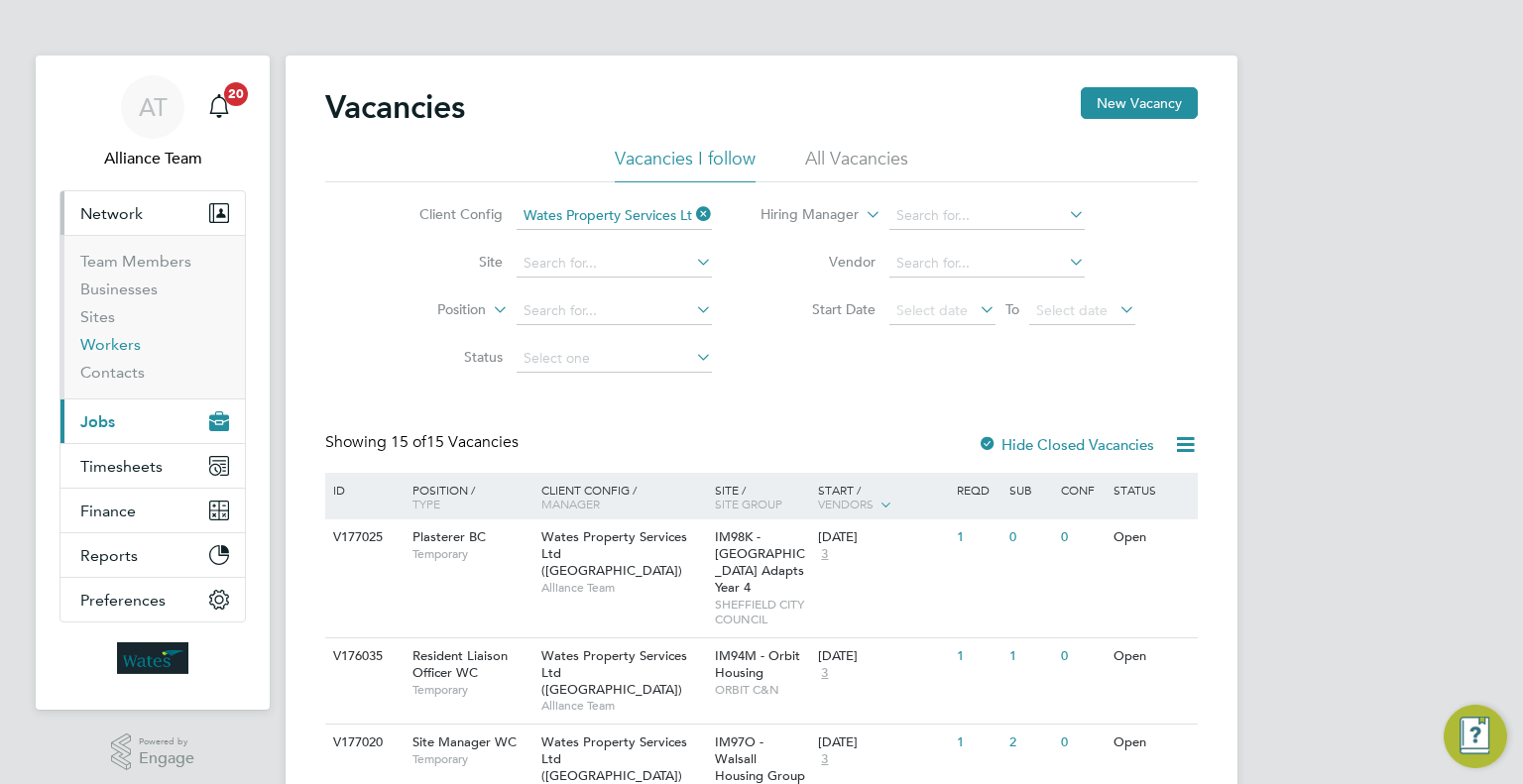 click on "Workers" at bounding box center (110, 344) 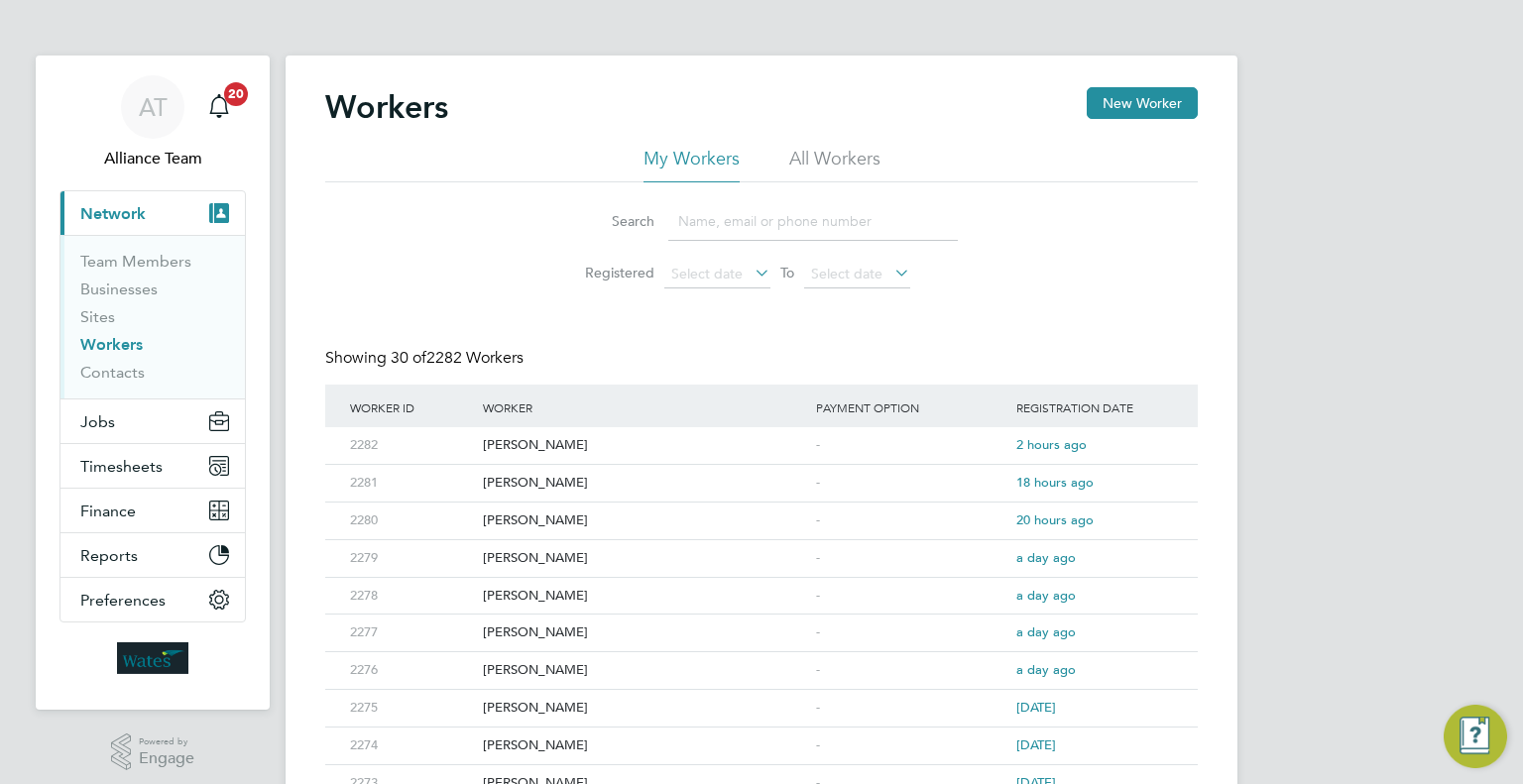 click 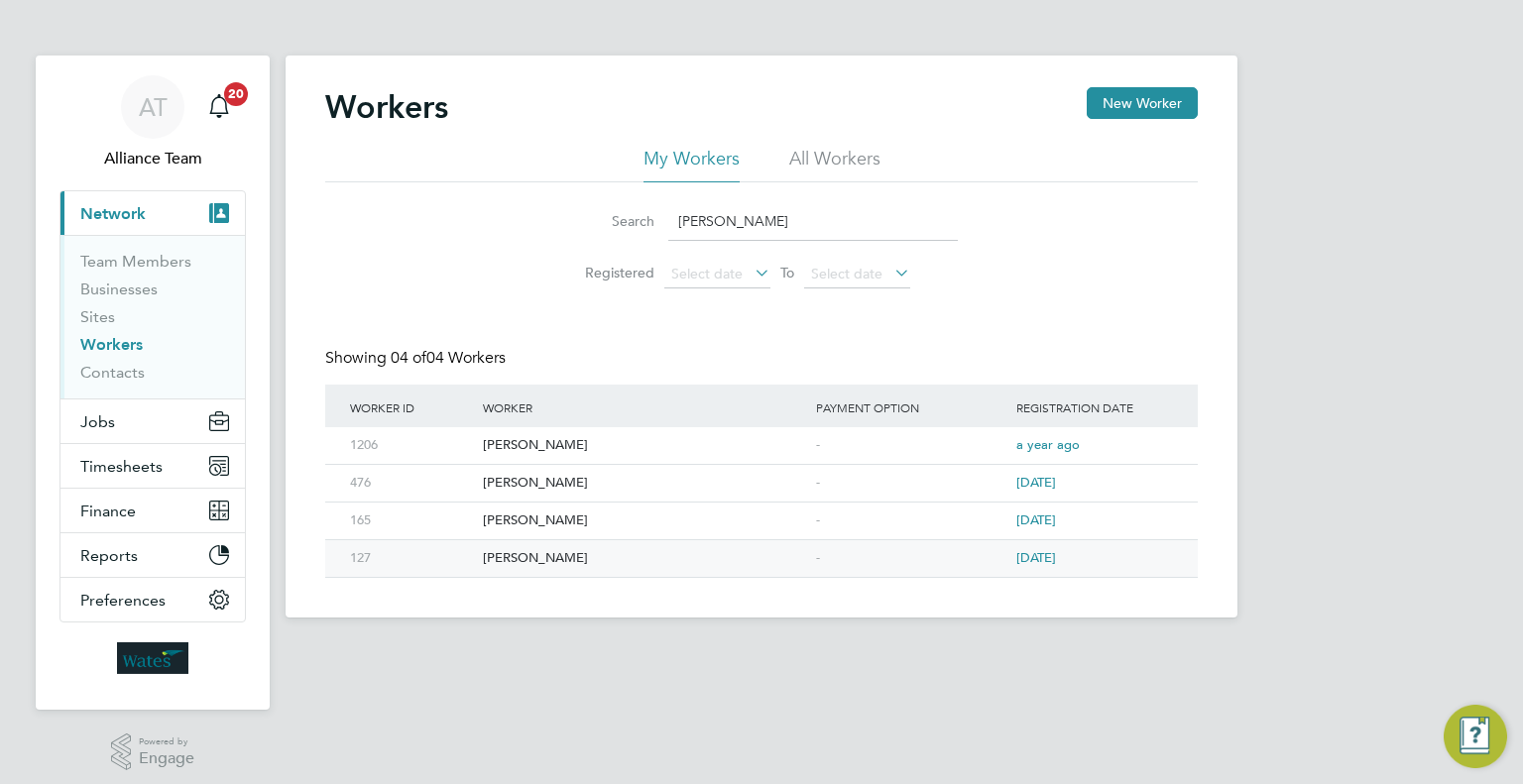 type on "gibb" 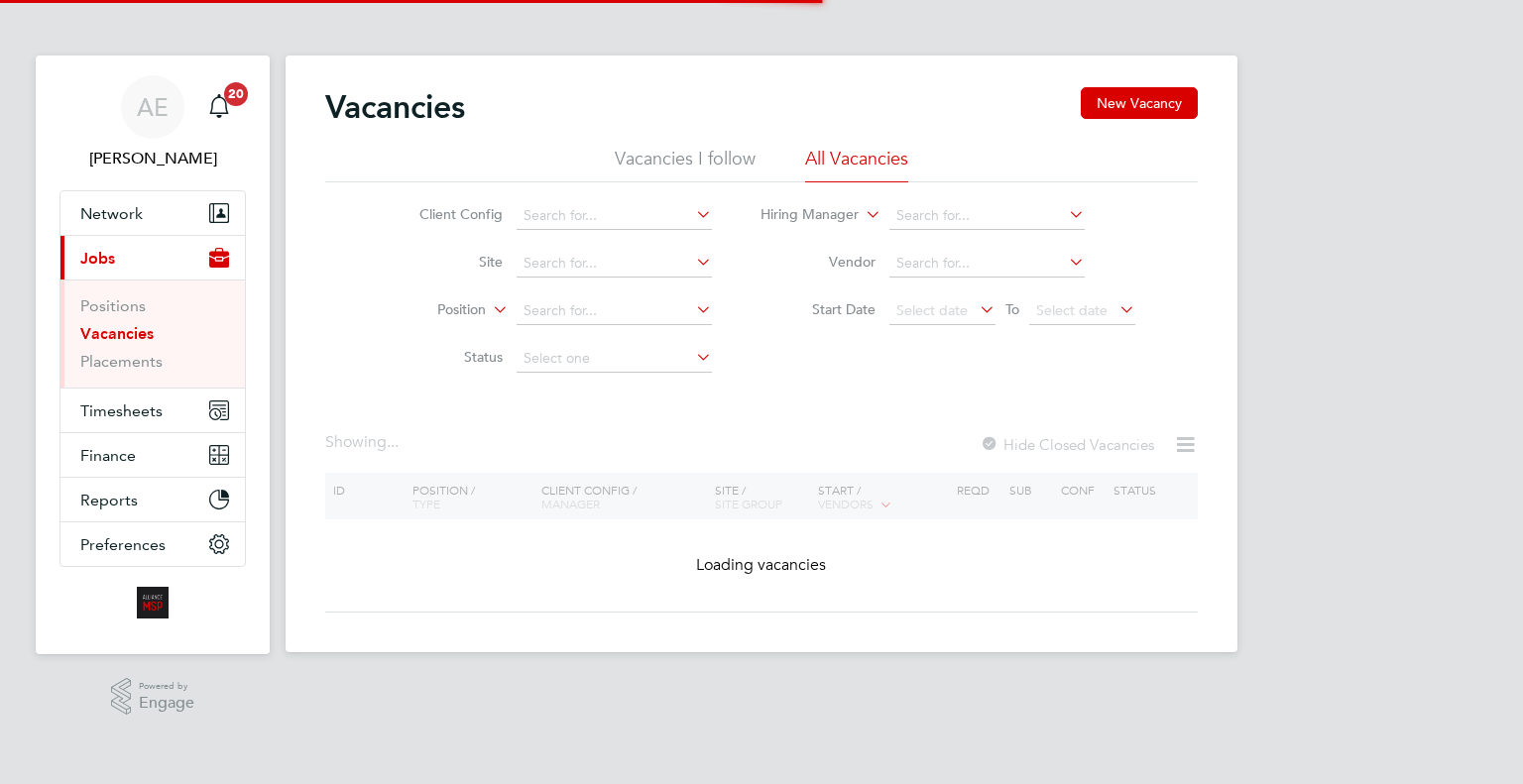 scroll, scrollTop: 0, scrollLeft: 0, axis: both 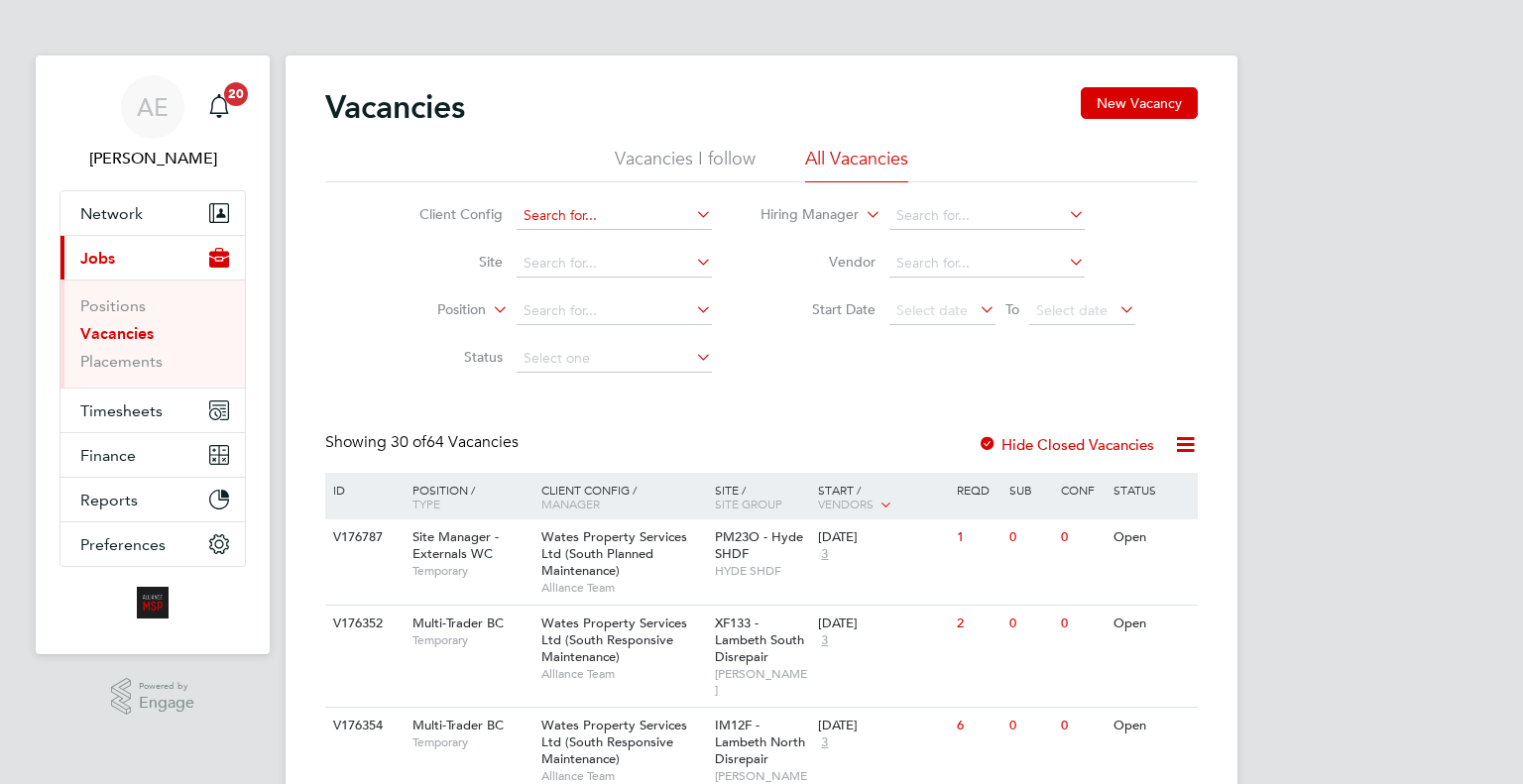 click 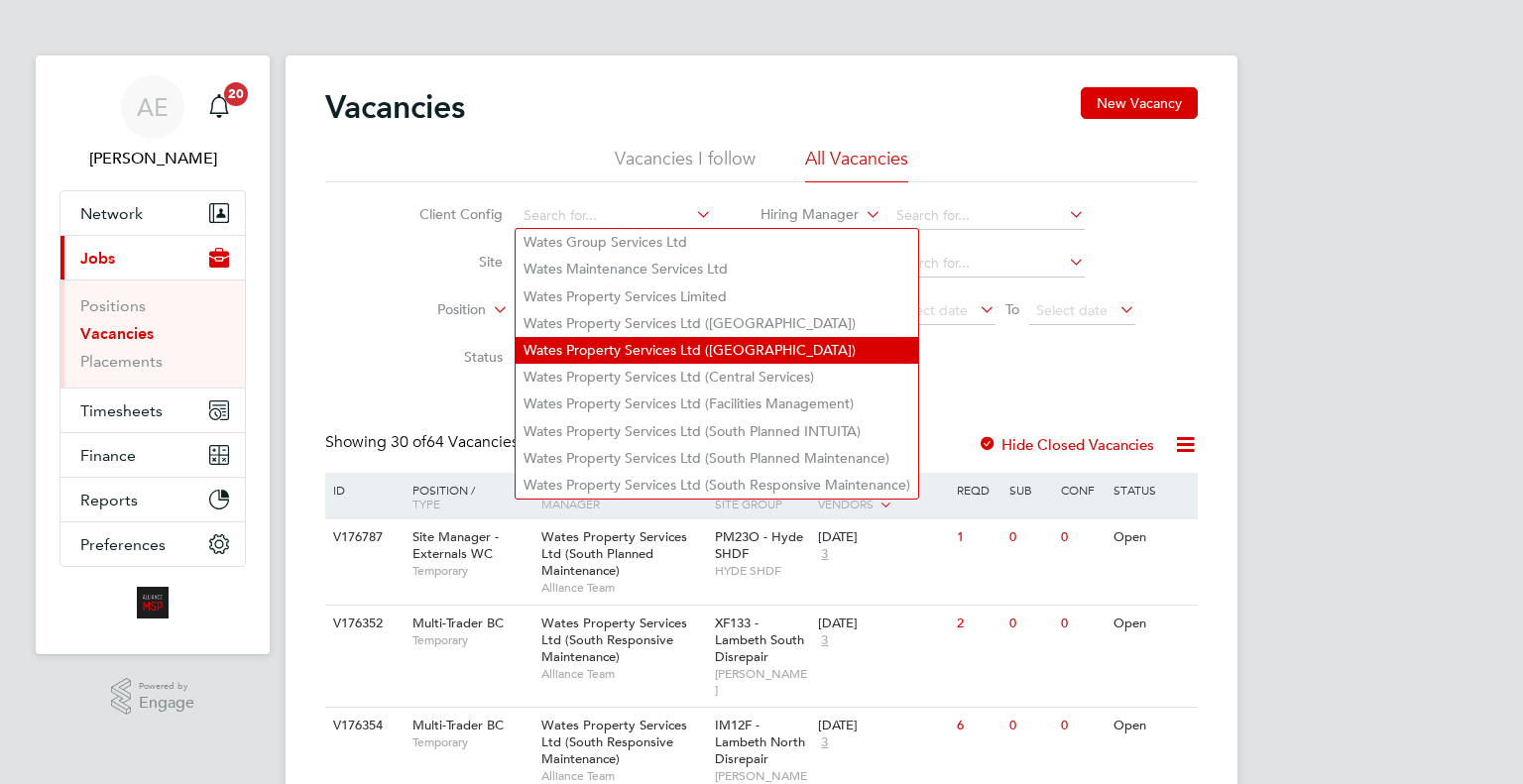 click on "Wates Property Services Ltd (Central & North)" 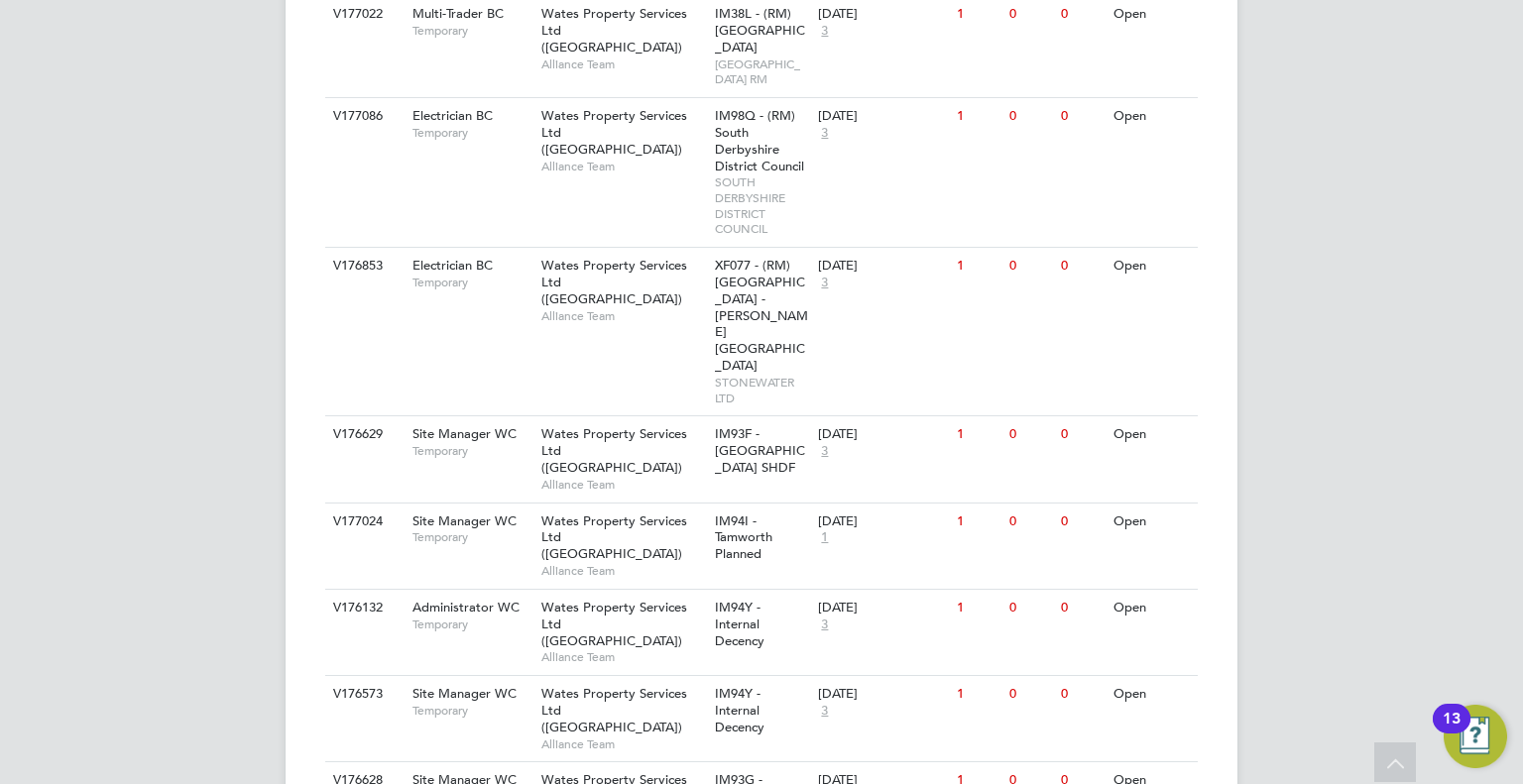 scroll, scrollTop: 851, scrollLeft: 0, axis: vertical 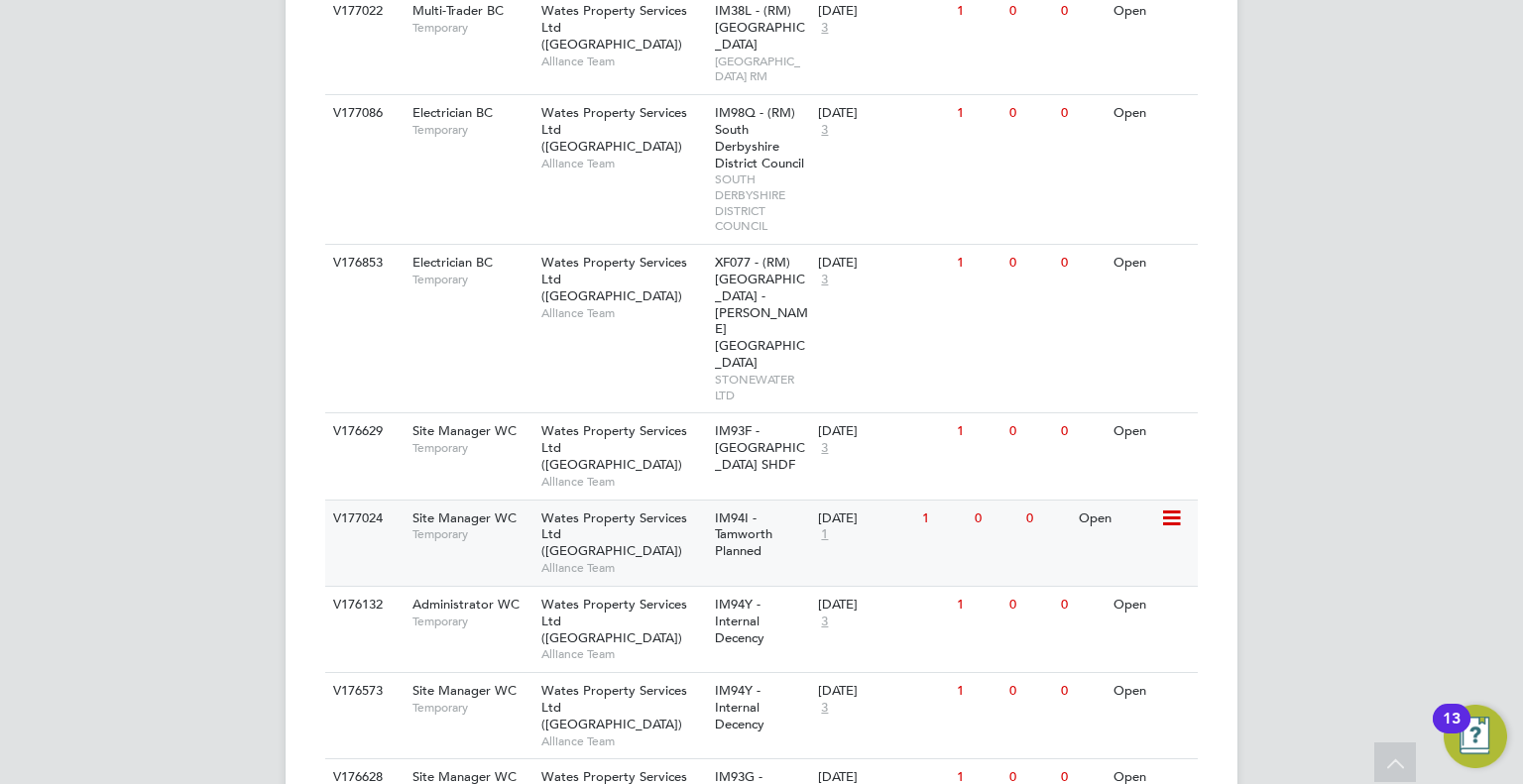click on "IM94I - Tamworth Planned" 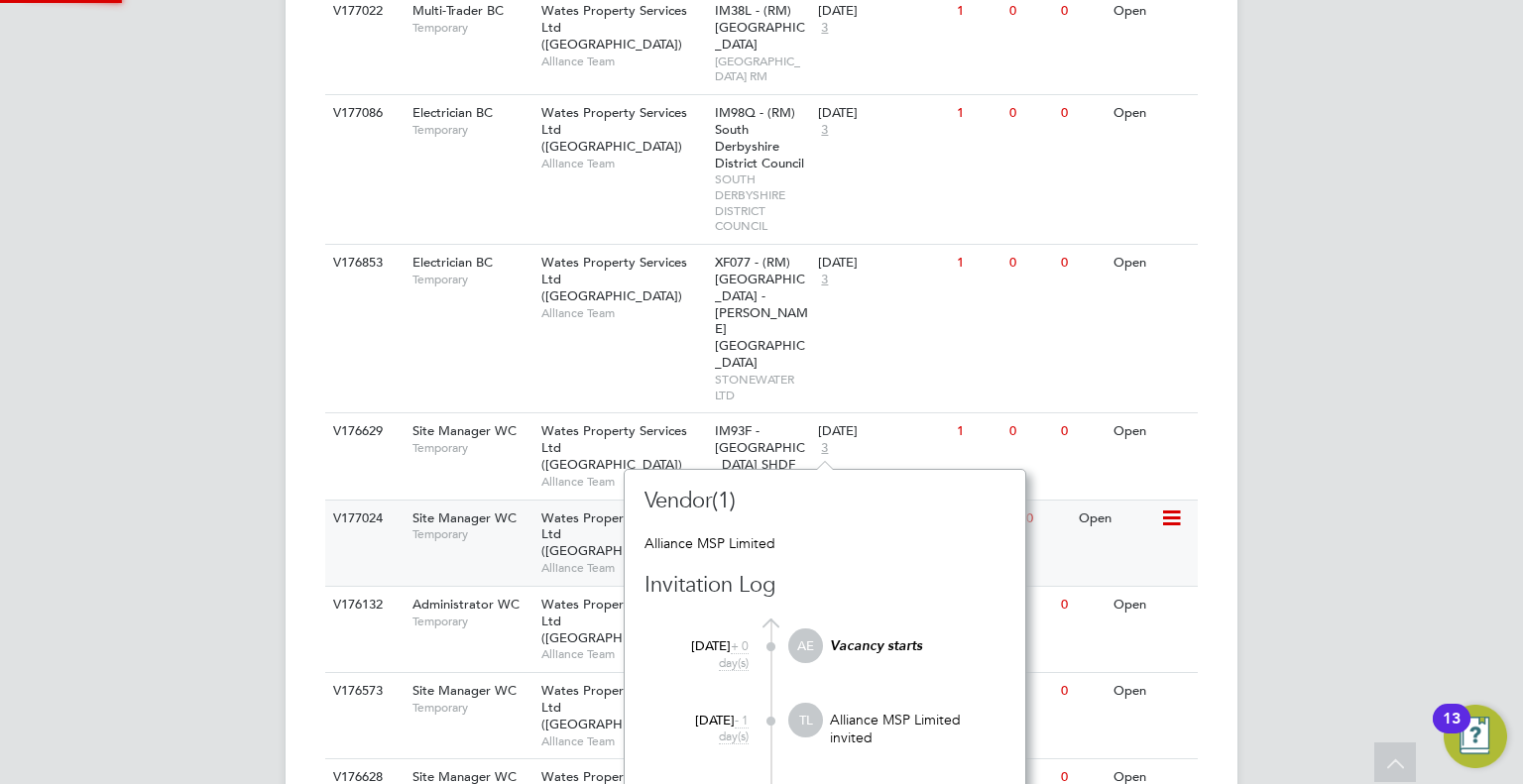 scroll, scrollTop: 12, scrollLeft: 12, axis: both 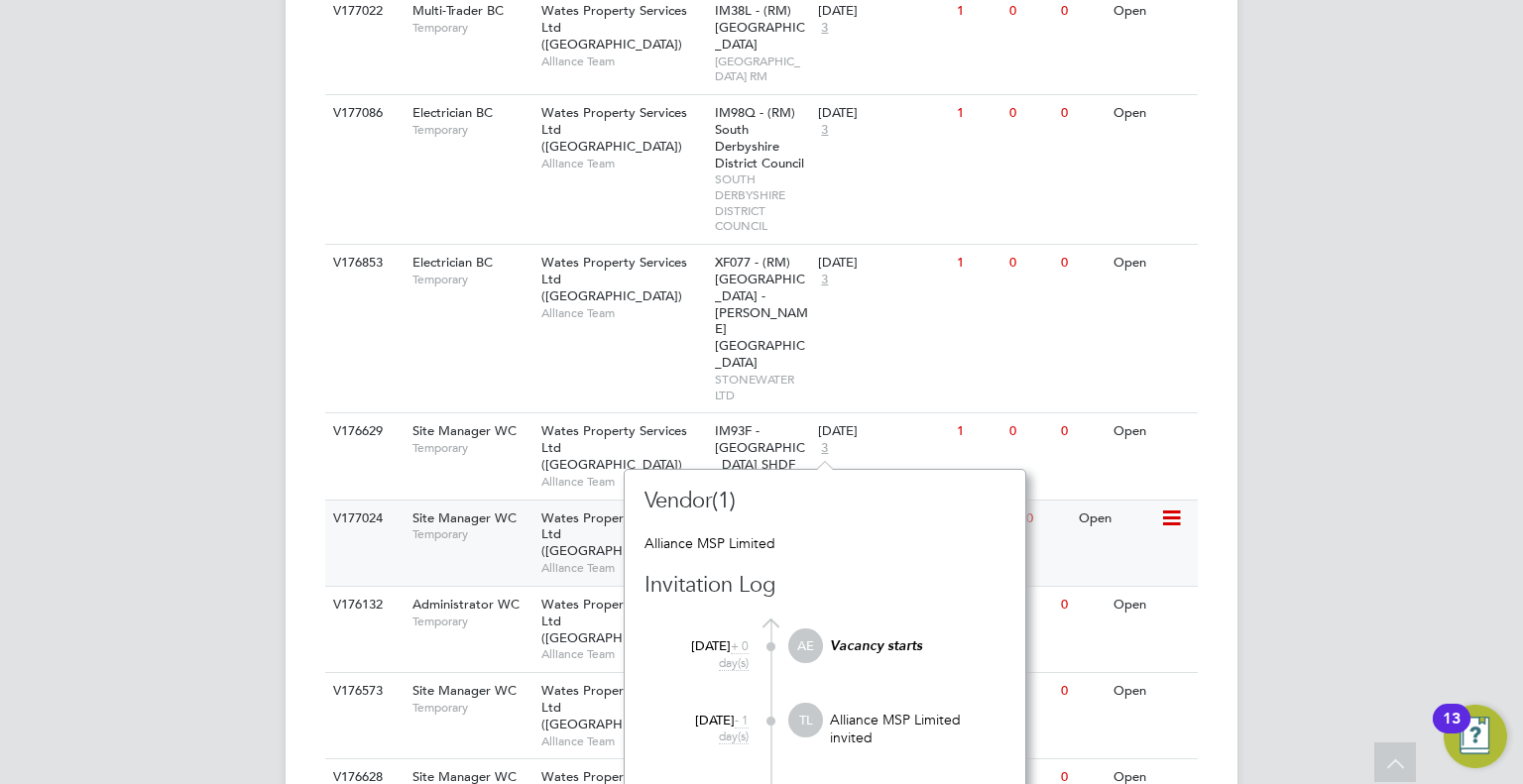 click on "Wates Property Services Ltd (Central & North)   Alliance Team" 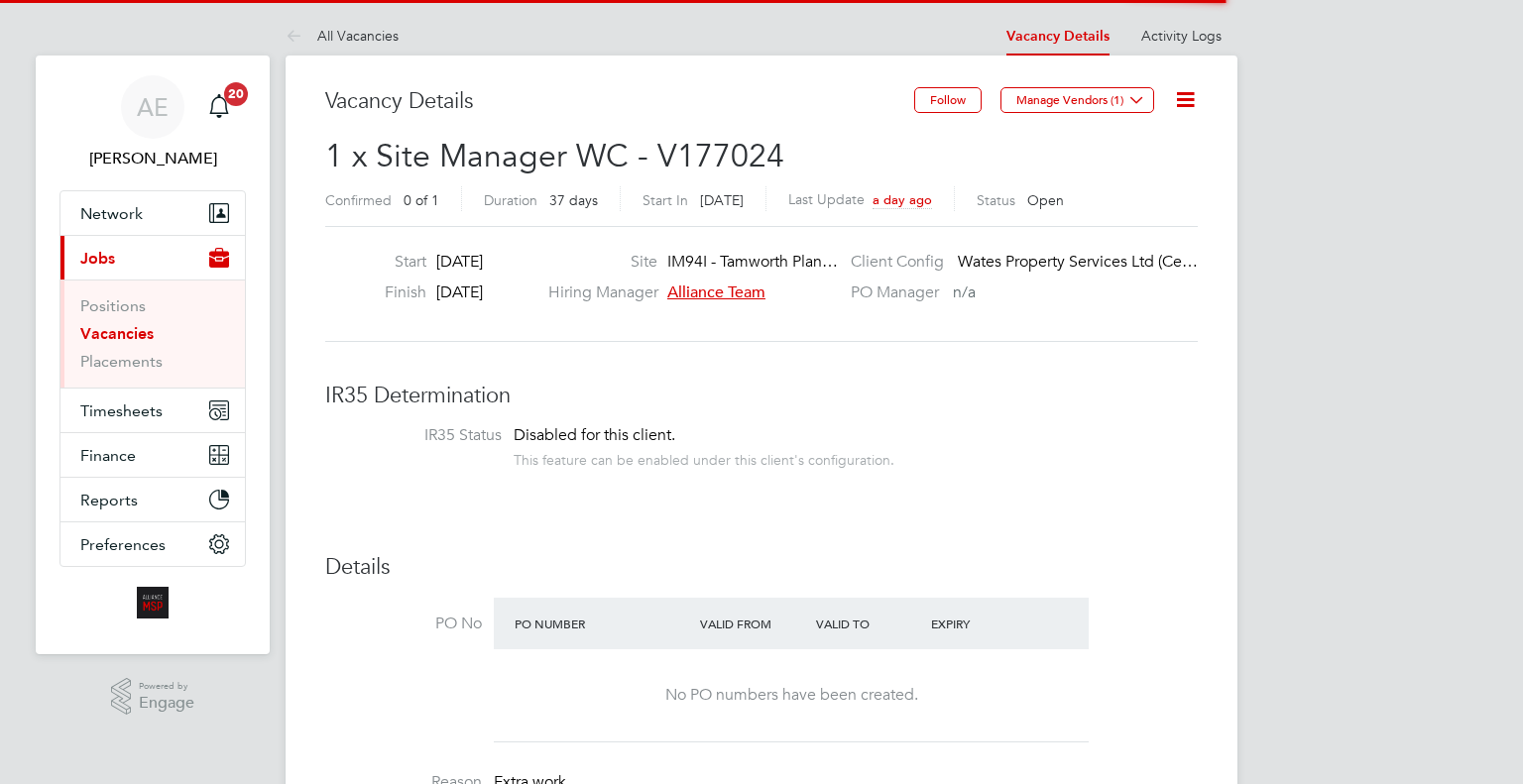 scroll, scrollTop: 0, scrollLeft: 0, axis: both 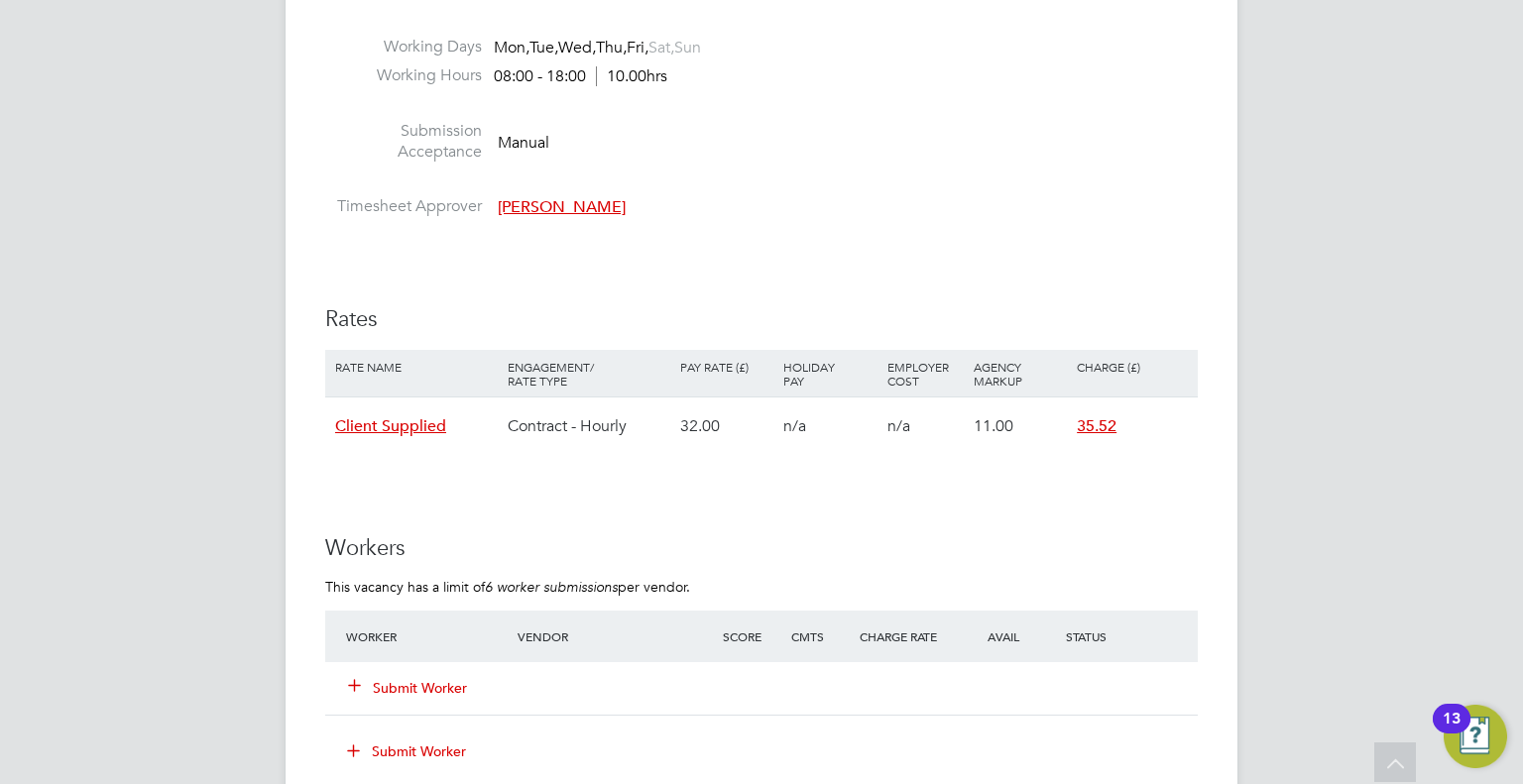 click on "Submit Worker" 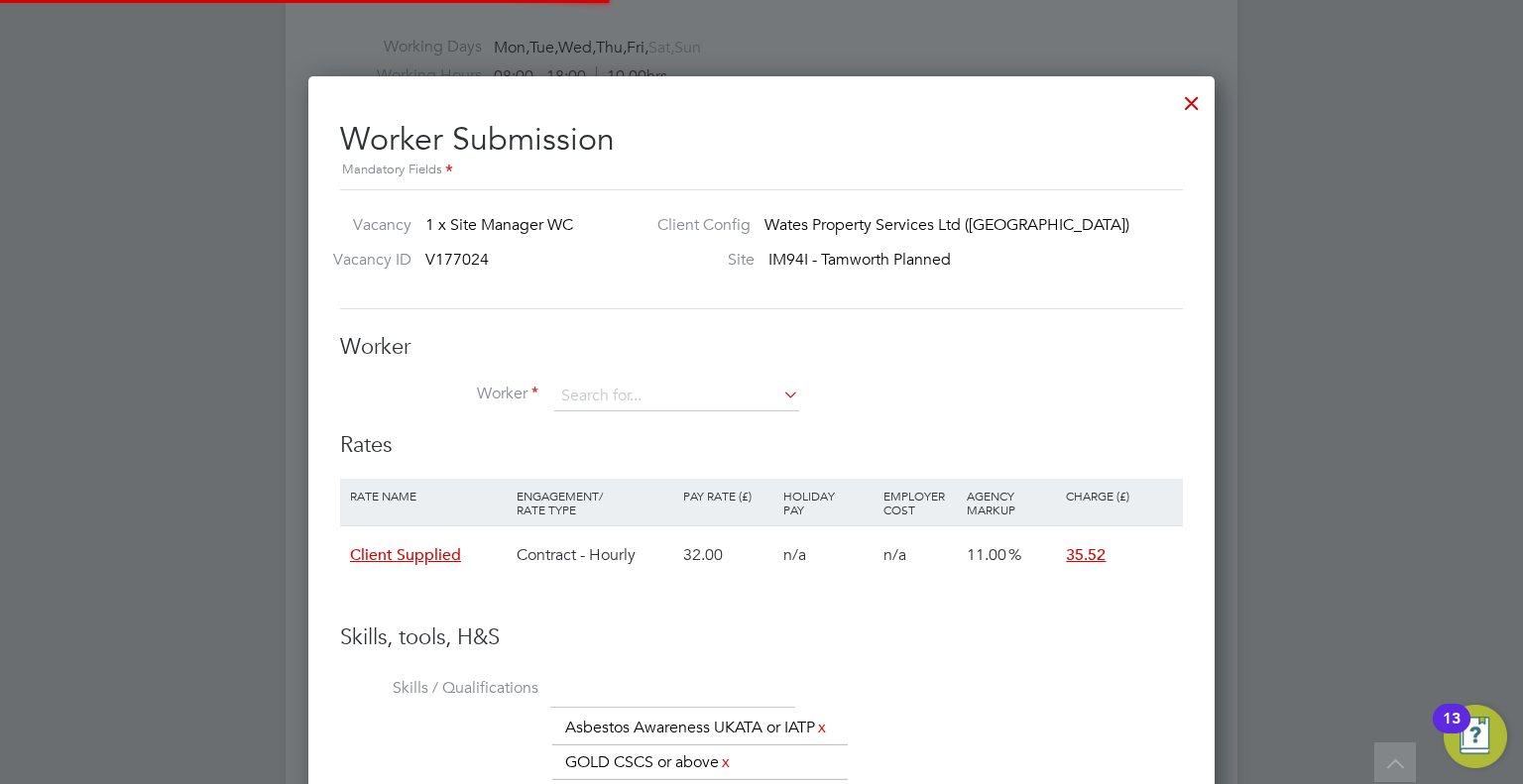 scroll, scrollTop: 10, scrollLeft: 10, axis: both 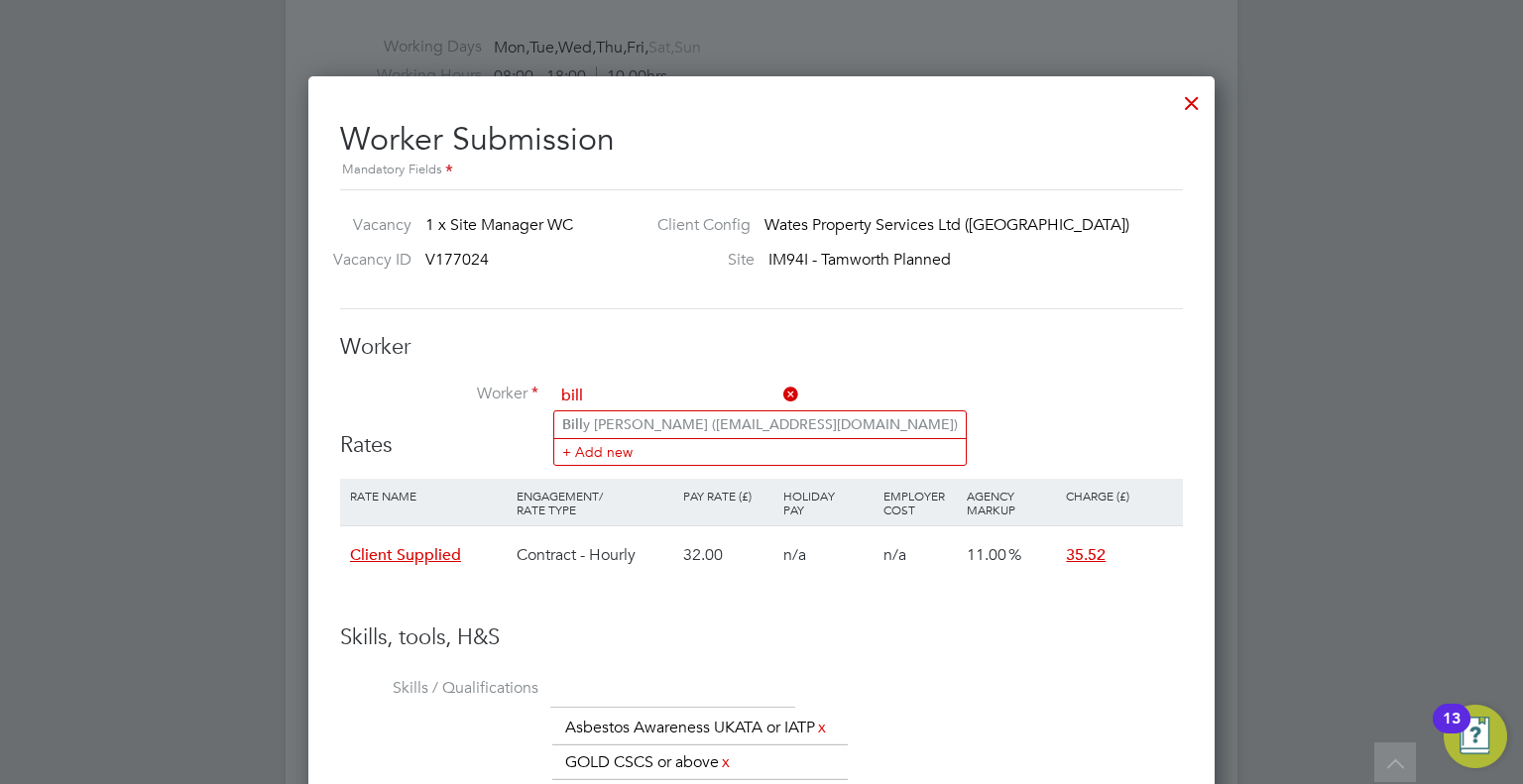 type on "bill" 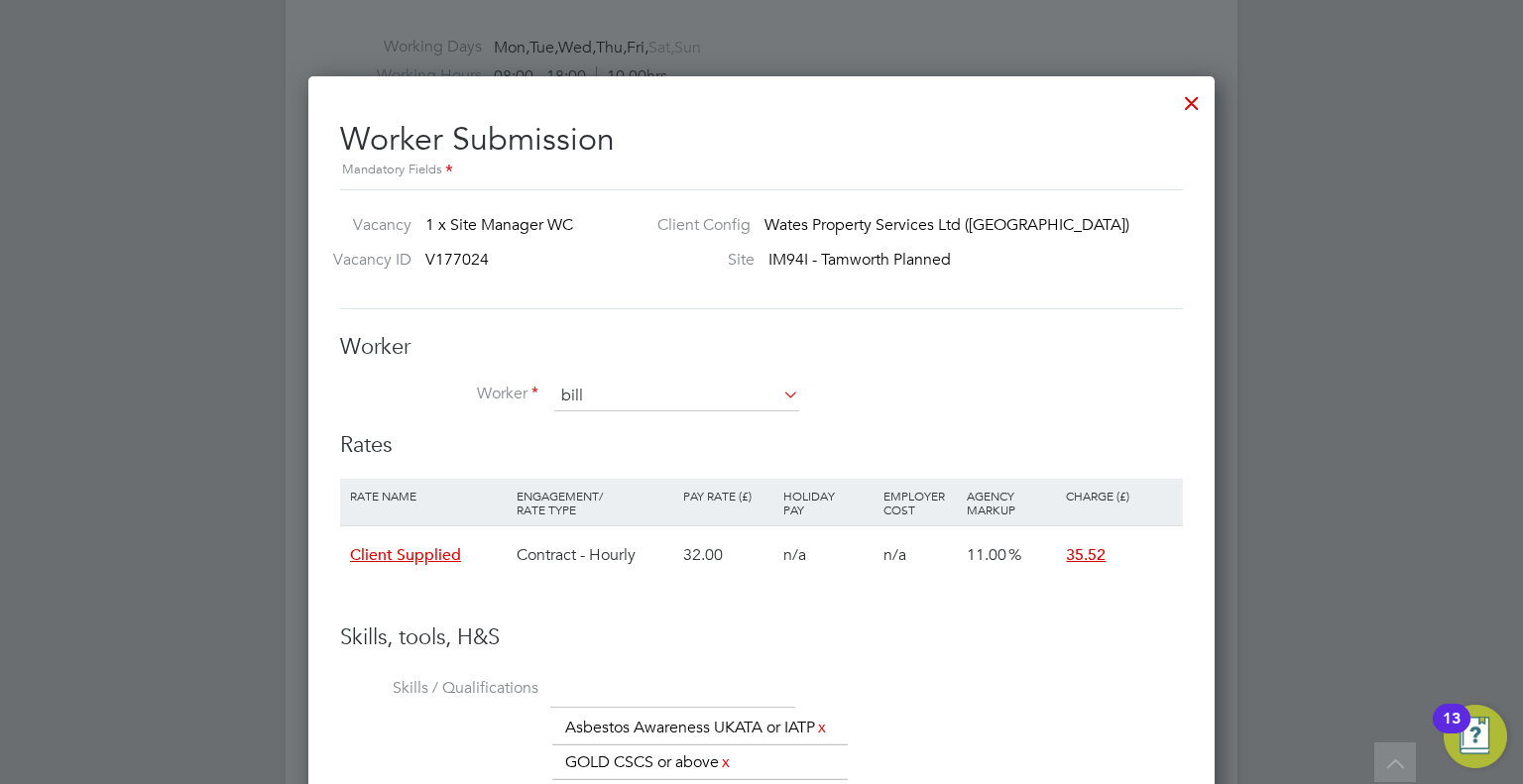 type 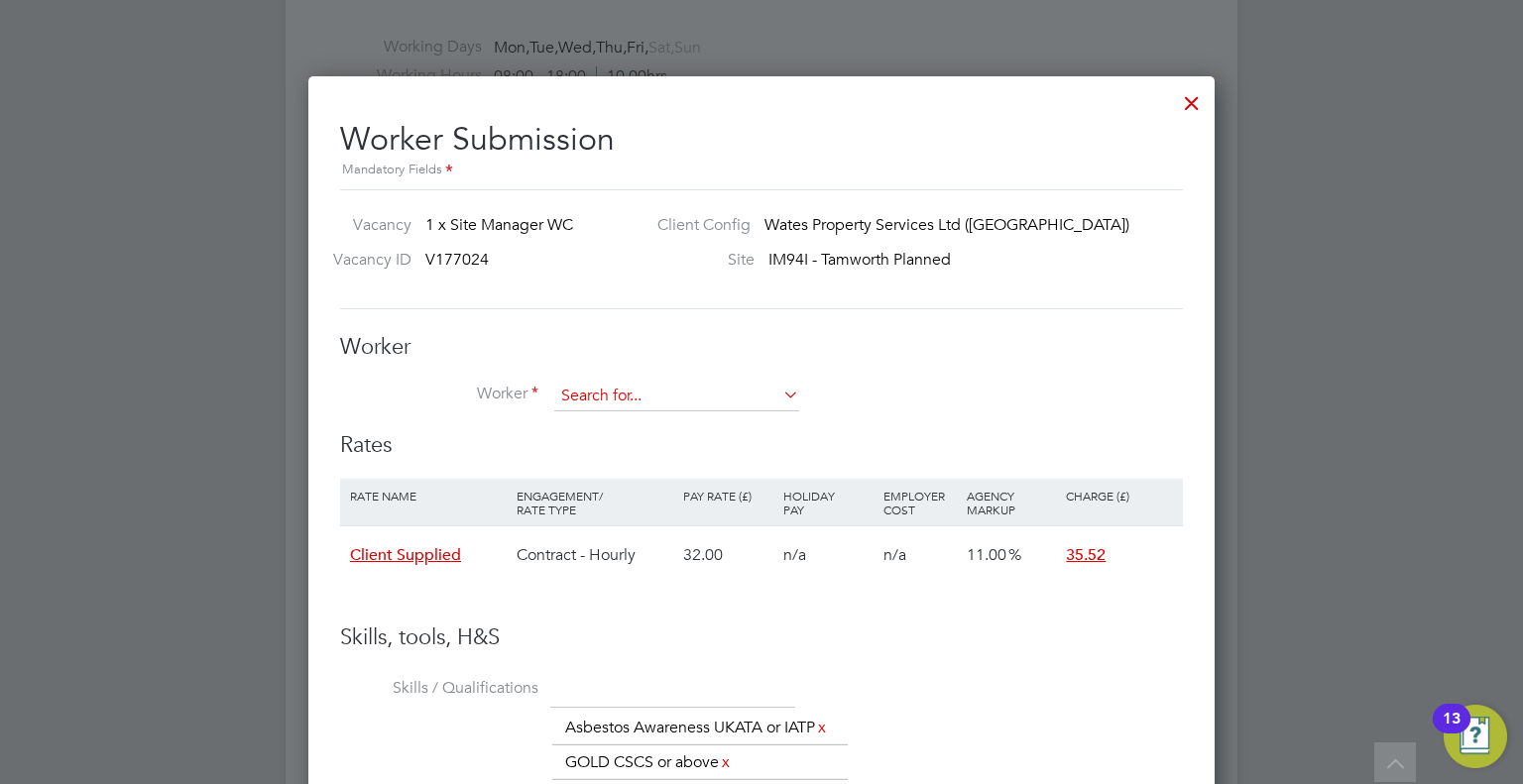 click at bounding box center [676, 396] 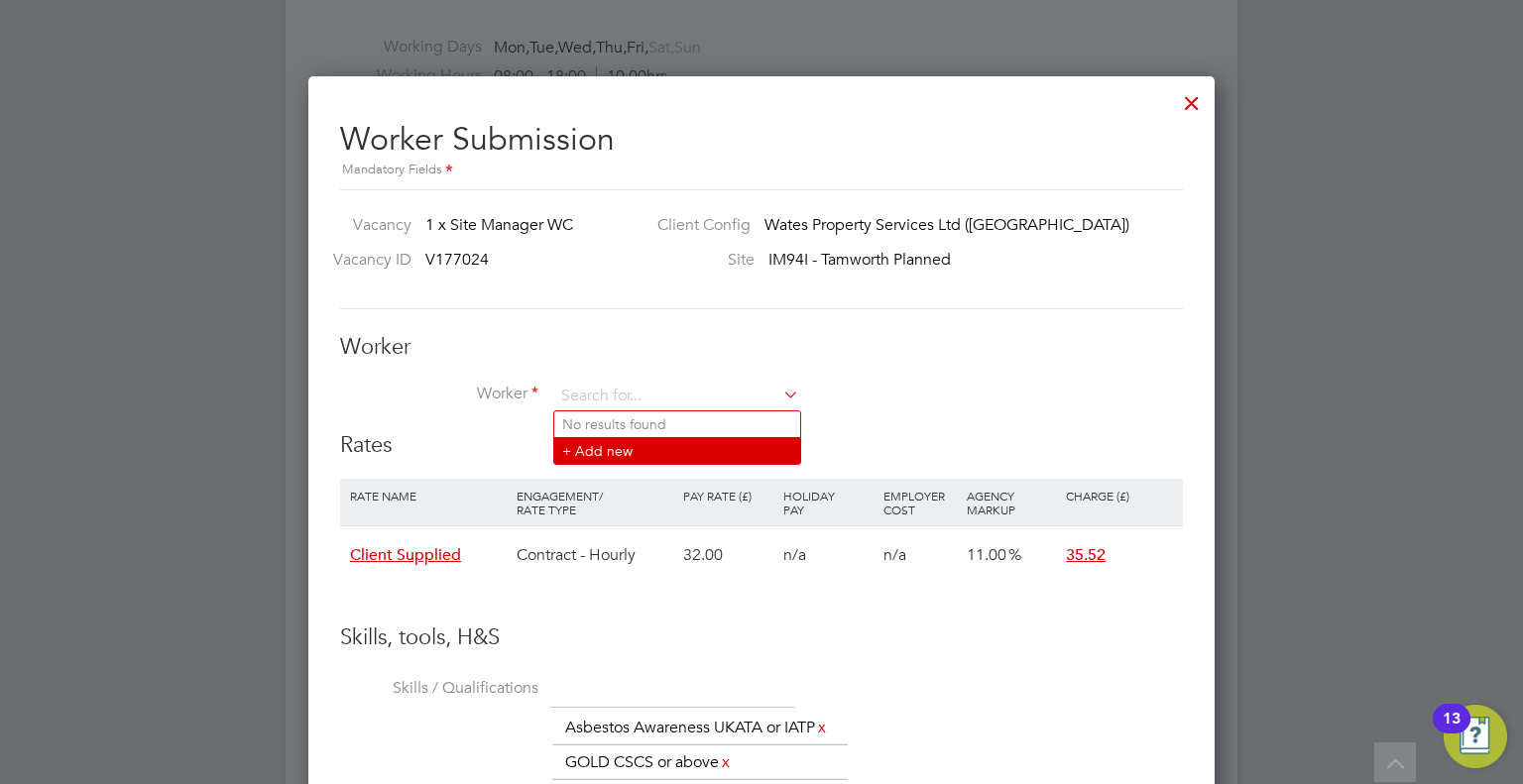 click on "+ Add new" 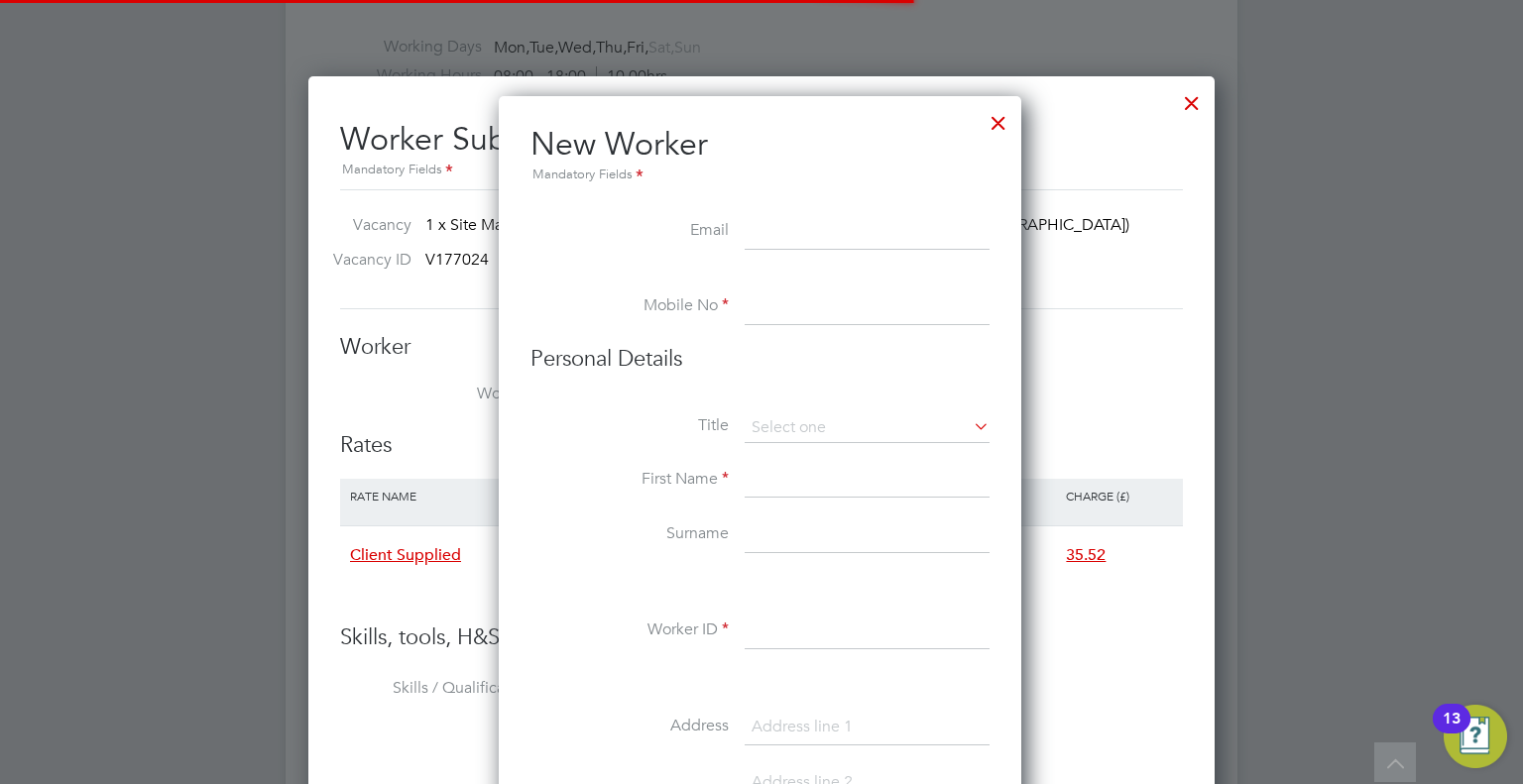 scroll, scrollTop: 10, scrollLeft: 10, axis: both 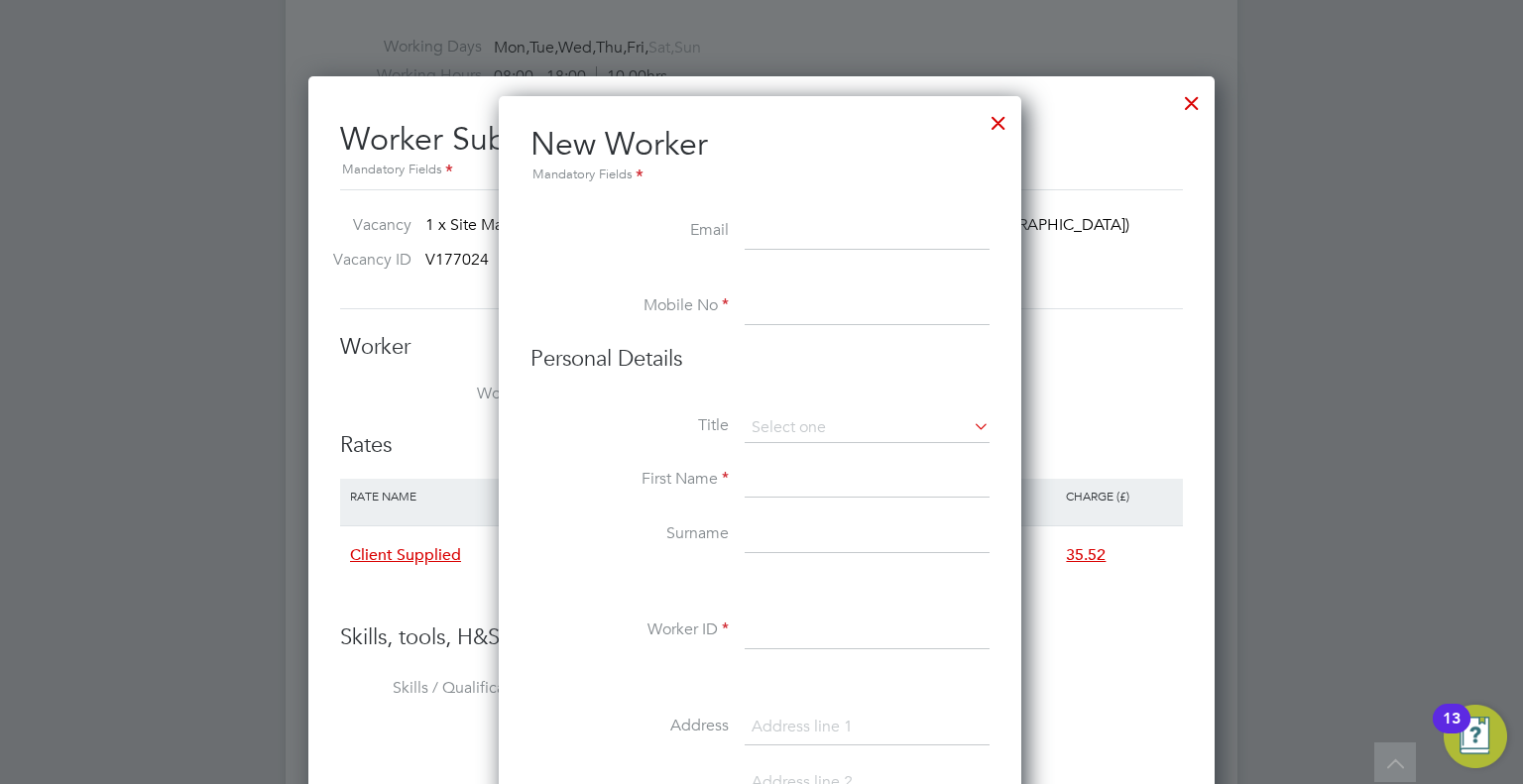 paste on "billgibbins@googlemail.com" 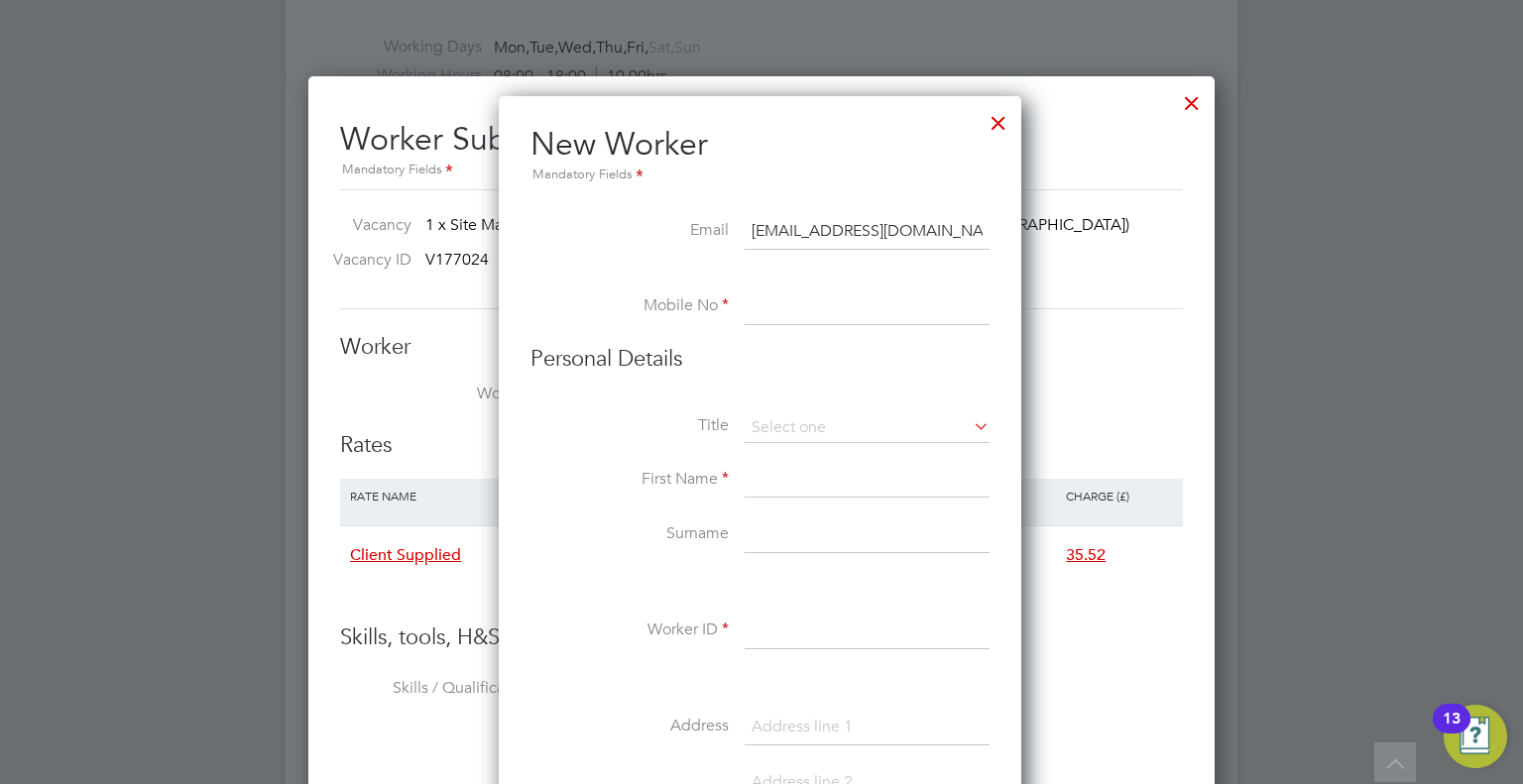 type on "billgibbins@googlemail.com" 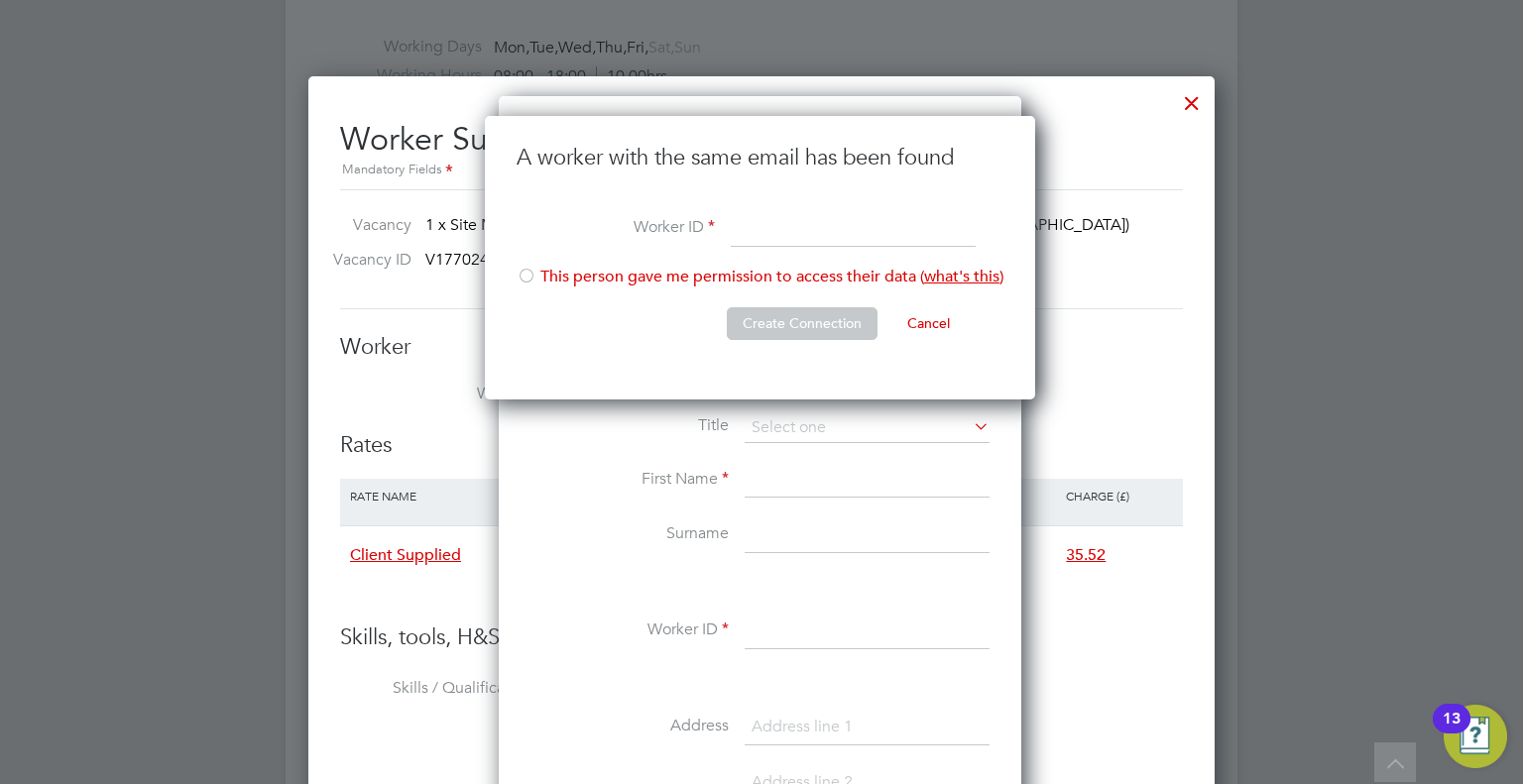 scroll, scrollTop: 9, scrollLeft: 9, axis: both 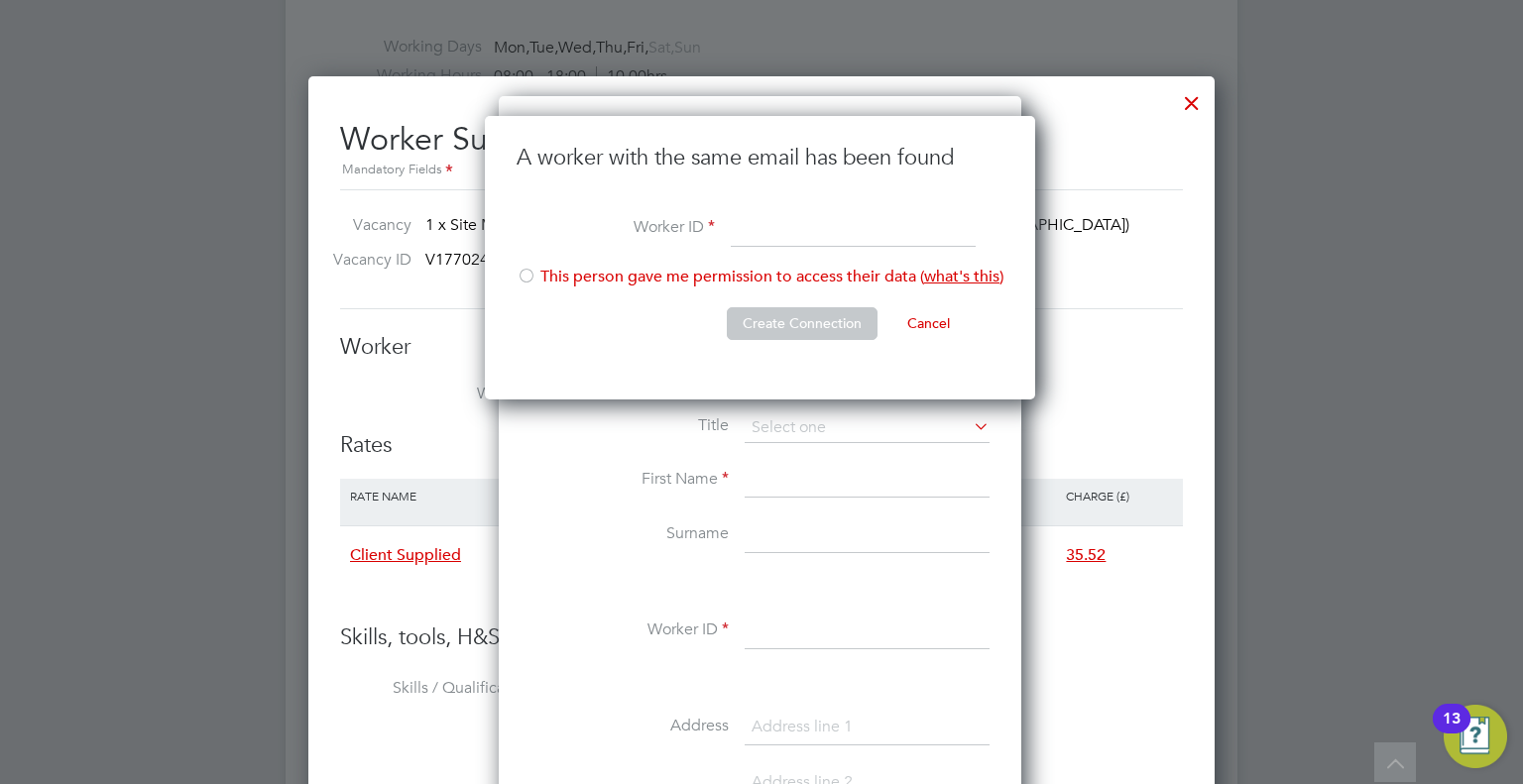 click on "This person gave me permission to access their data ( what's this )" 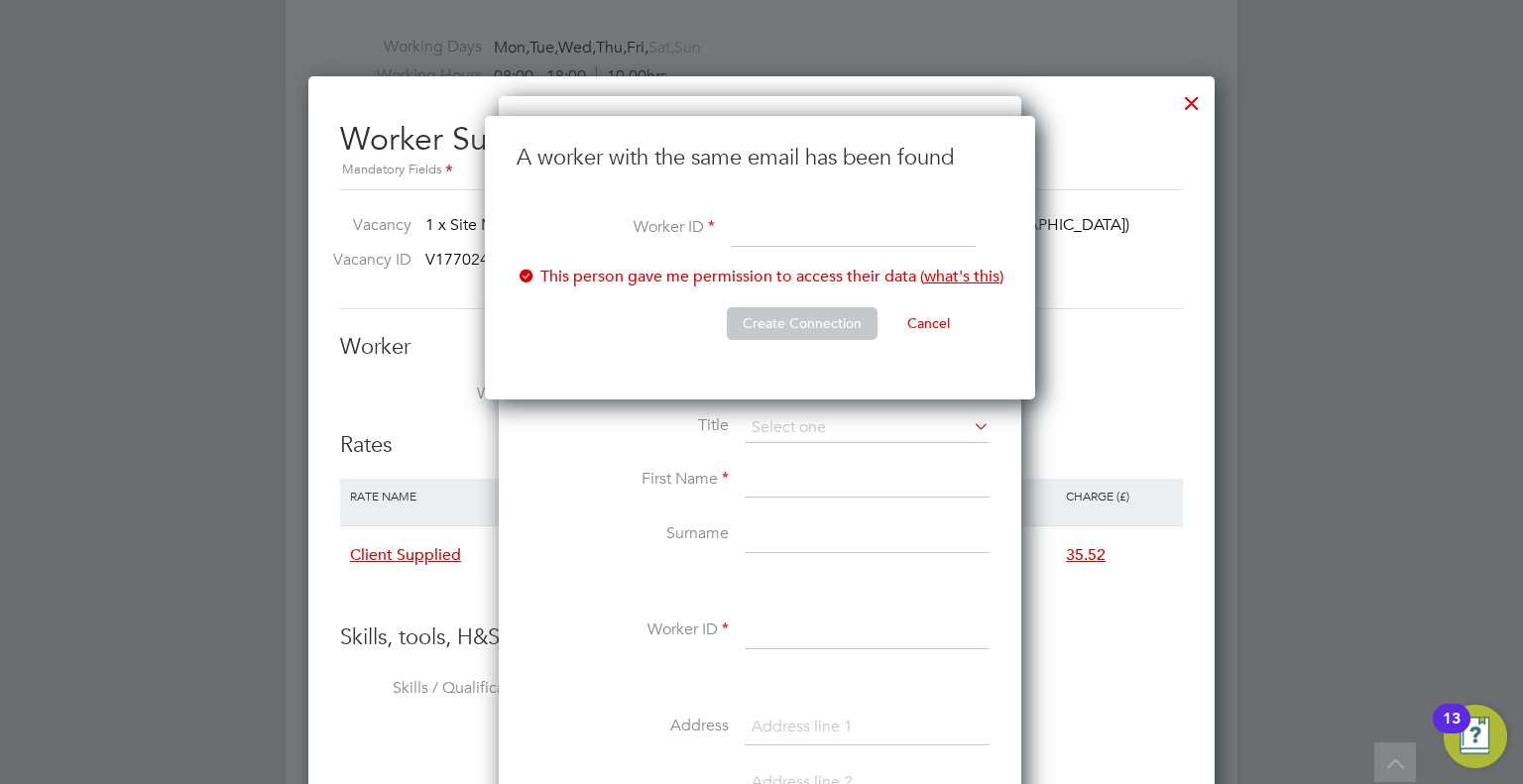 click 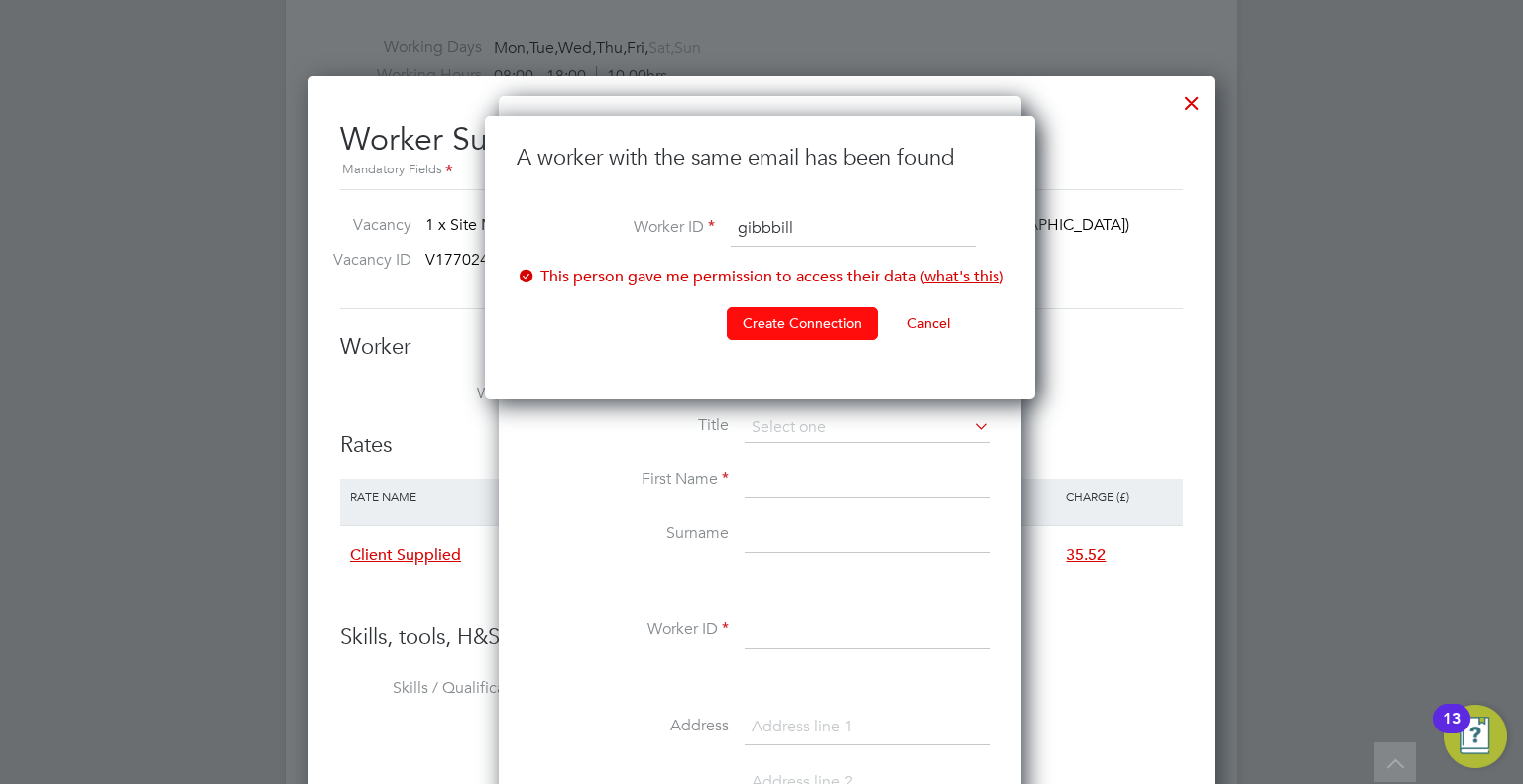 type on "gibbbill" 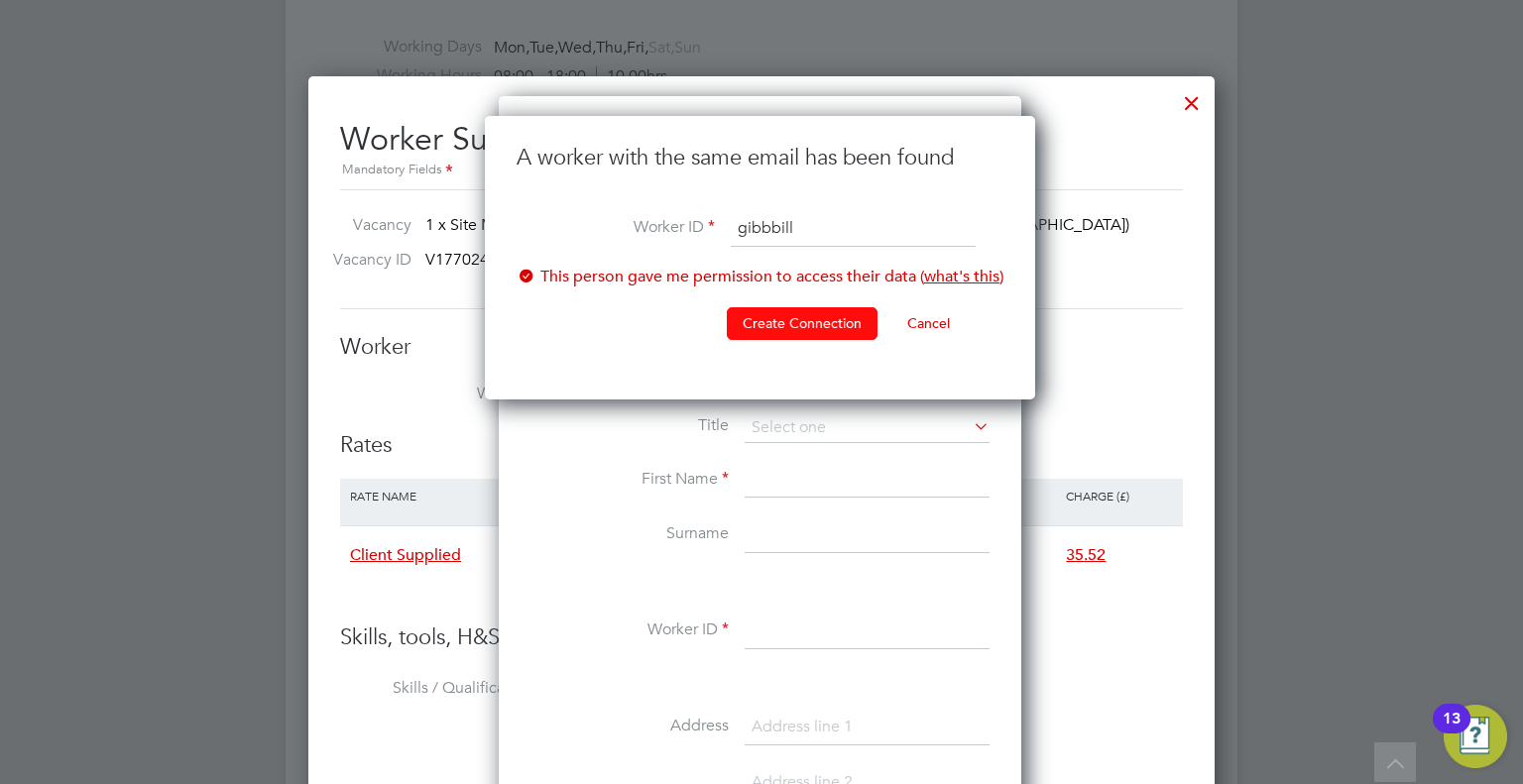 click on "Create Connection" 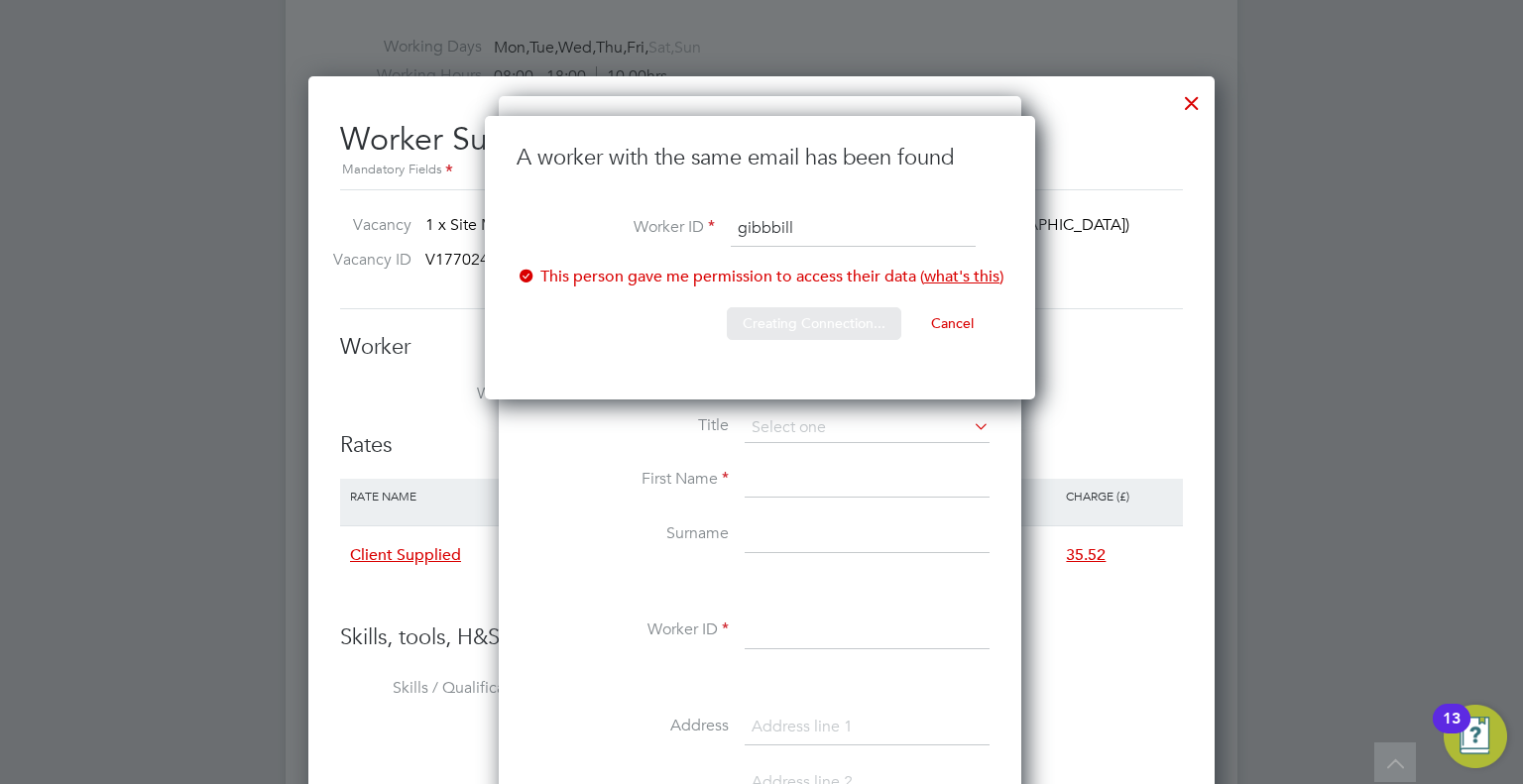 scroll, scrollTop: 0, scrollLeft: 0, axis: both 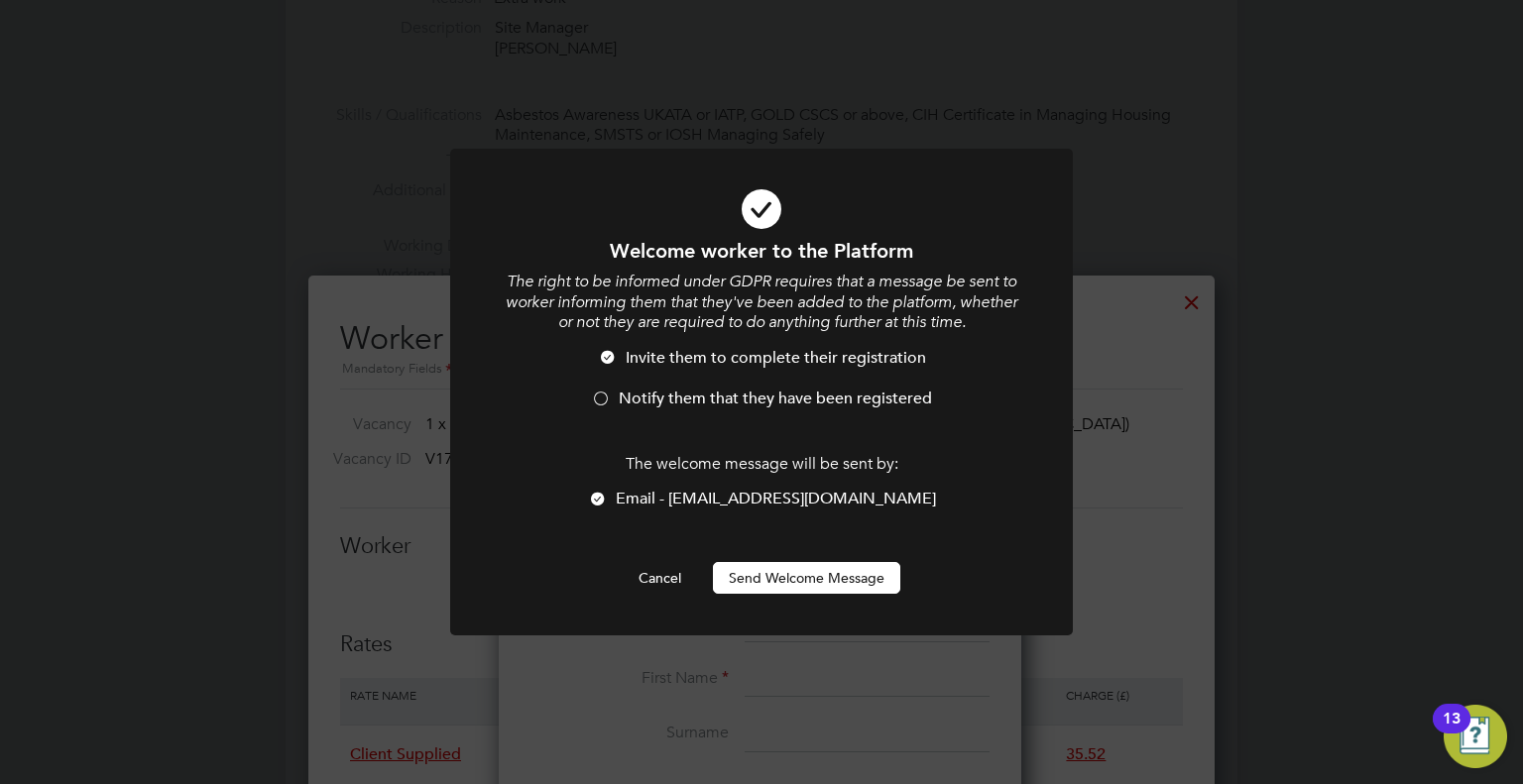 click on "Notify them that they have been registered" at bounding box center (775, 398) 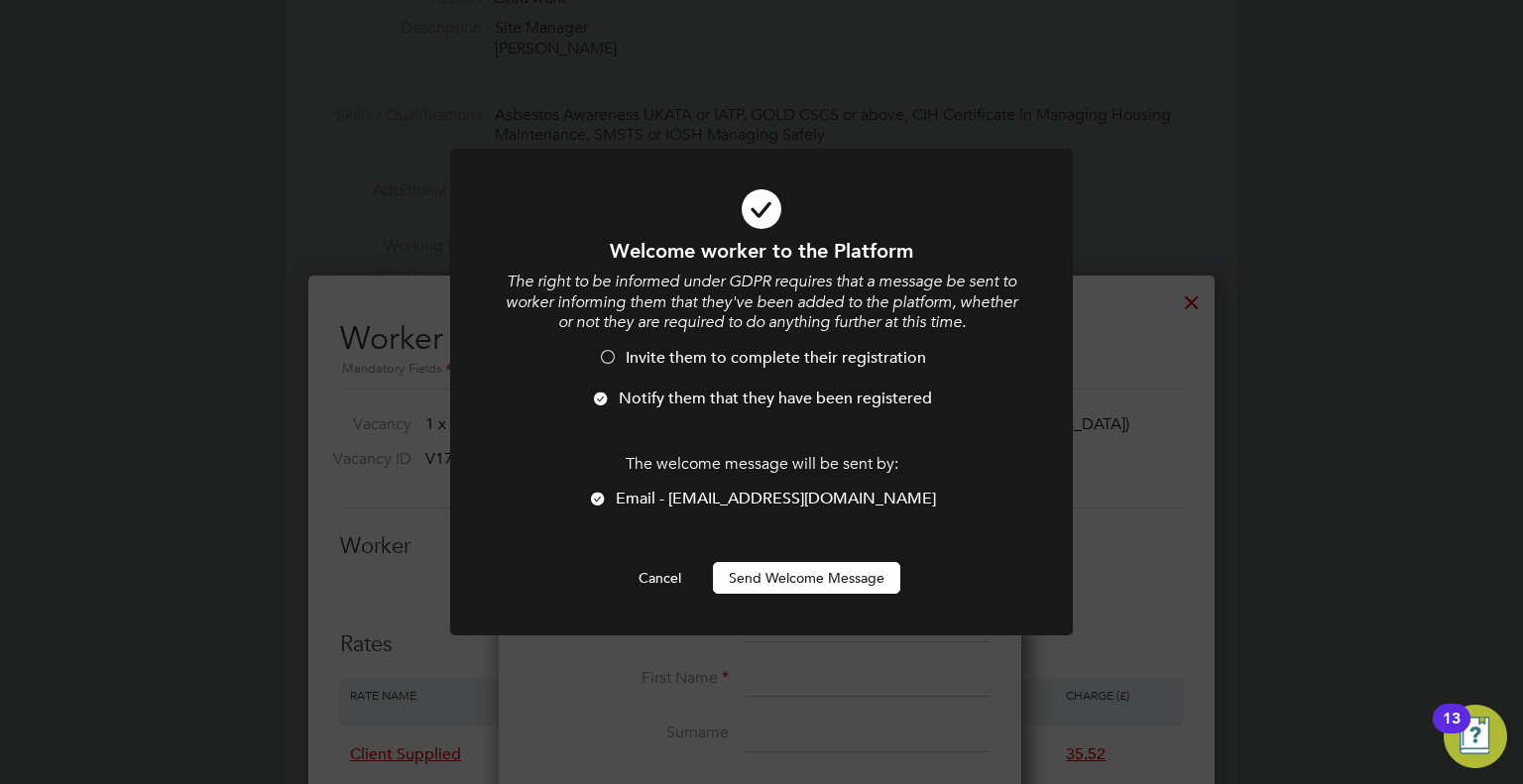 click on "Send Welcome Message" at bounding box center (806, 578) 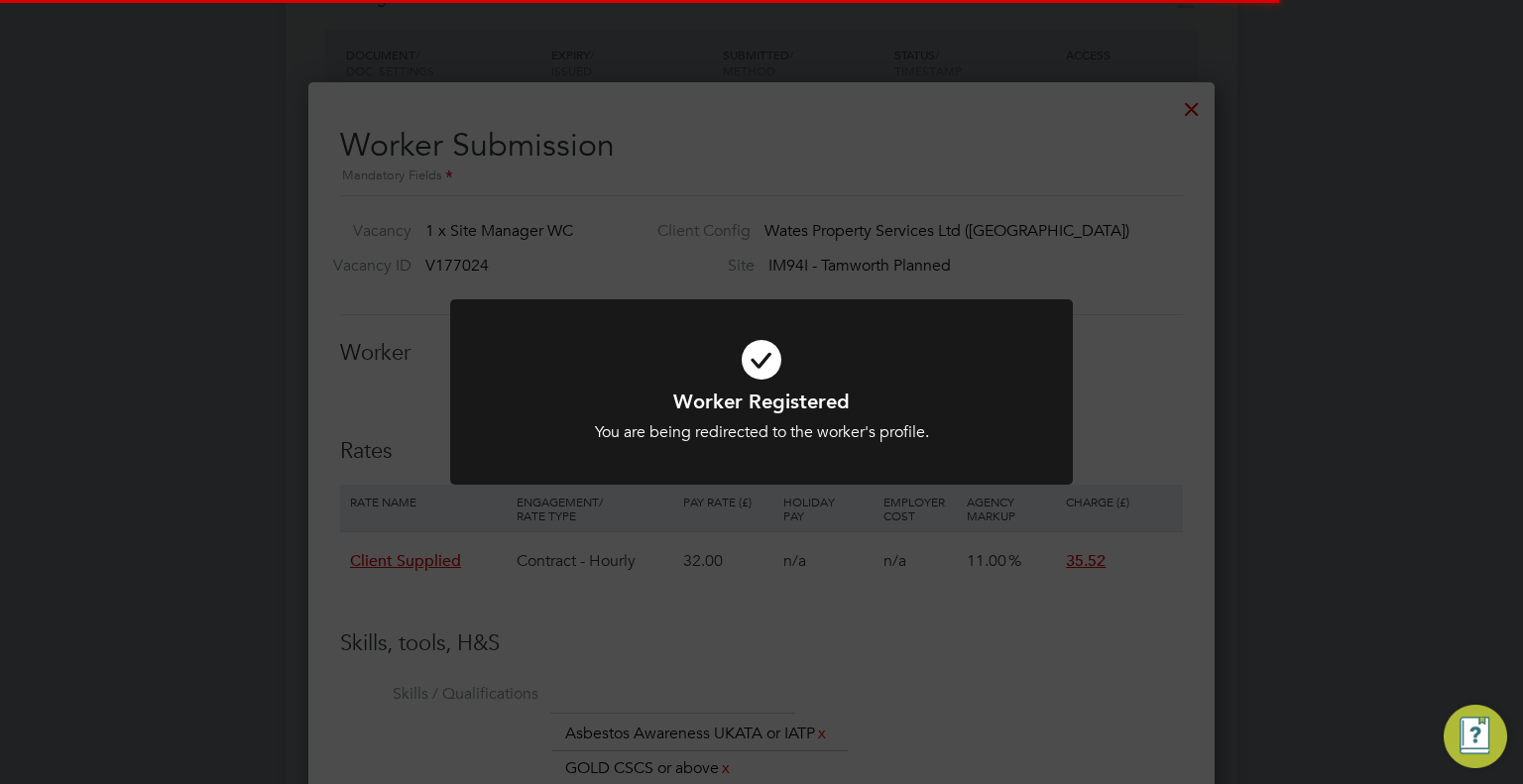 scroll, scrollTop: 983, scrollLeft: 0, axis: vertical 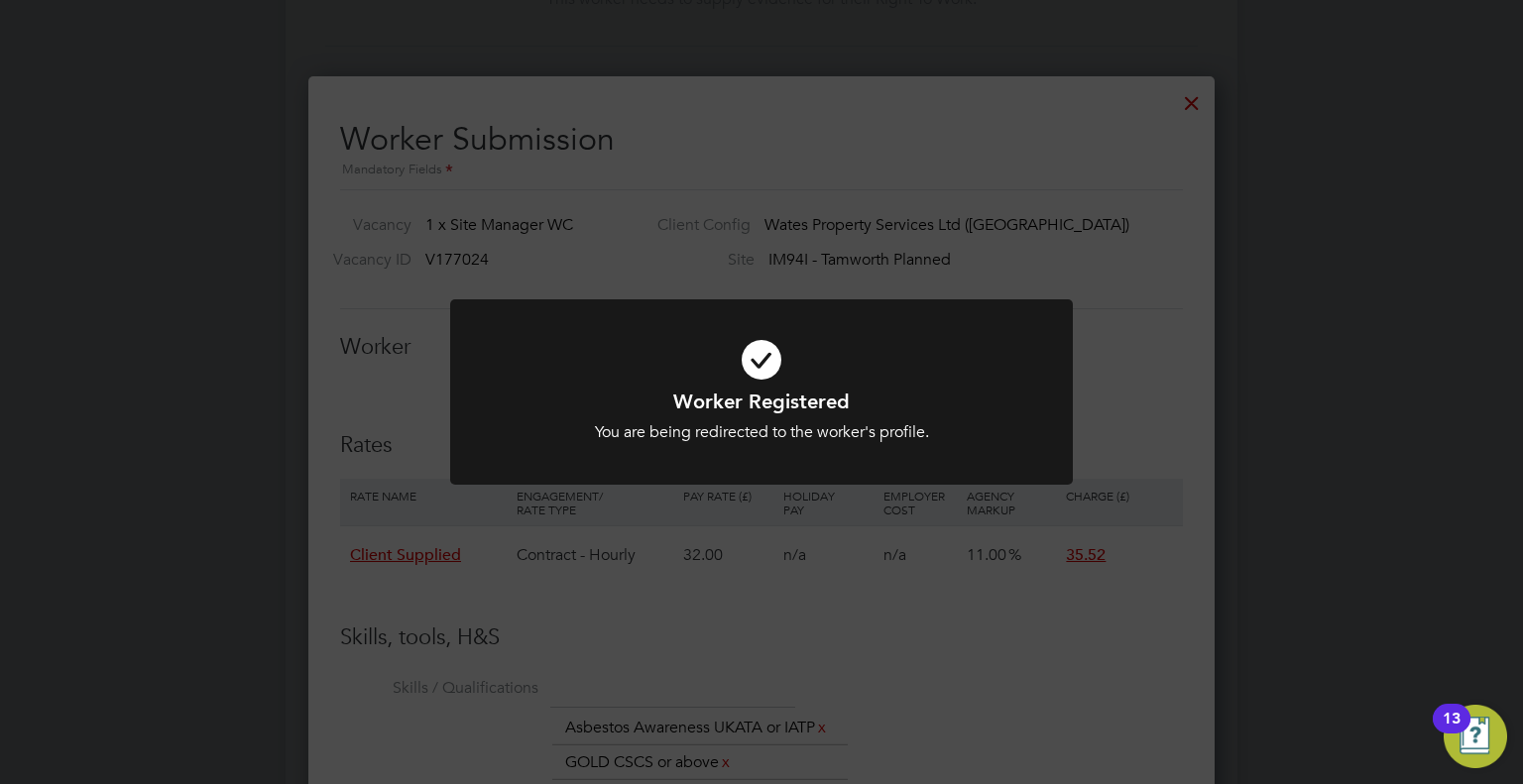 click on "Worker Registered You are being redirected to the worker's profile. Cancel Okay" 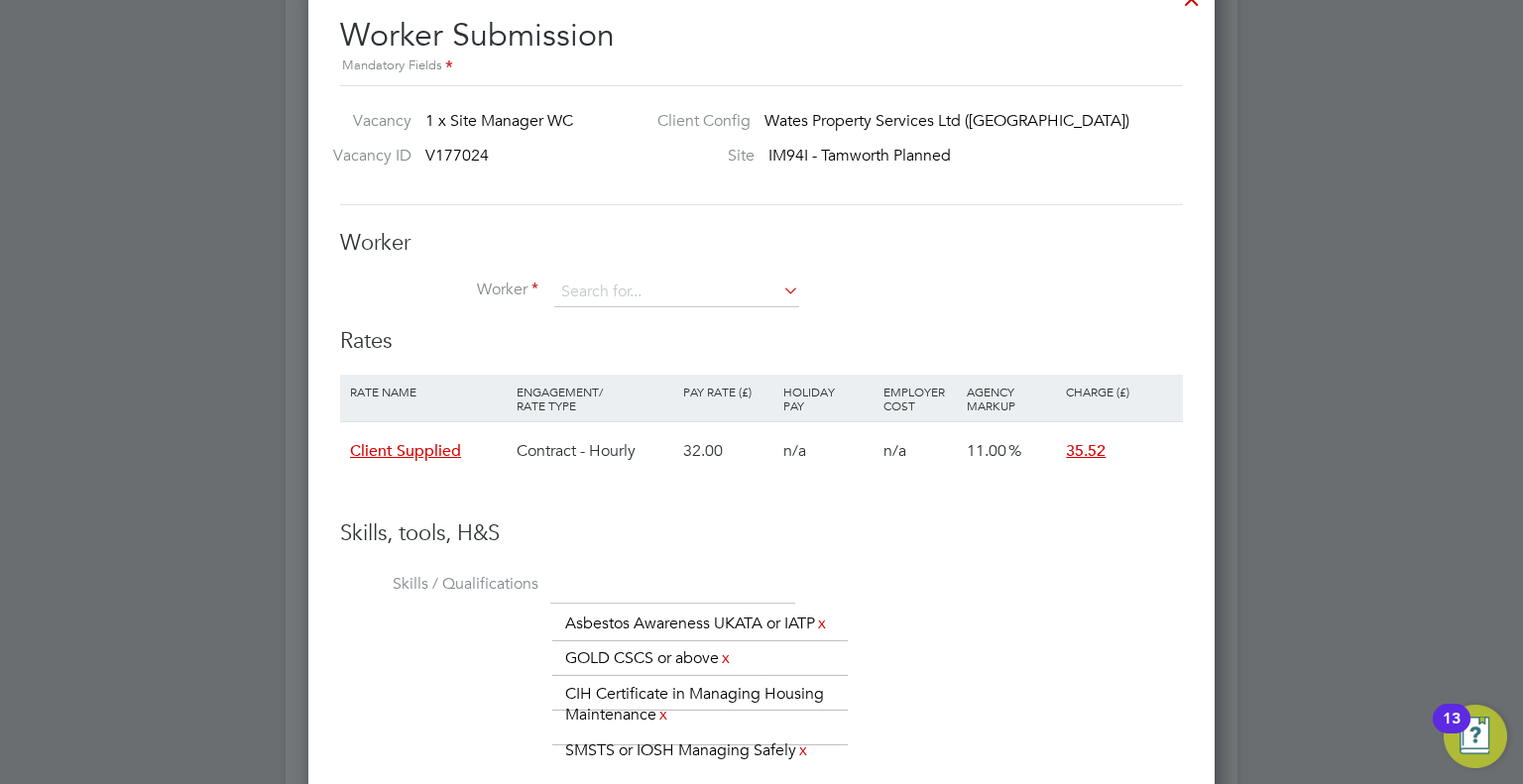 scroll, scrollTop: 1086, scrollLeft: 0, axis: vertical 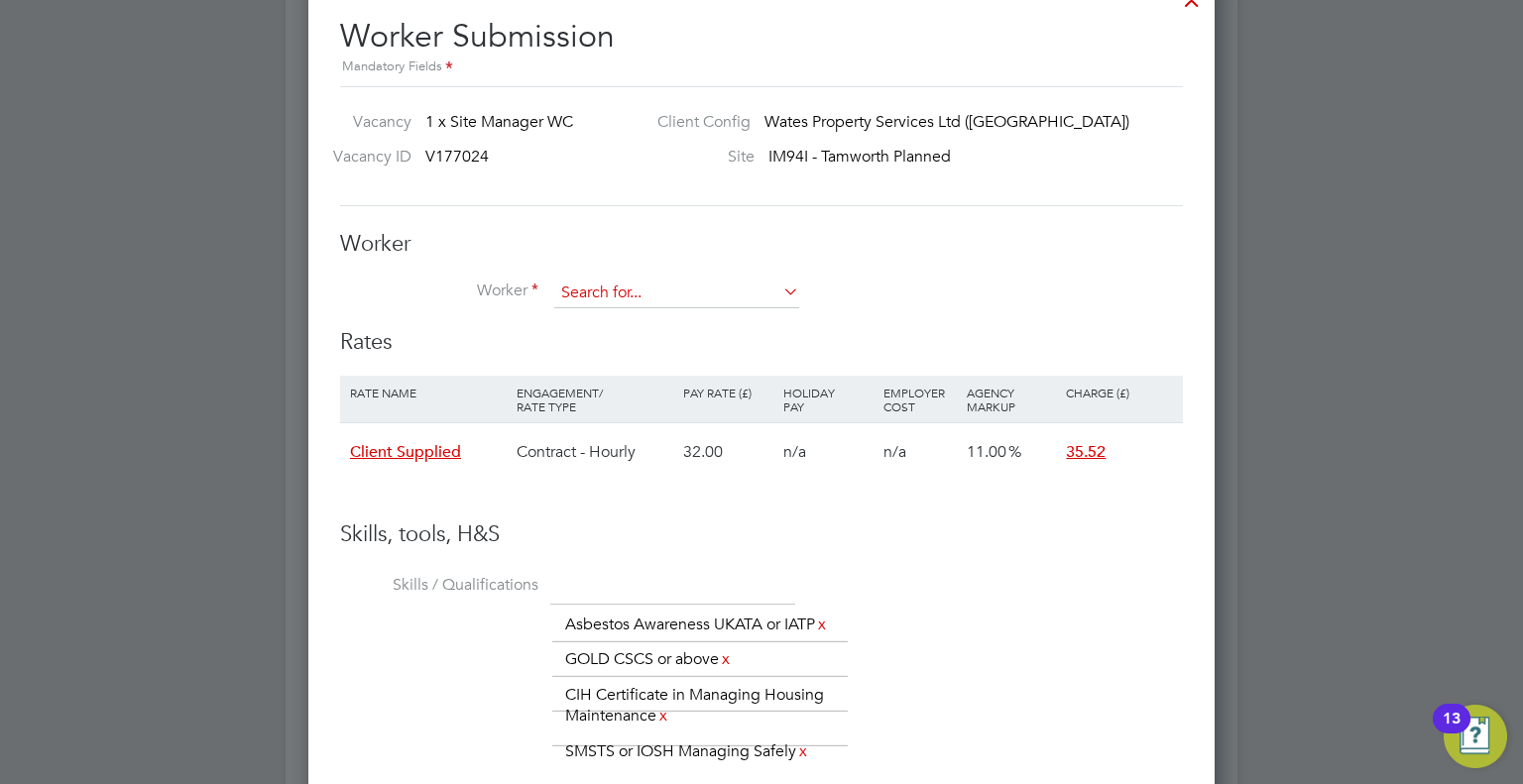 click at bounding box center [676, 293] 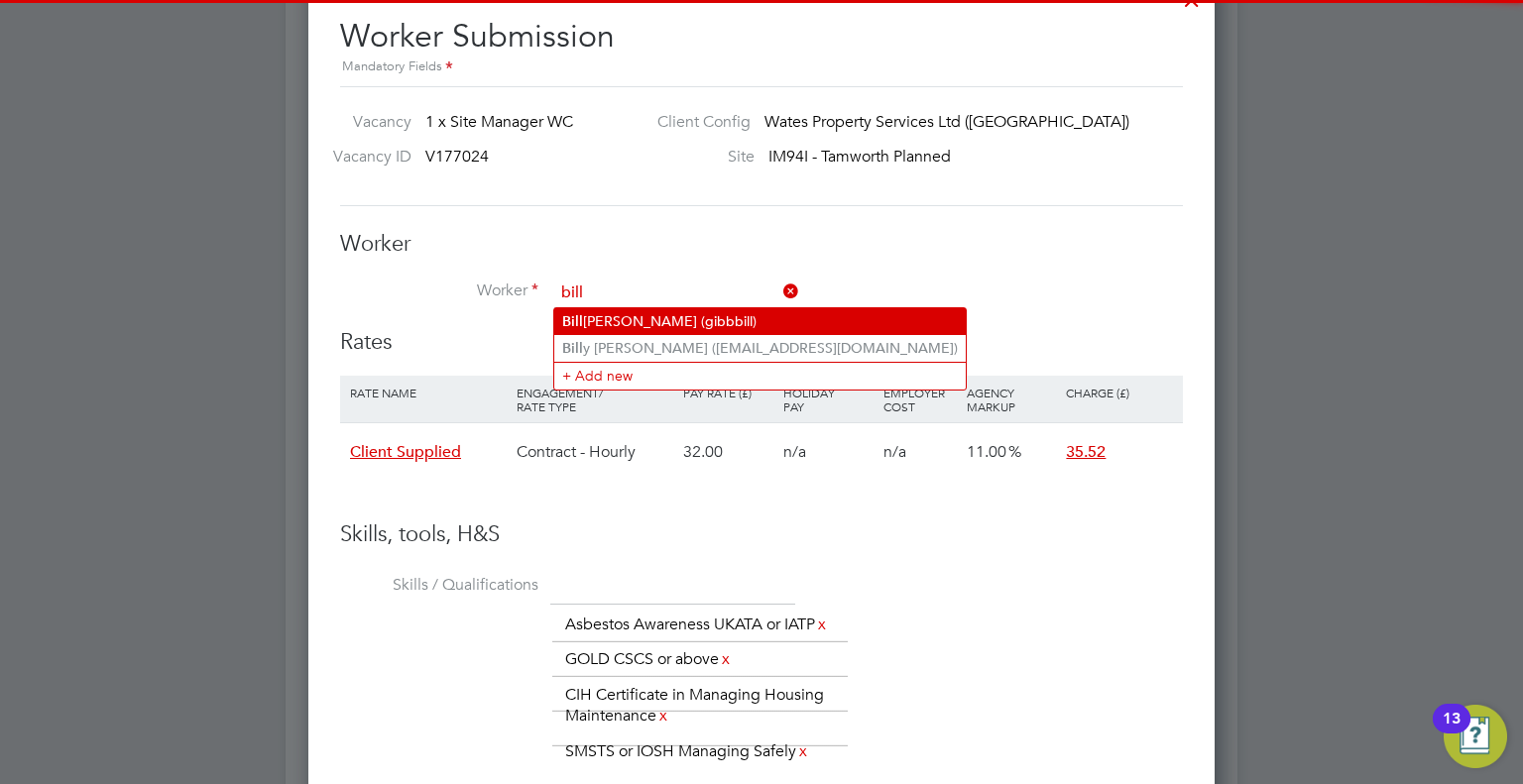 click on "Bill  Gibbins (gibbbill)" 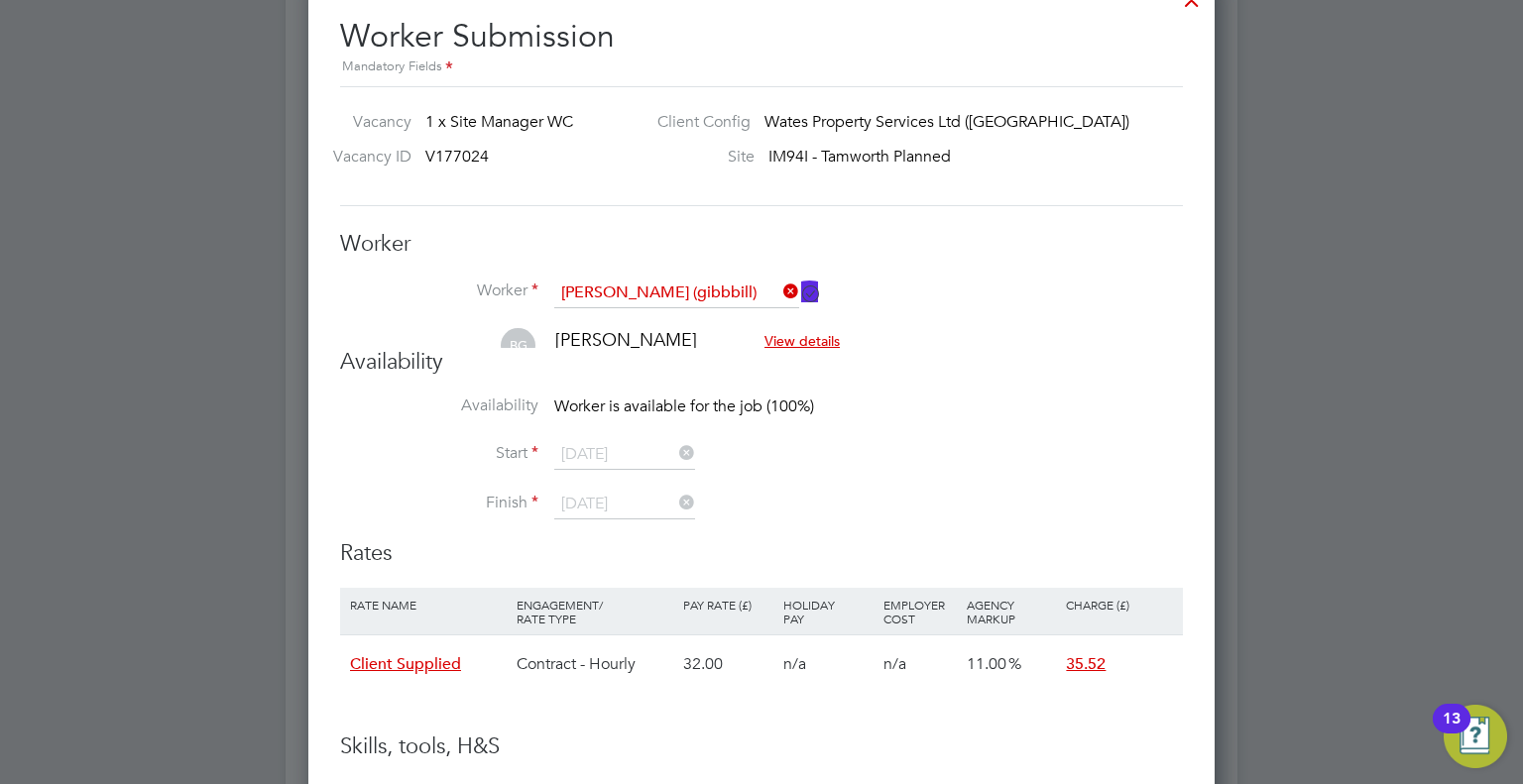 scroll, scrollTop: 10, scrollLeft: 9, axis: both 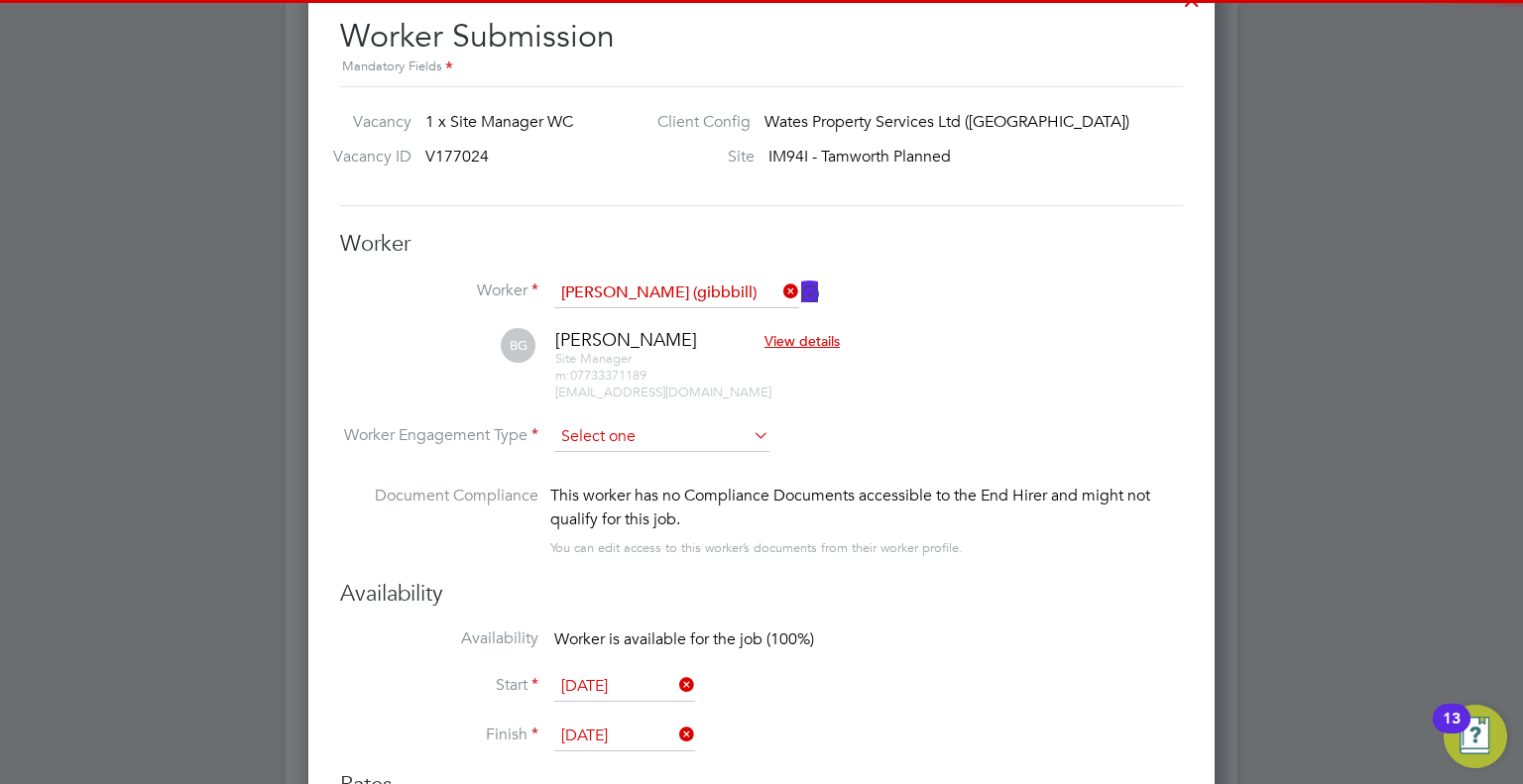 click at bounding box center [661, 437] 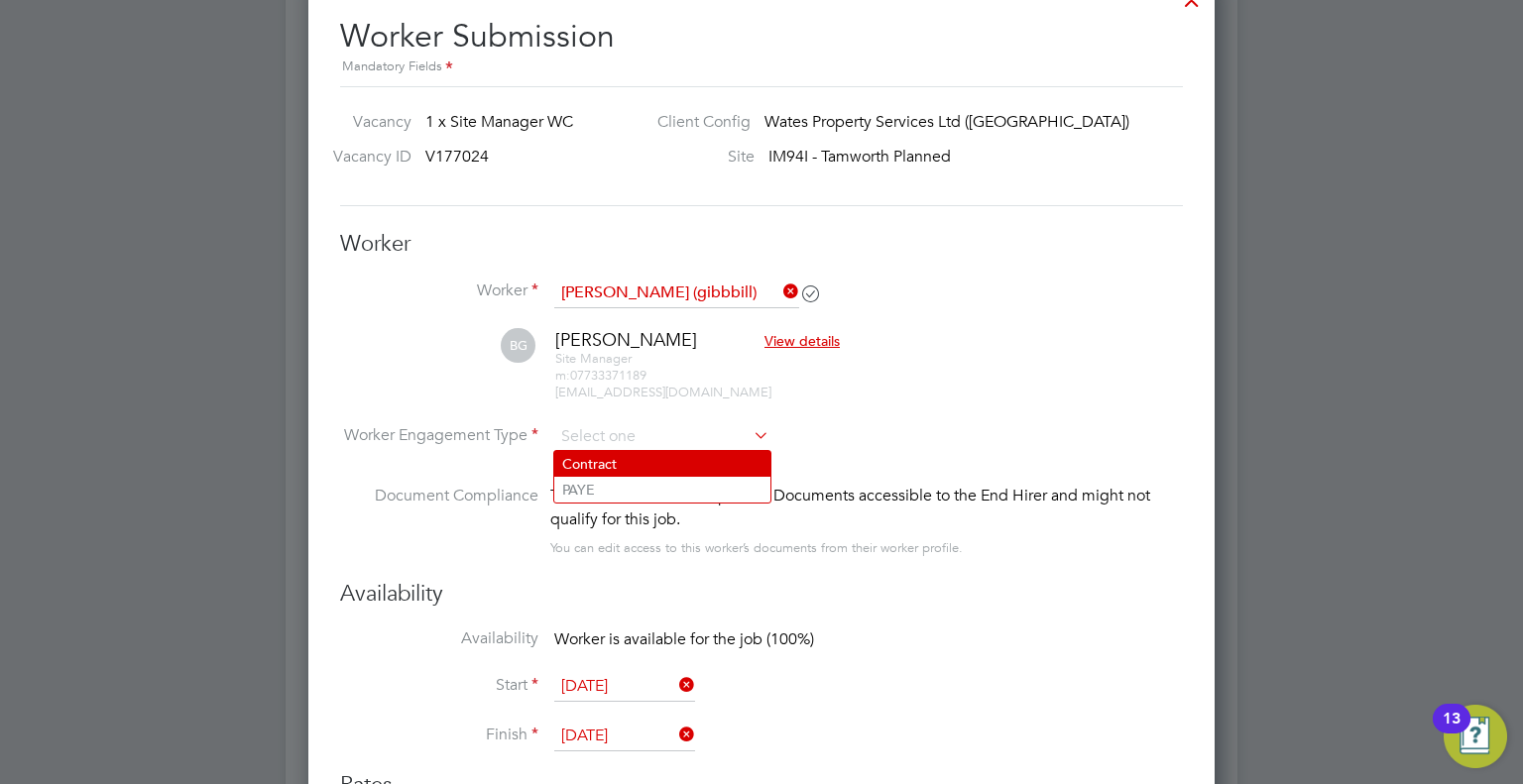 click on "Contract" 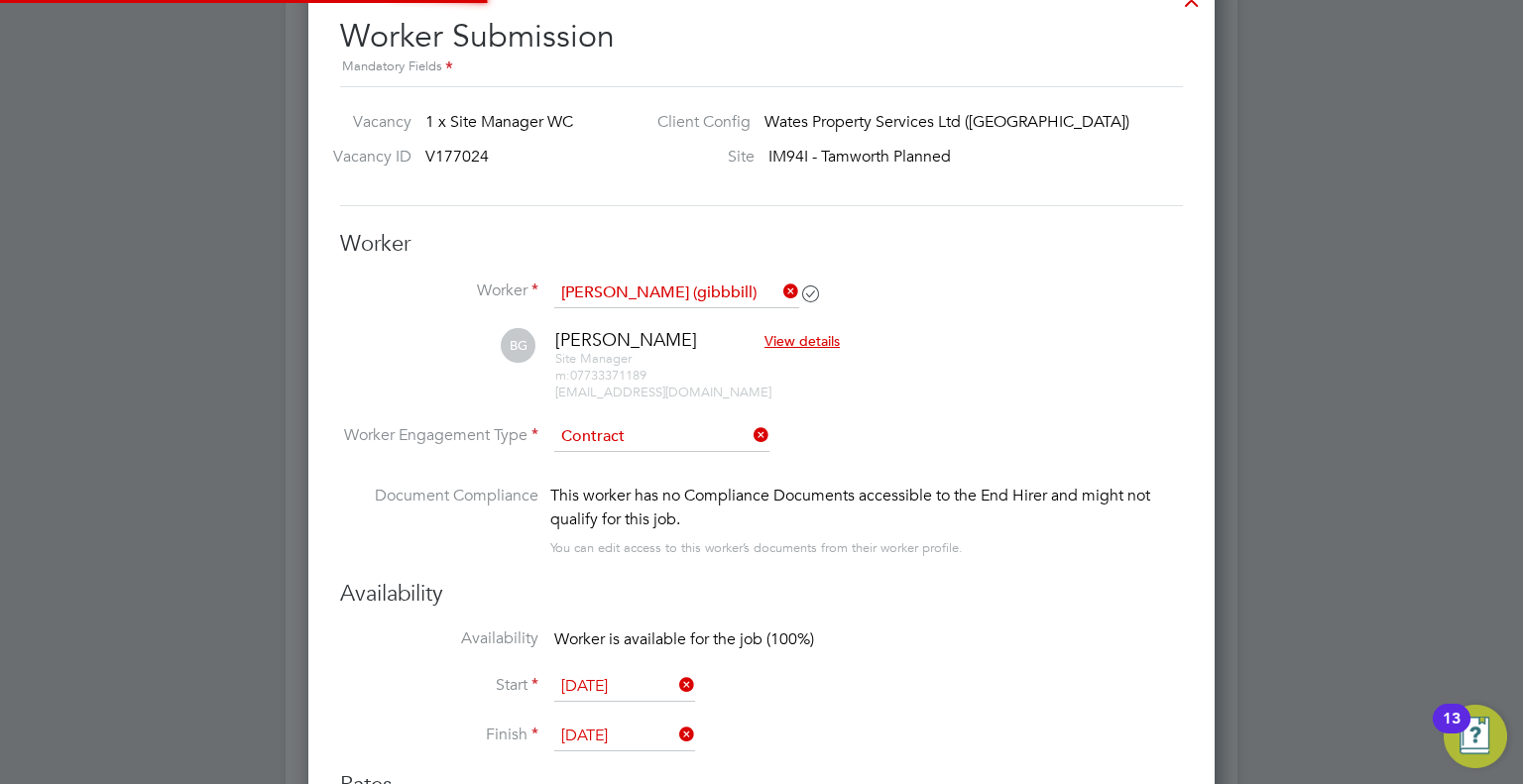 scroll, scrollTop: 10, scrollLeft: 9, axis: both 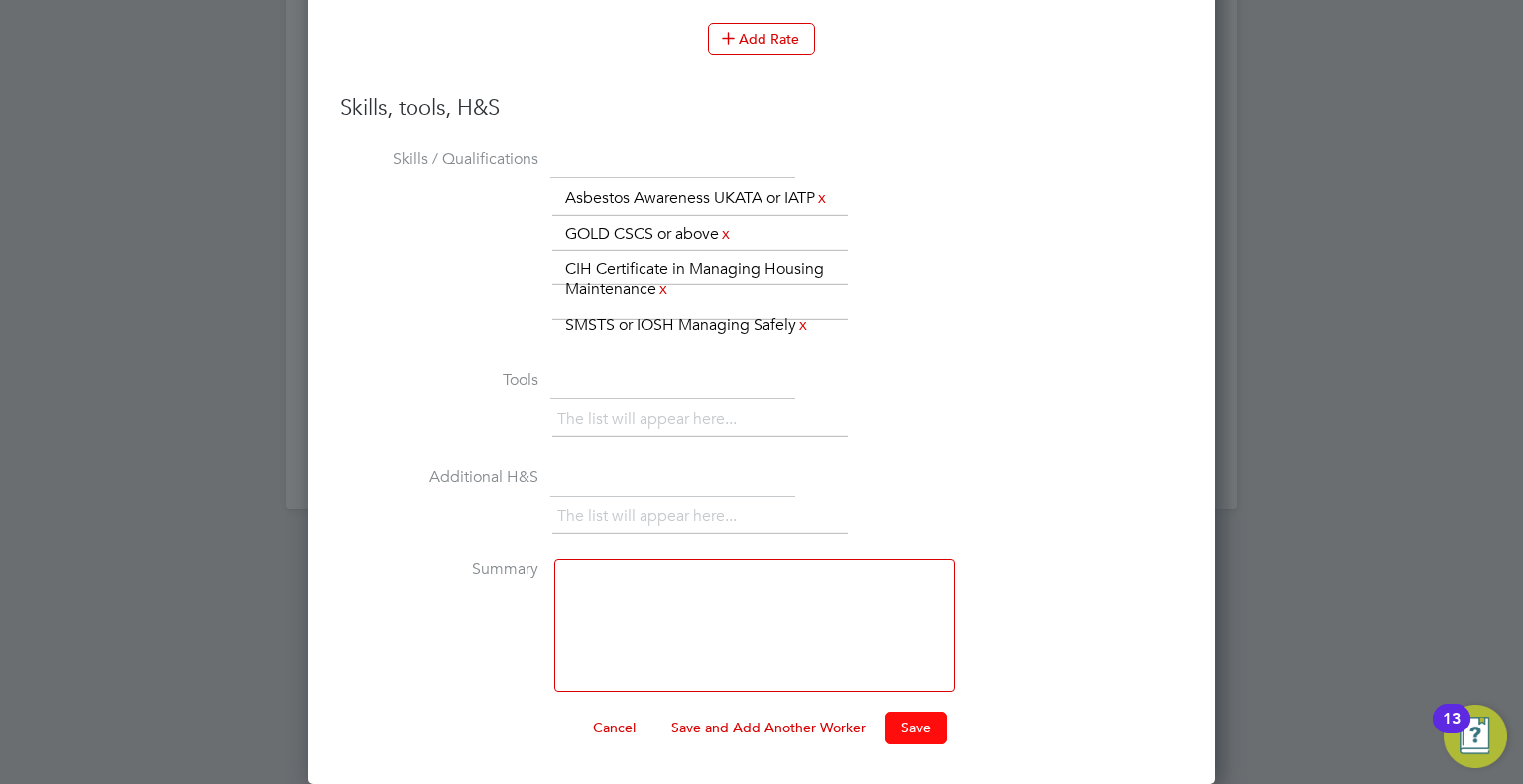 click on "Save" at bounding box center [916, 728] 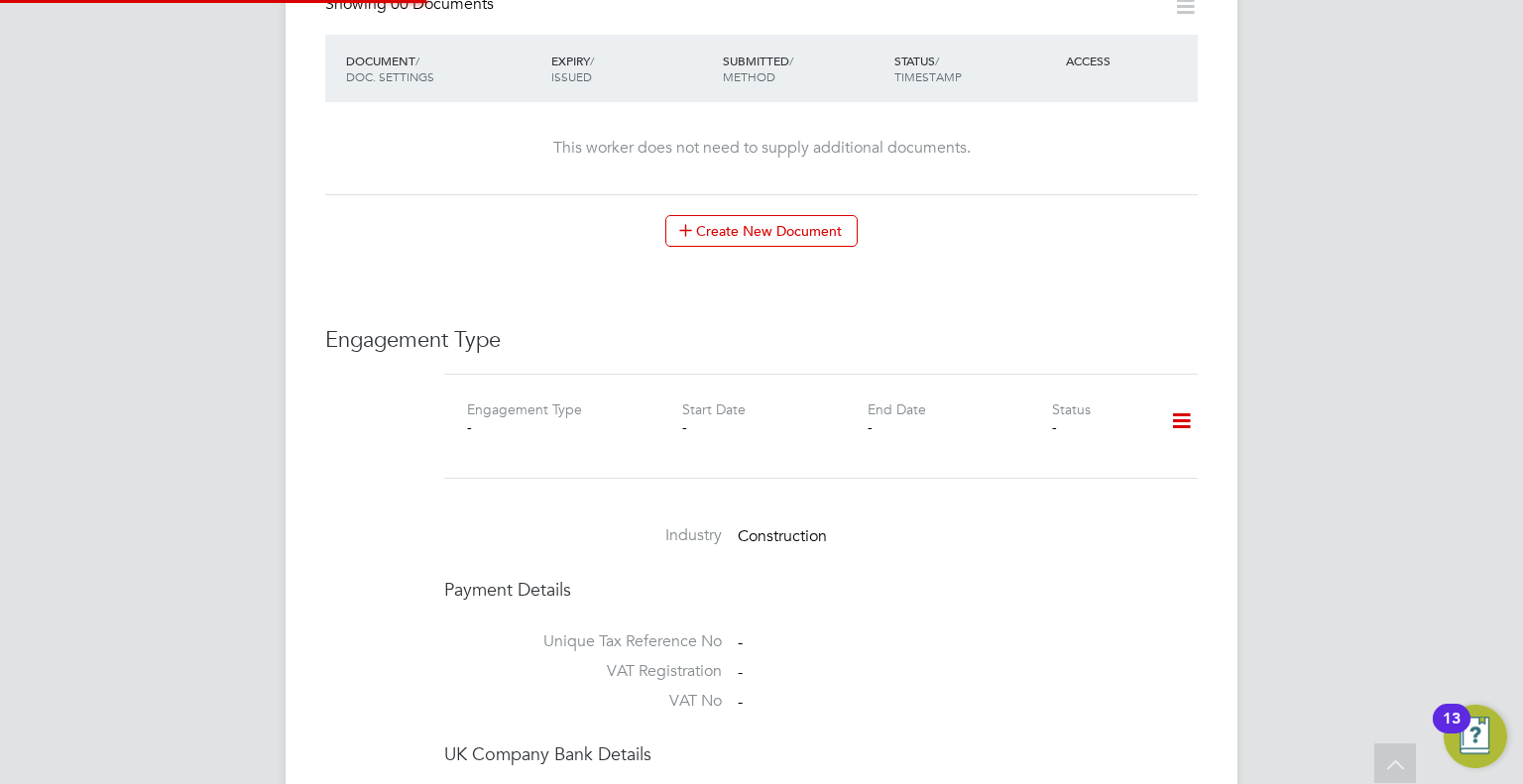 scroll, scrollTop: 983, scrollLeft: 0, axis: vertical 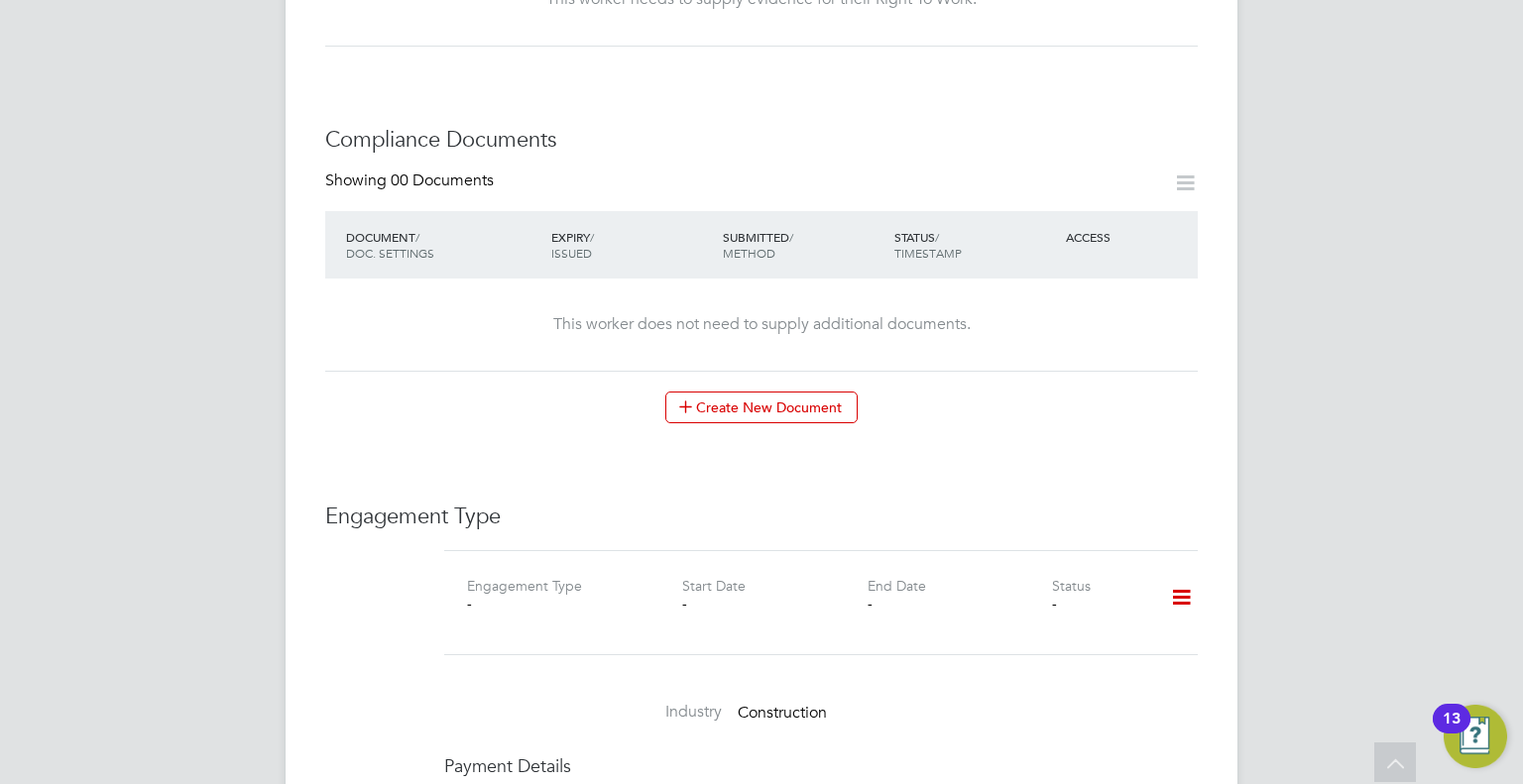 click on "Worker Details Follow   BG Bill Gibbins   Site Manager   m:  07733371189   Personal Details ID     gibbbill Mobile Phone   07733371189 Home Phone   Email   billgibbins@googlemail.com Address 9 Browning Road Stoke Coventry CV2 5HR United Kingdom Date of Birth   10 Mar 1972 Gender   Male Nationality   British National Ins. No.   NY045634A Right To Work Showing   00 Documents DOCUMENT  / DOCUMENT NO. EXPIRY  / ISSUED SUBMITTED  / METHOD STATUS  / TIMESTAMP DOWNLOAD This worker needs to supply evidence for their Right To Work. Compliance Documents Showing   00 Documents DOCUMENT  / DOC. SETTINGS EXPIRY  / ISSUED SUBMITTED  / METHOD STATUS  / TIMESTAMP ACCESS This worker does not need to supply additional documents.  Create New Document Engagement Type Engagement Type - Start Date - End Date - Status - Industry   Construction Payment Details Unique Tax Reference No   - VAT Registration   - VAT No   - UK Company Bank Details Bank Name   - Account Name - Sort Code   - Account No   - Account Reference   - Comments" 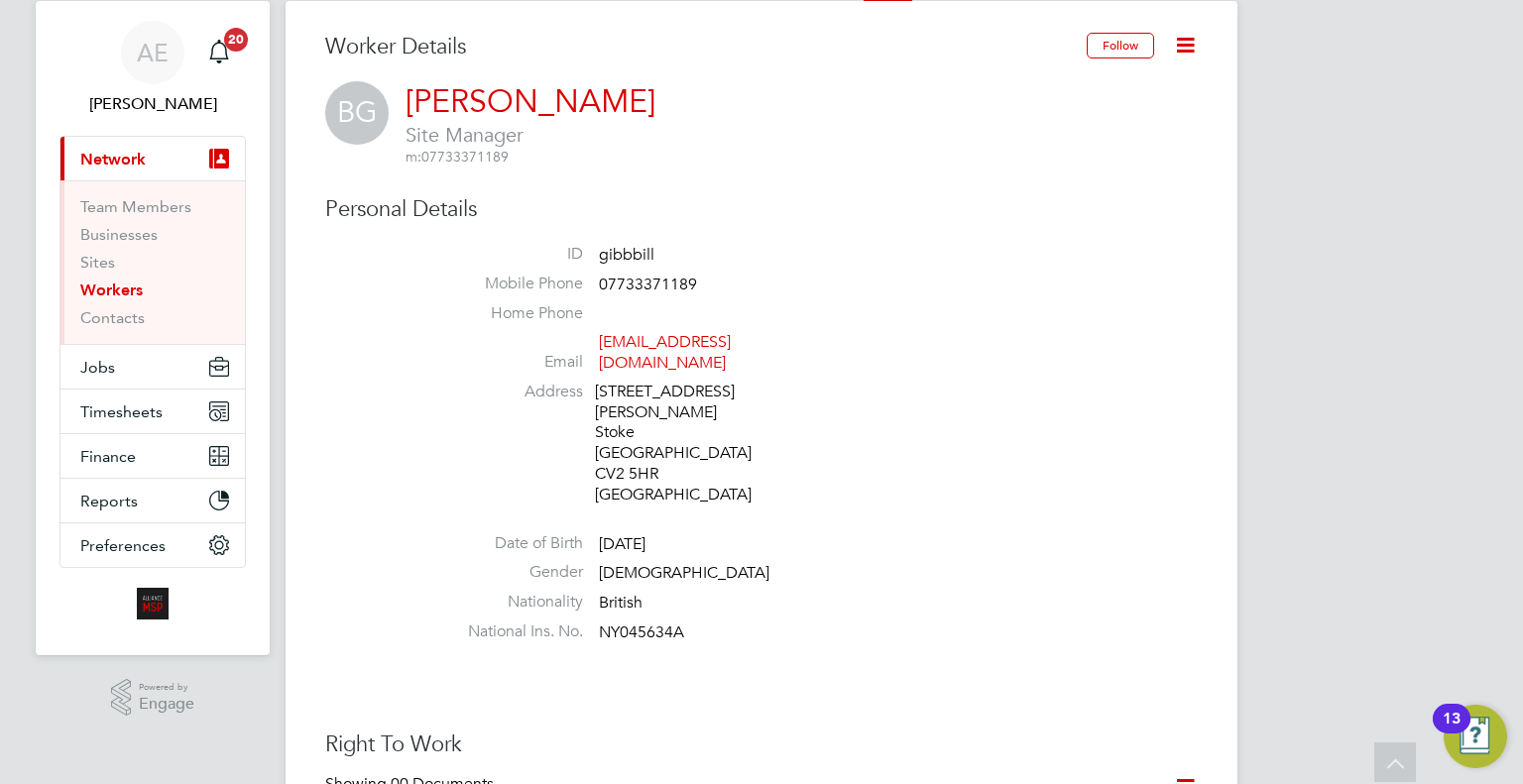 scroll, scrollTop: 0, scrollLeft: 0, axis: both 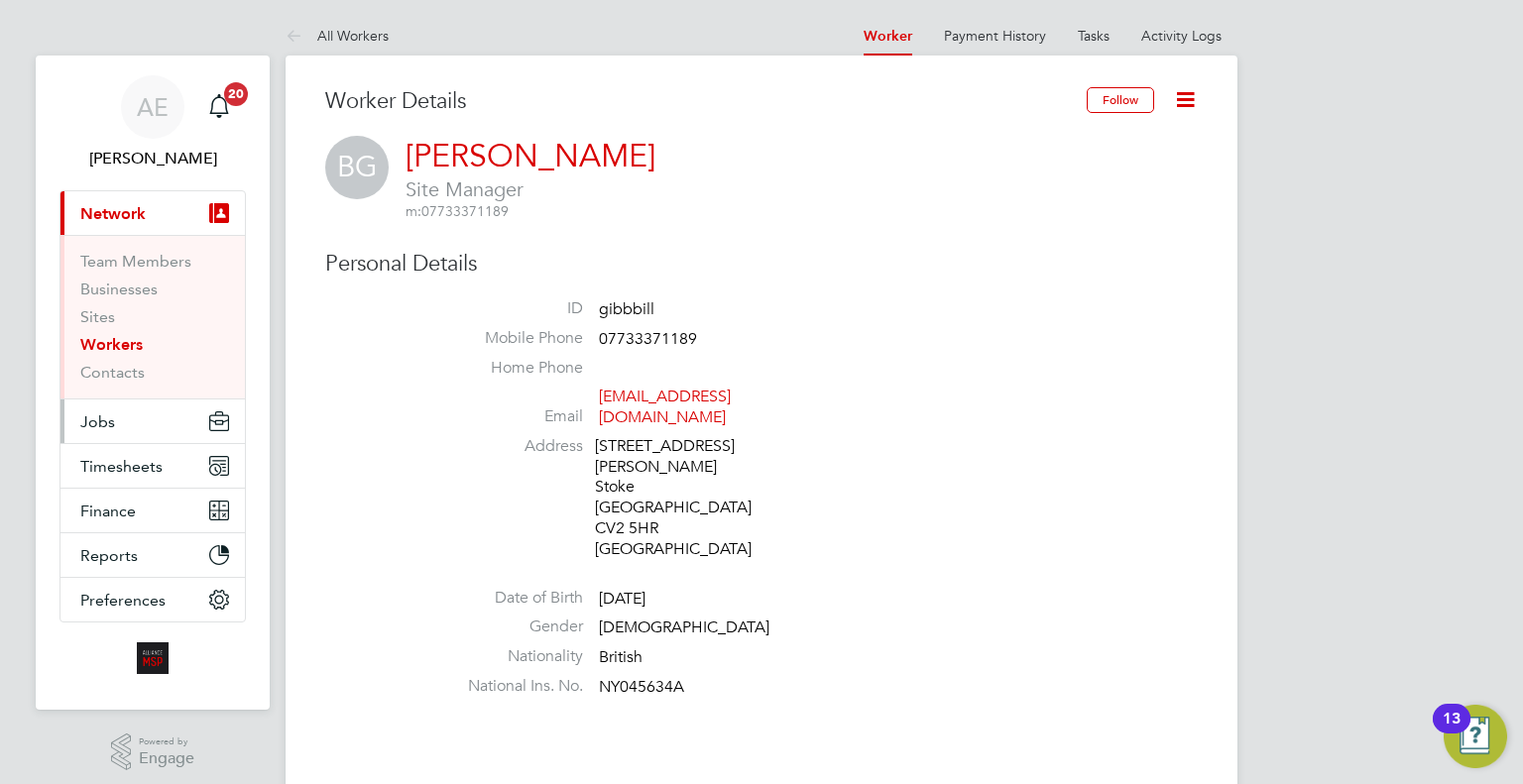 click on "Jobs" at bounding box center (153, 421) 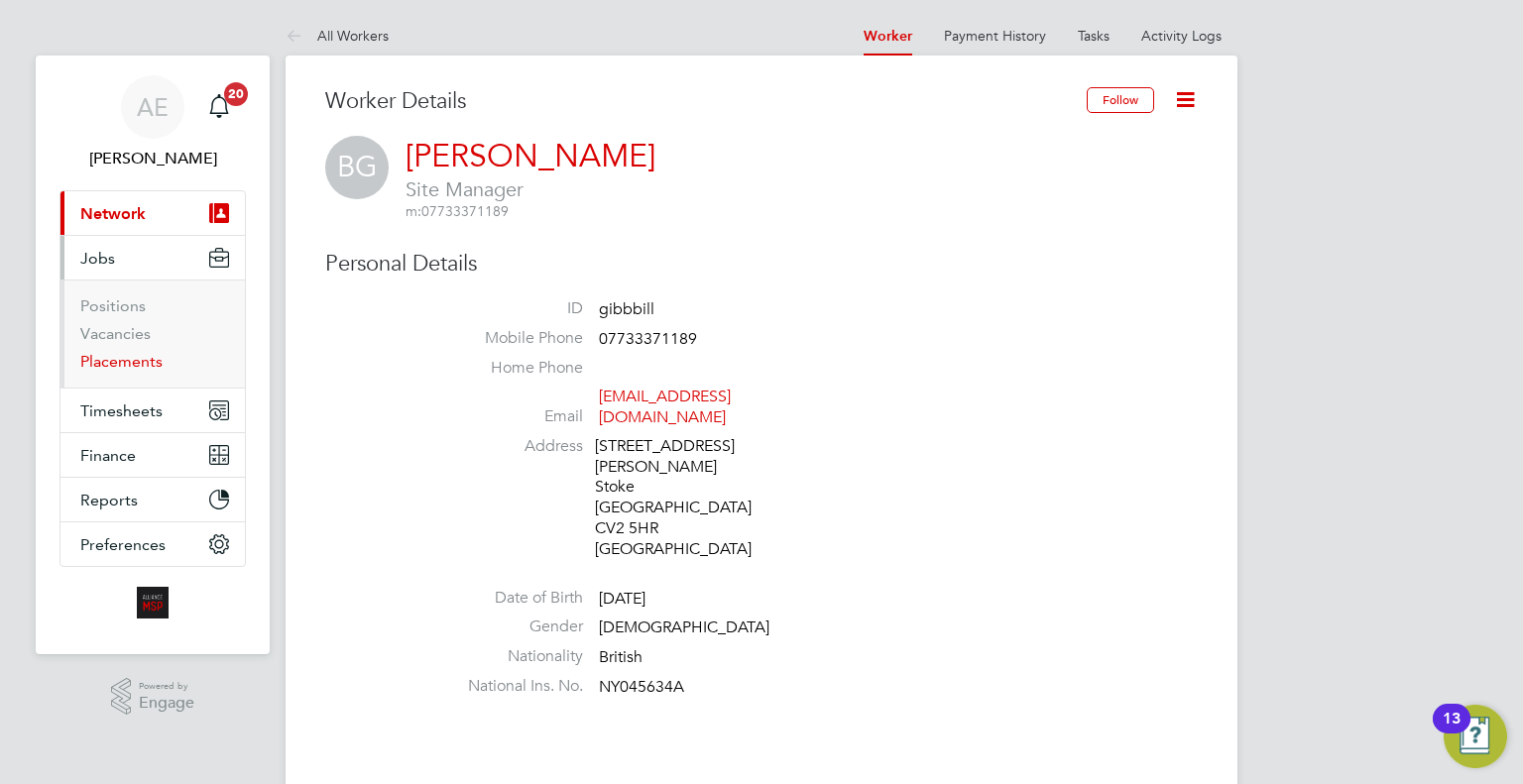 click on "Placements" at bounding box center (121, 361) 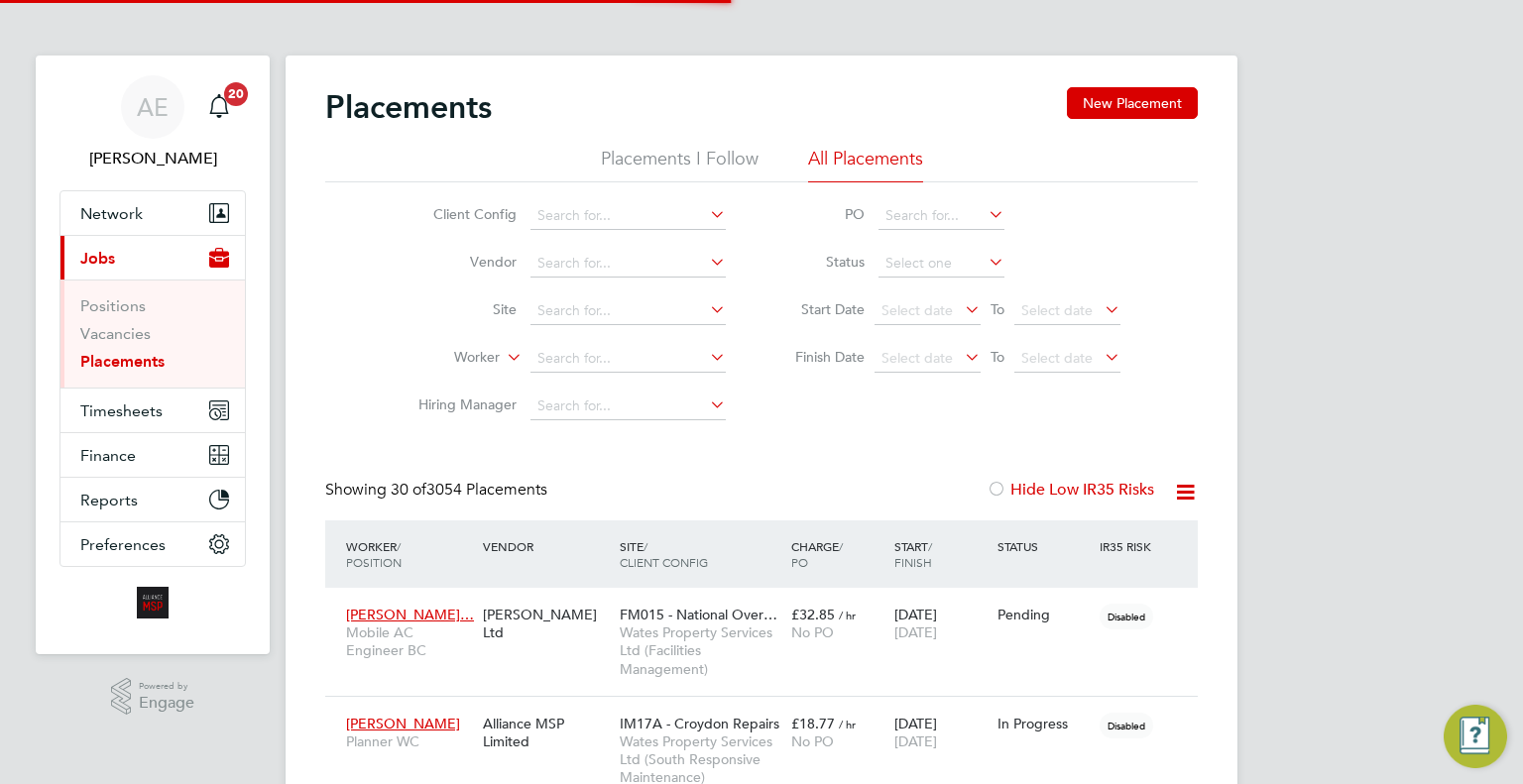 scroll, scrollTop: 10, scrollLeft: 9, axis: both 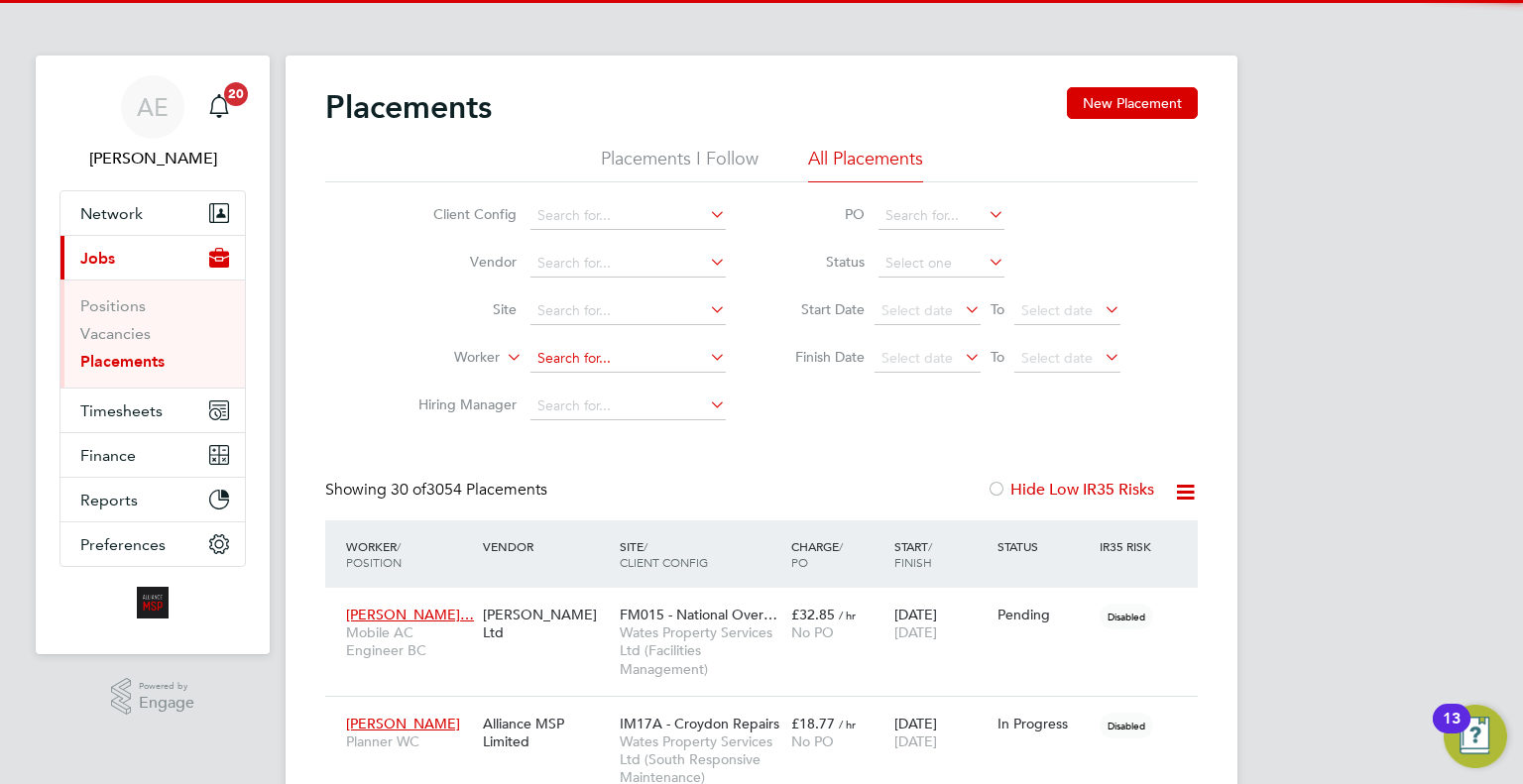 click 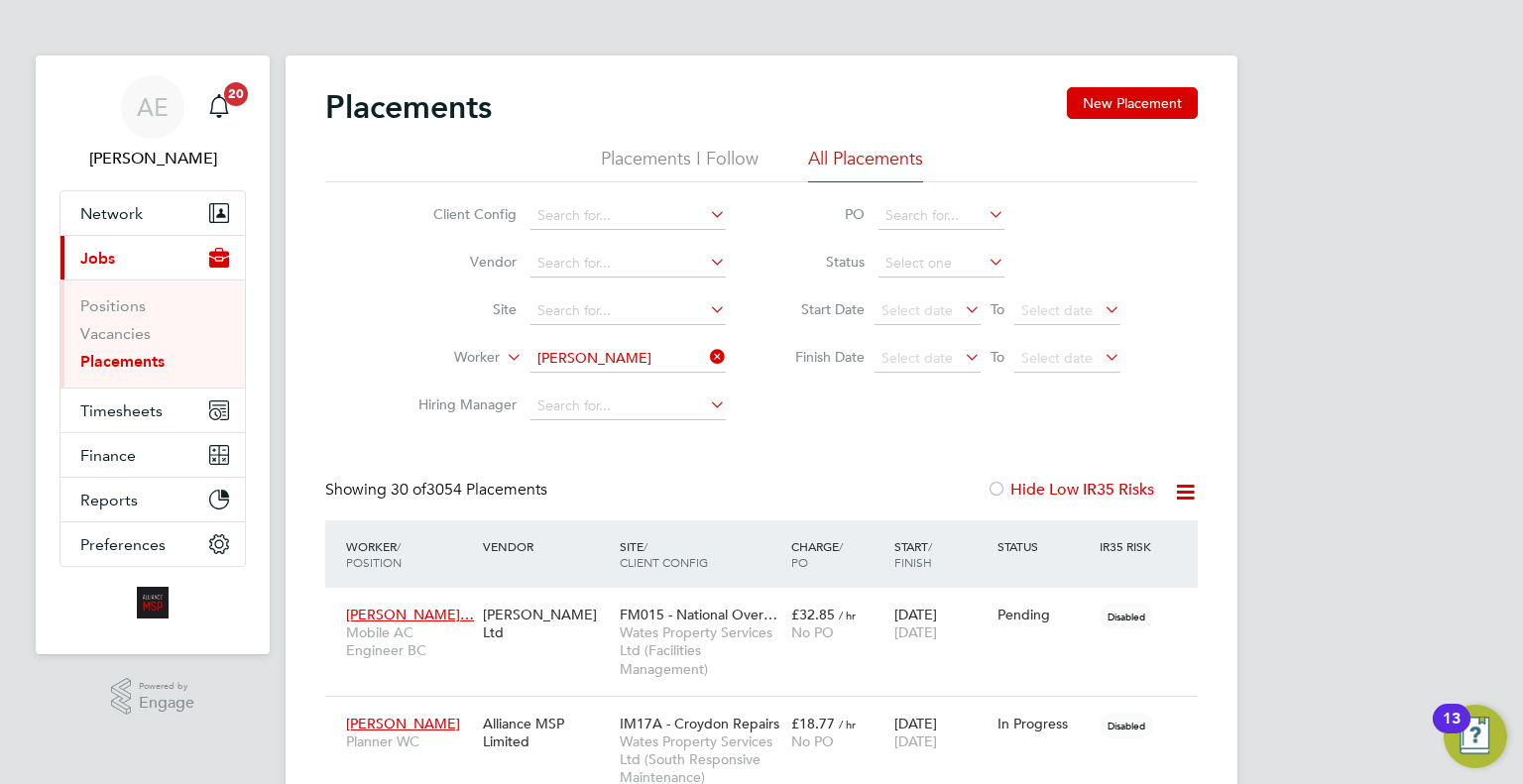 click on "Bill  Gibb ins" 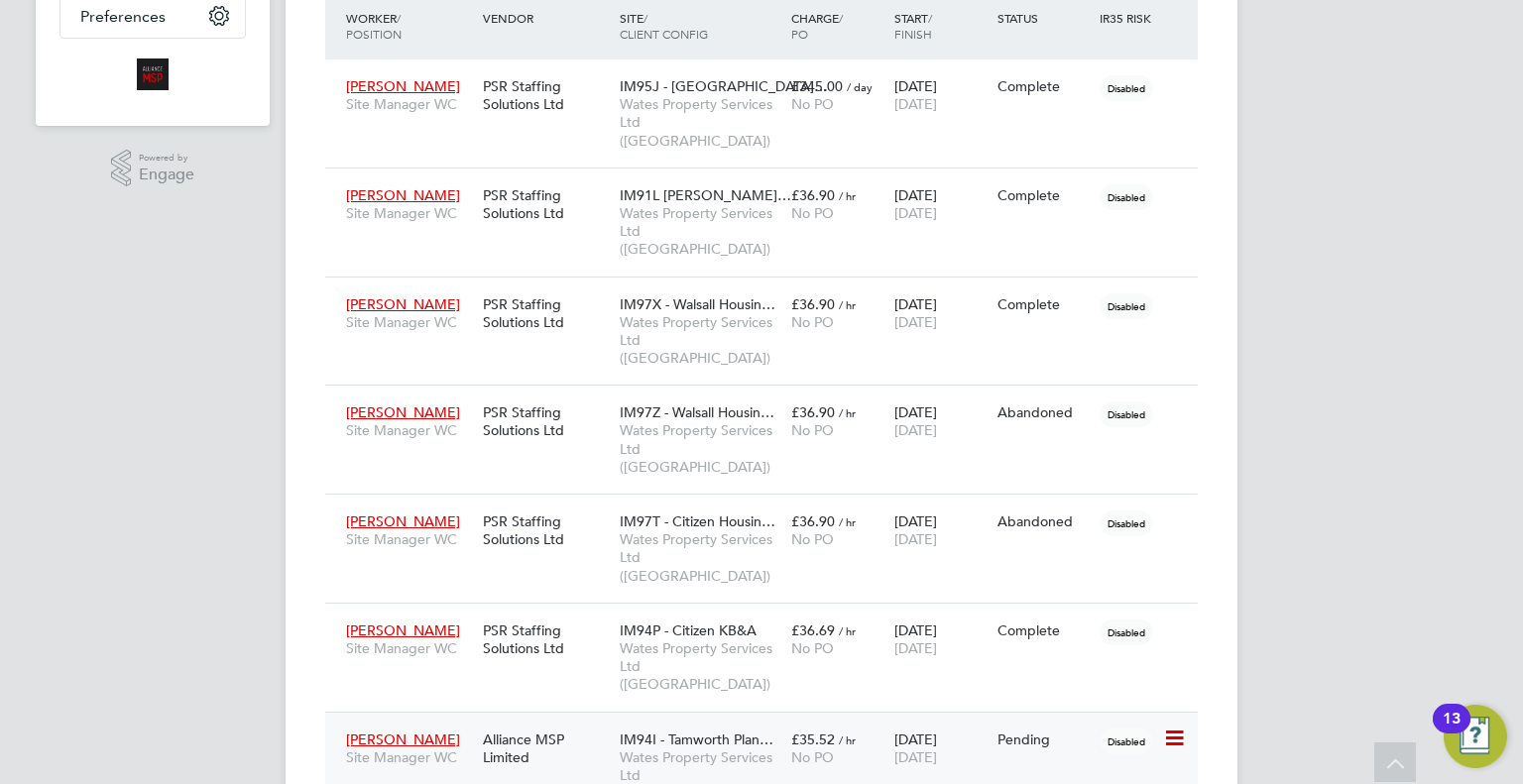 click on "Wates Property Services Ltd ([GEOGRAPHIC_DATA])" 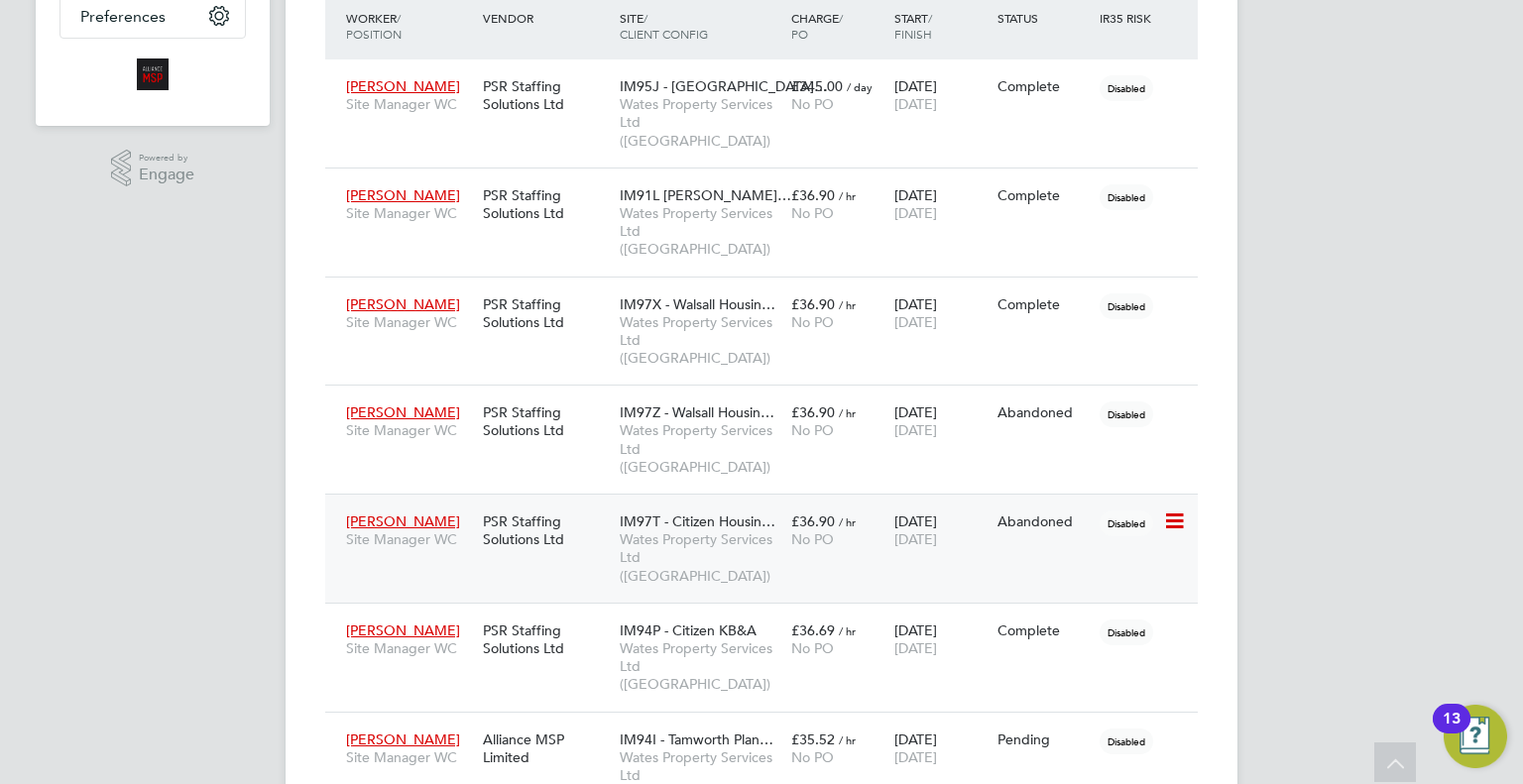 scroll, scrollTop: 0, scrollLeft: 0, axis: both 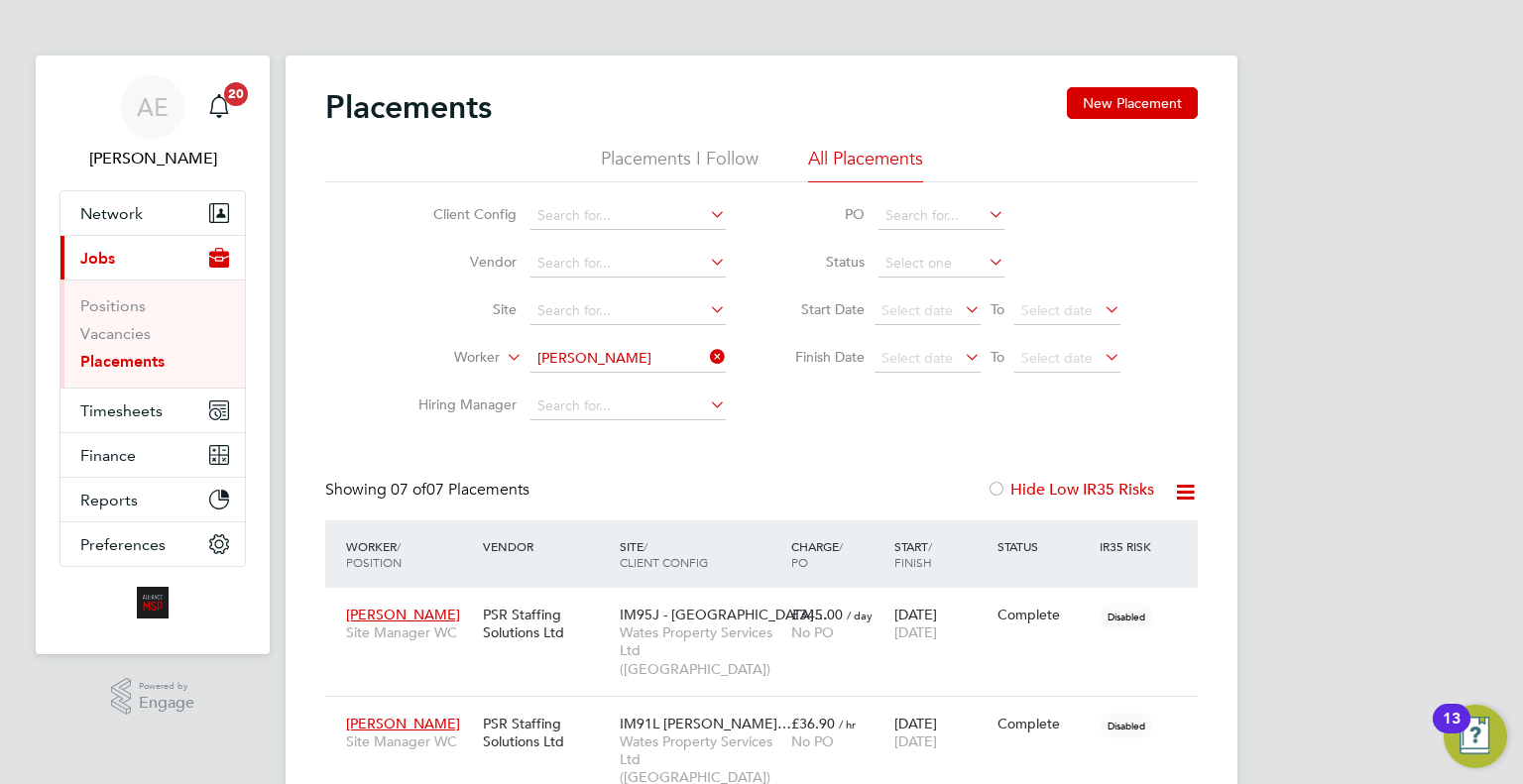 click 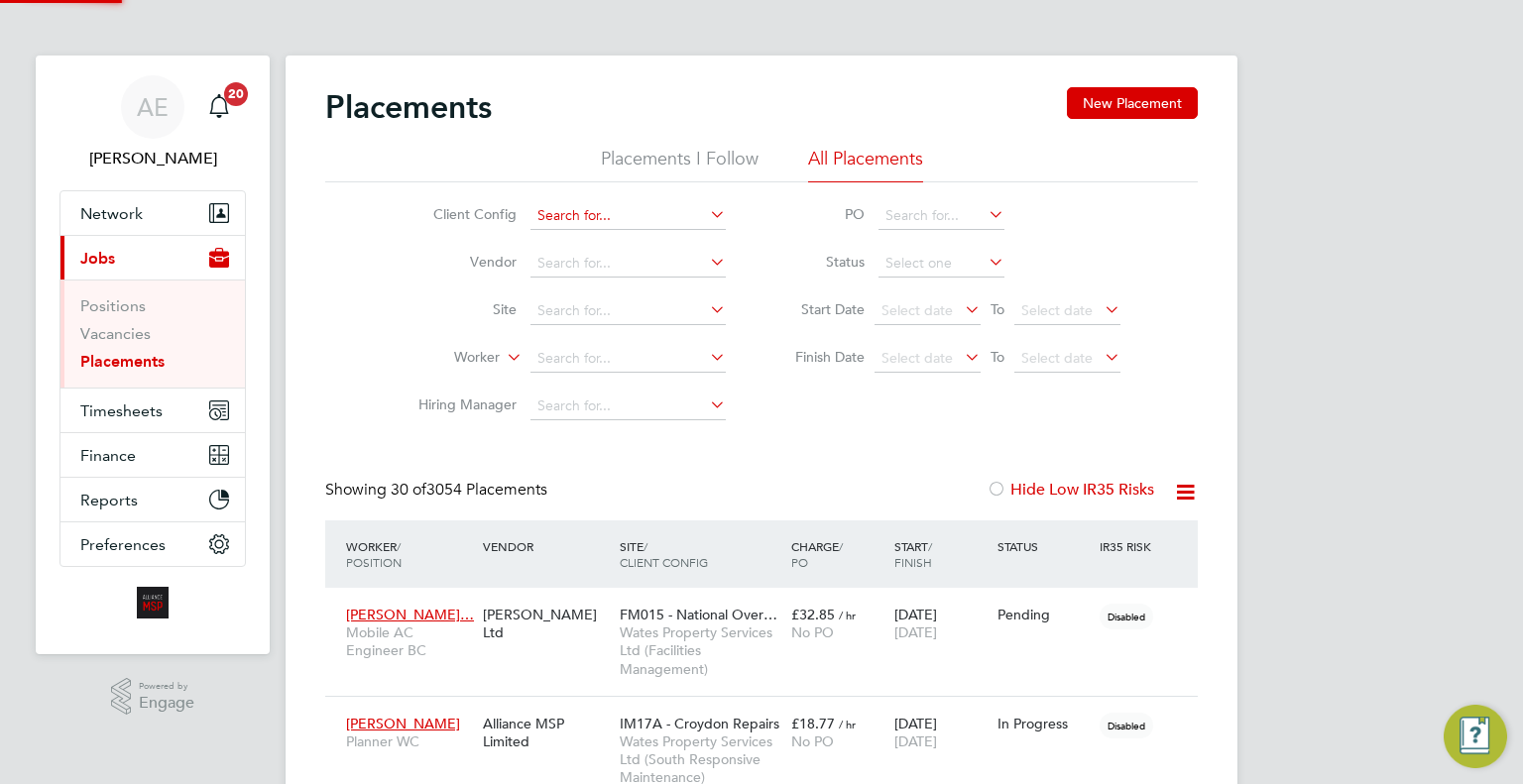 scroll, scrollTop: 10, scrollLeft: 9, axis: both 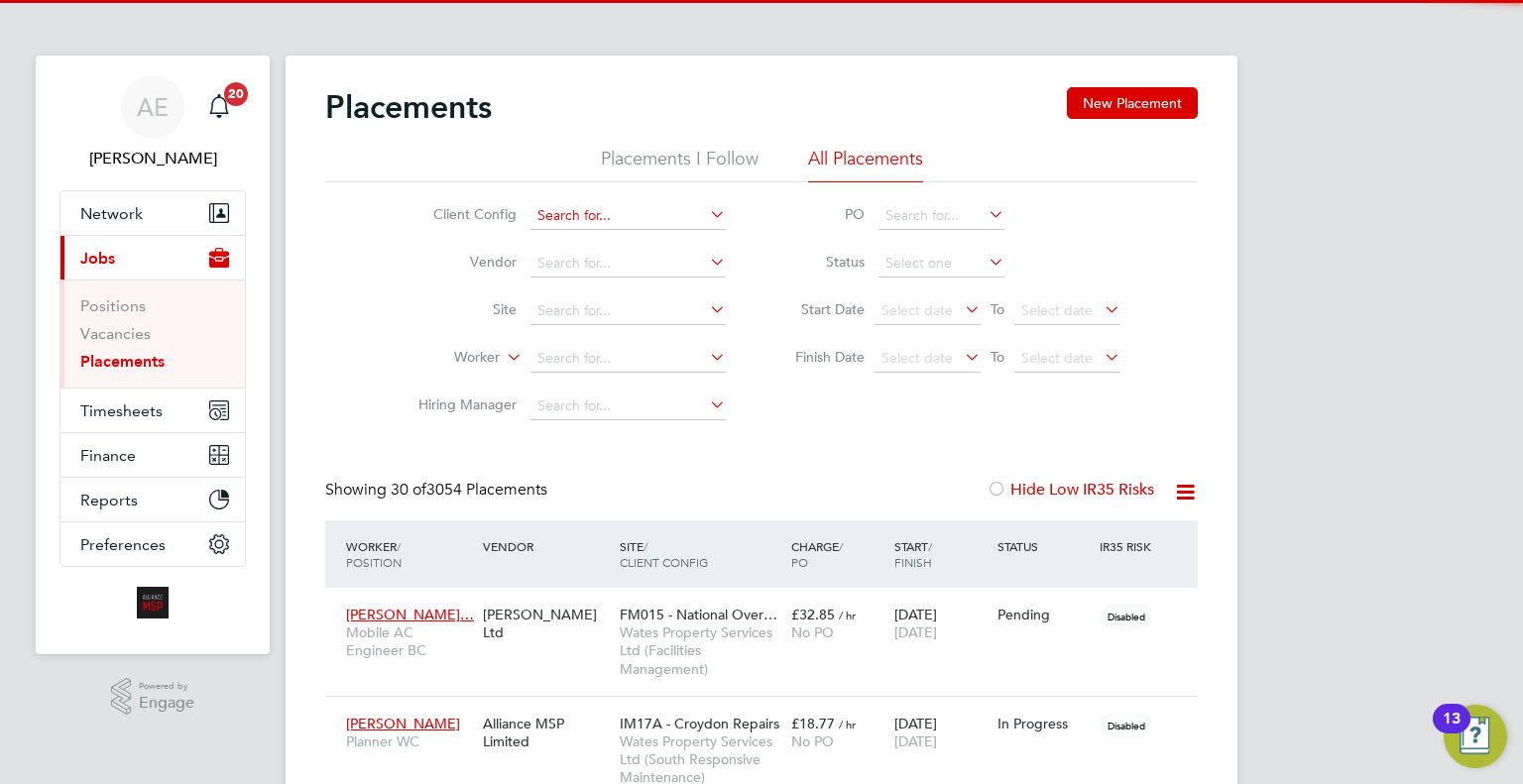 click 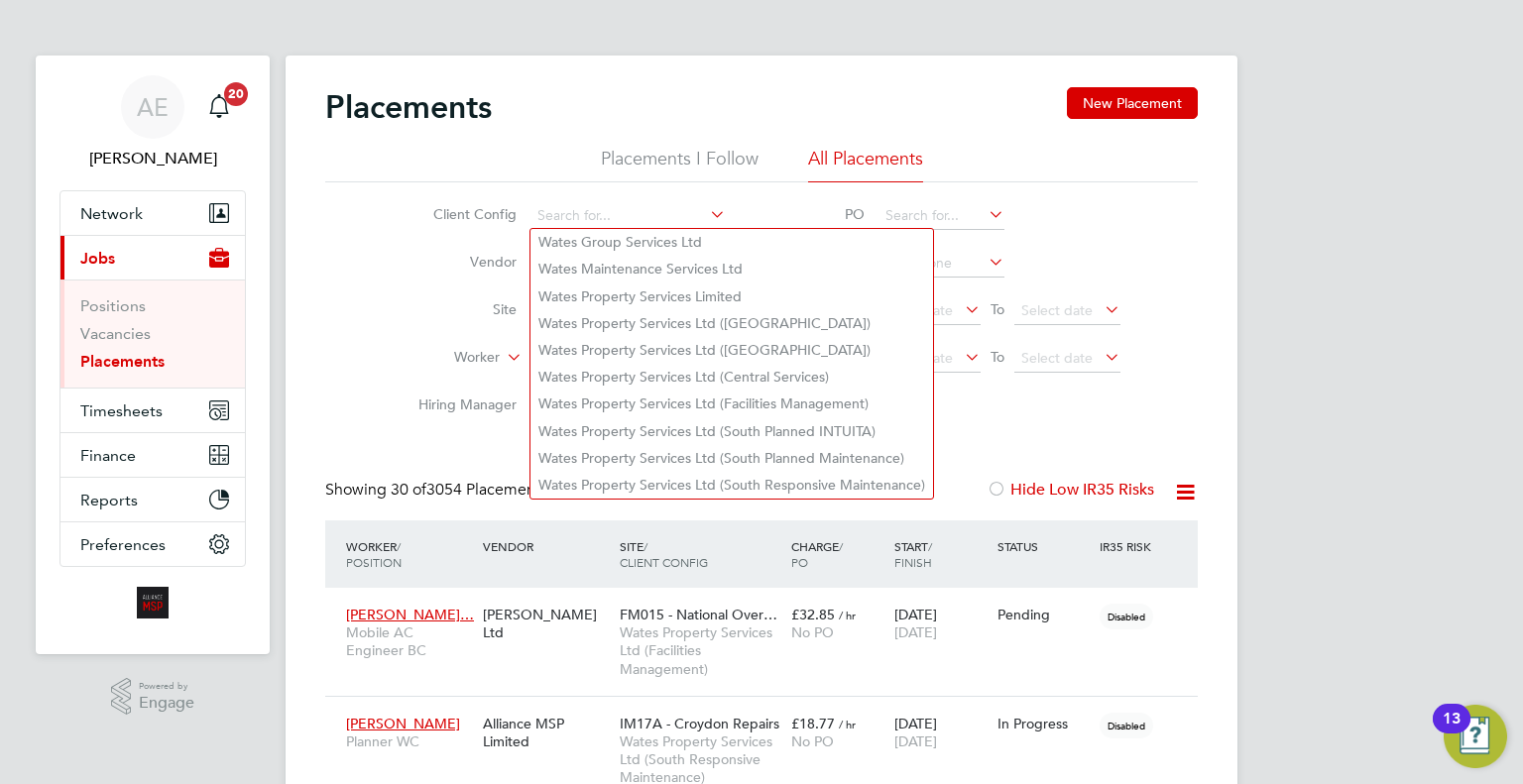 click on "Site" 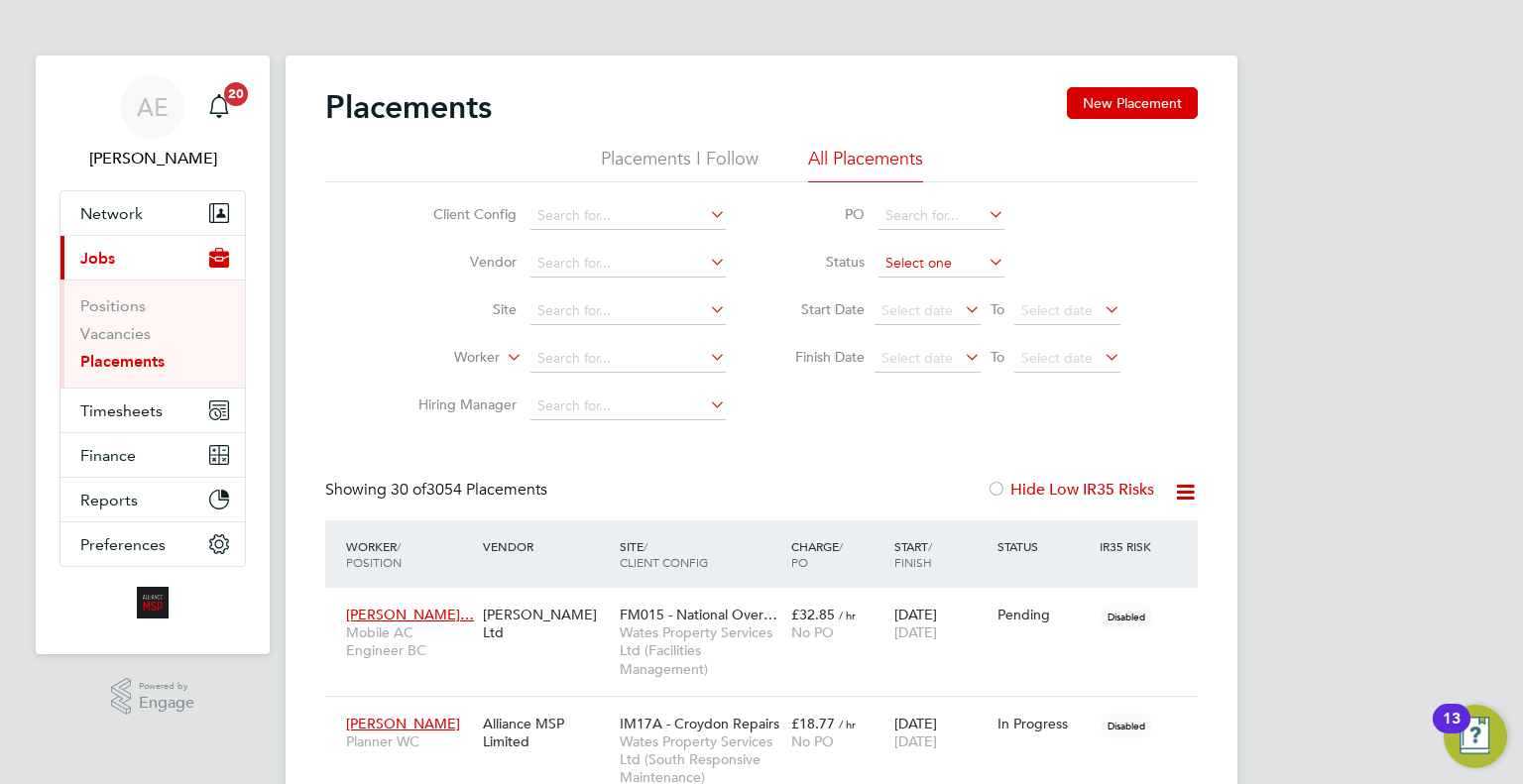 click 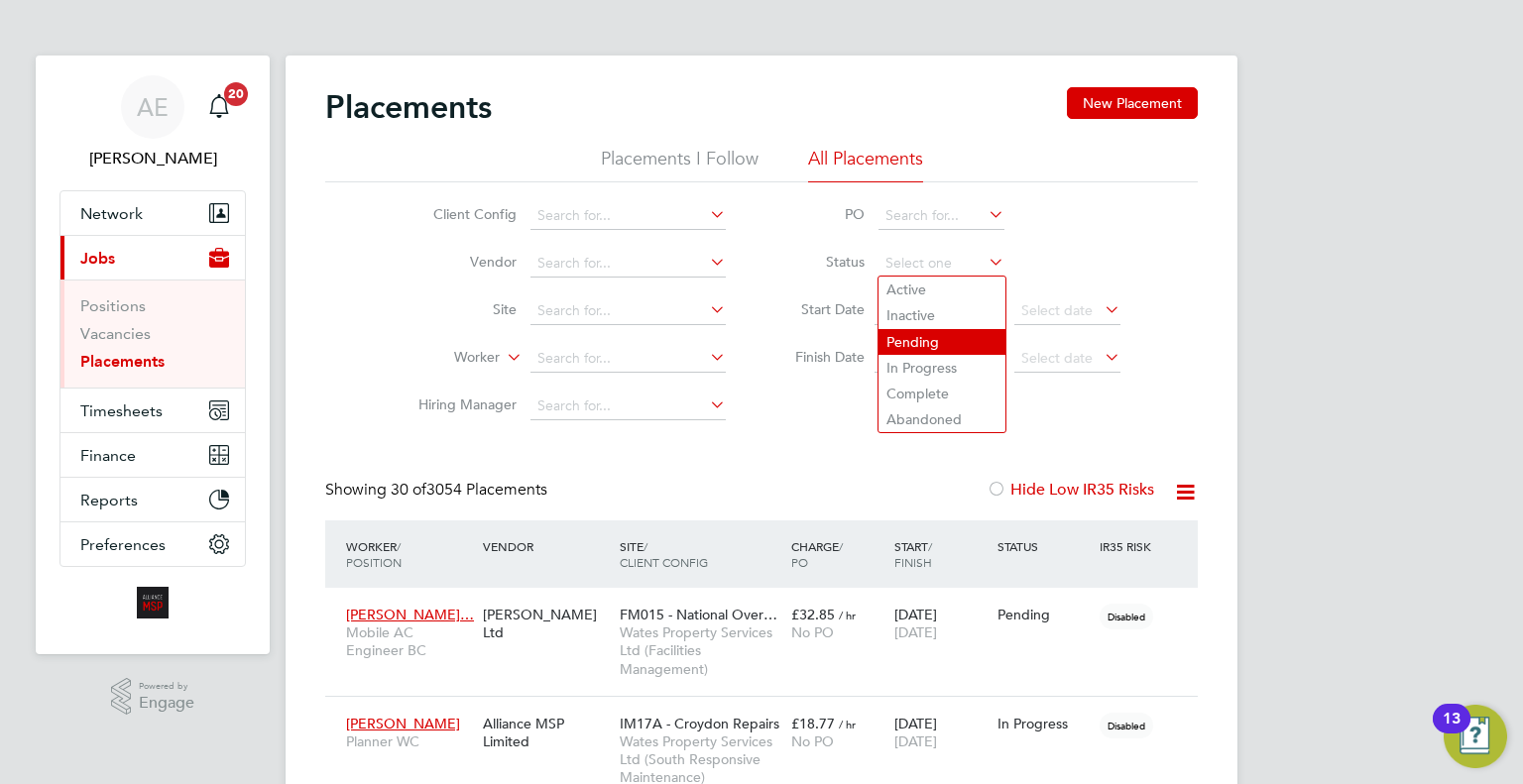 click on "Pending" 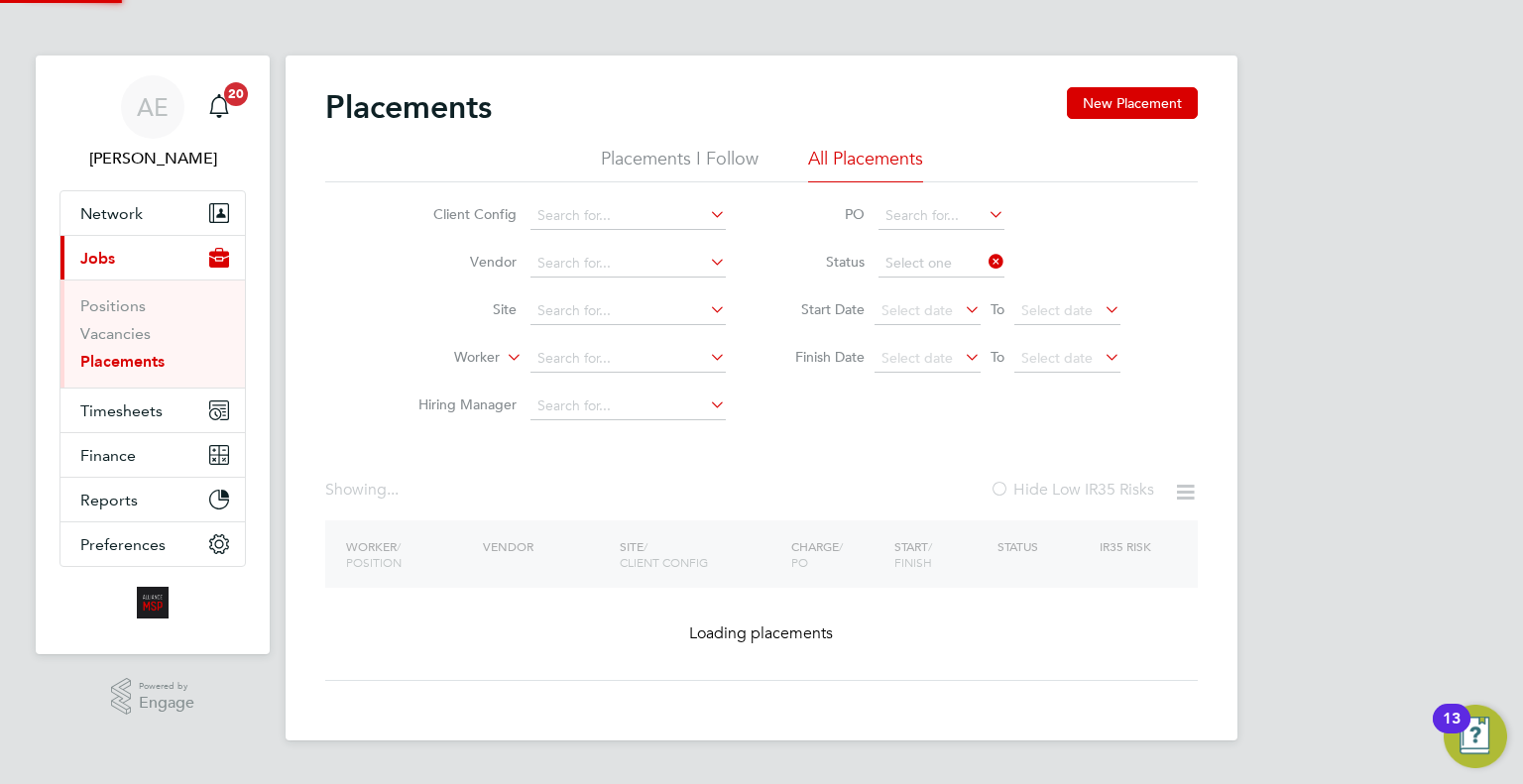 type on "Pending" 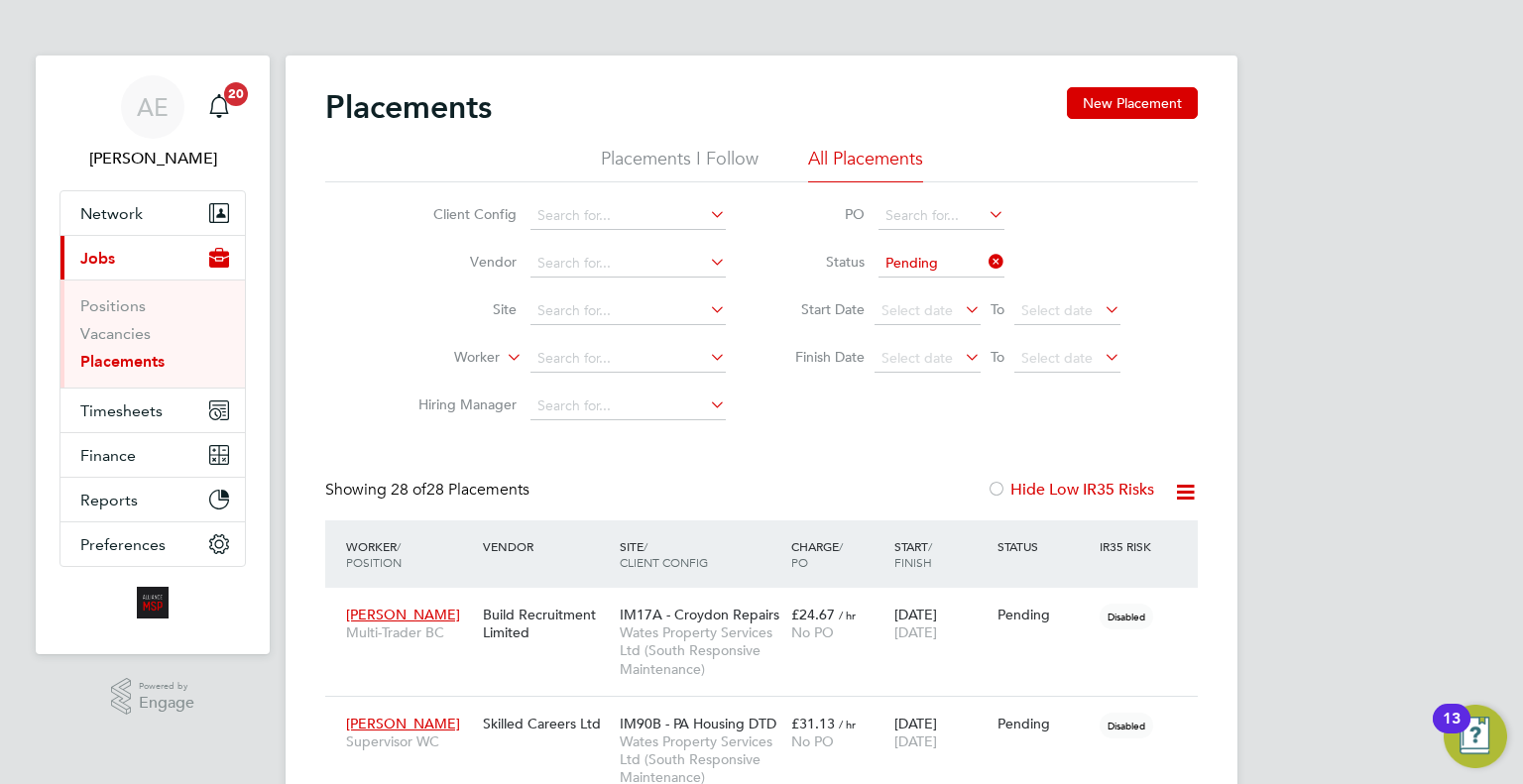 click on "AE   Alice Espinosa   Notifications
20   Applications:   Network
Team Members   Businesses   Sites   Workers   Contacts   Current page:   Jobs
Positions   Vacancies   Placements   Timesheets
Timesheets   Expenses   Finance
Invoices & Credit Notes   Statements   Payments   Reports
Margin Report   CIS Reports   Report Downloads   Preferences
My Business   Doc. Requirements   Notifications   VMS Configurations   Activity Logs
.st0{fill:#C0C1C2;}
Powered by Engage Placements New Placement Placements I Follow All Placements Client Config   Vendor     Site     Worker     Hiring Manager   PO   Status   Pending Start Date
Select date
To
Select date
Finish Date
Select date
To
Select date
Showing   /" at bounding box center [762, 1845] 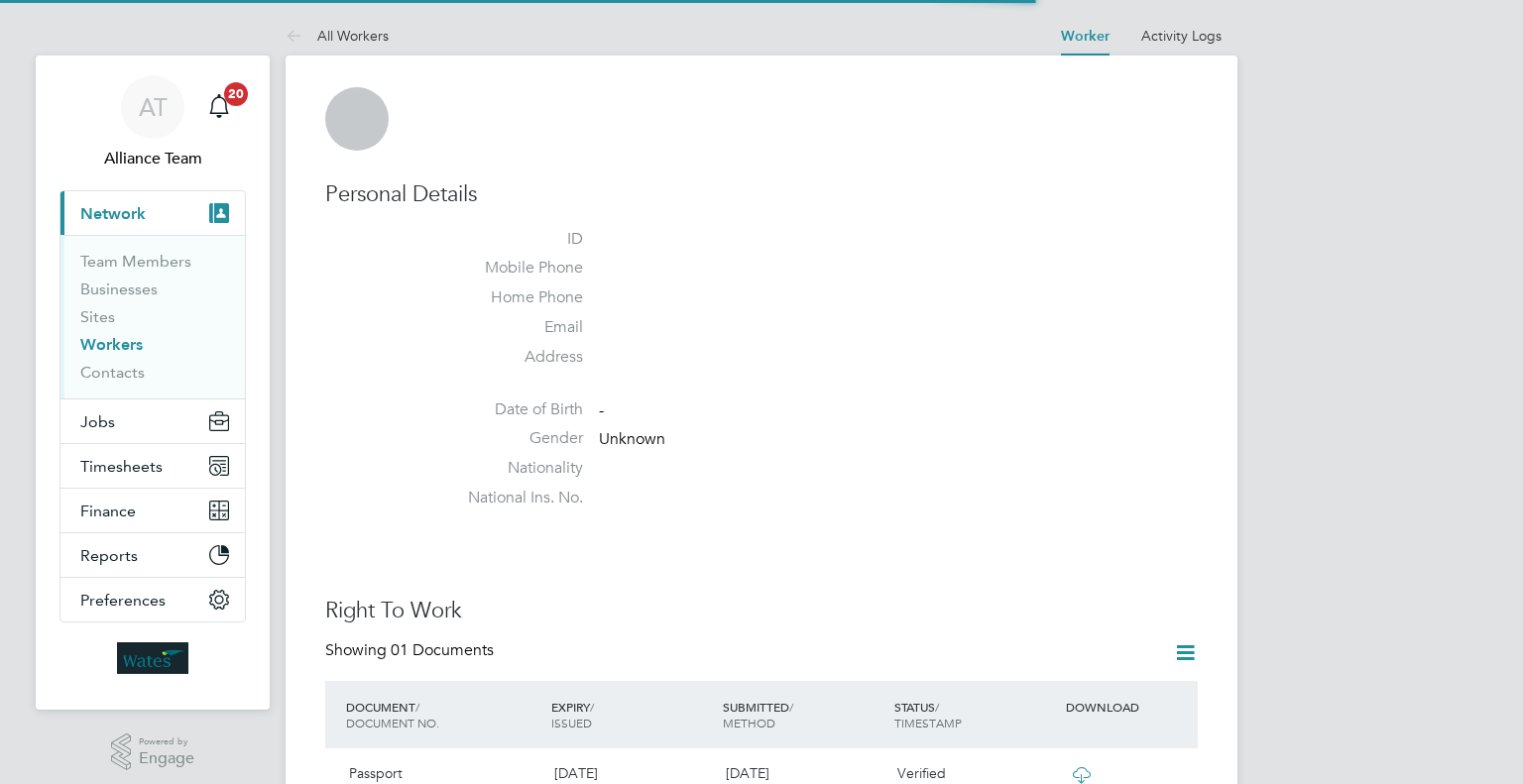 scroll, scrollTop: 0, scrollLeft: 0, axis: both 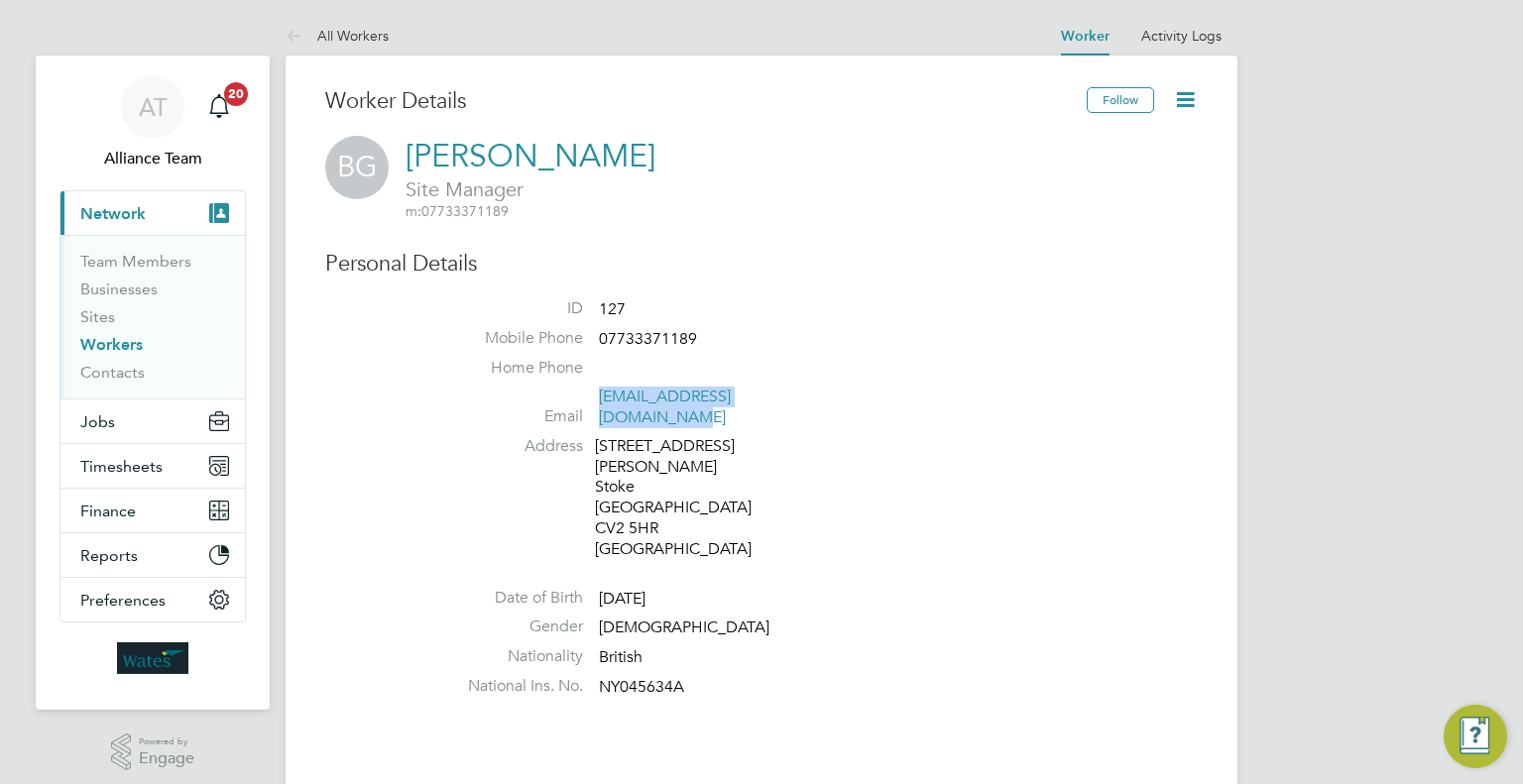 drag, startPoint x: 827, startPoint y: 399, endPoint x: 599, endPoint y: 395, distance: 228.03509 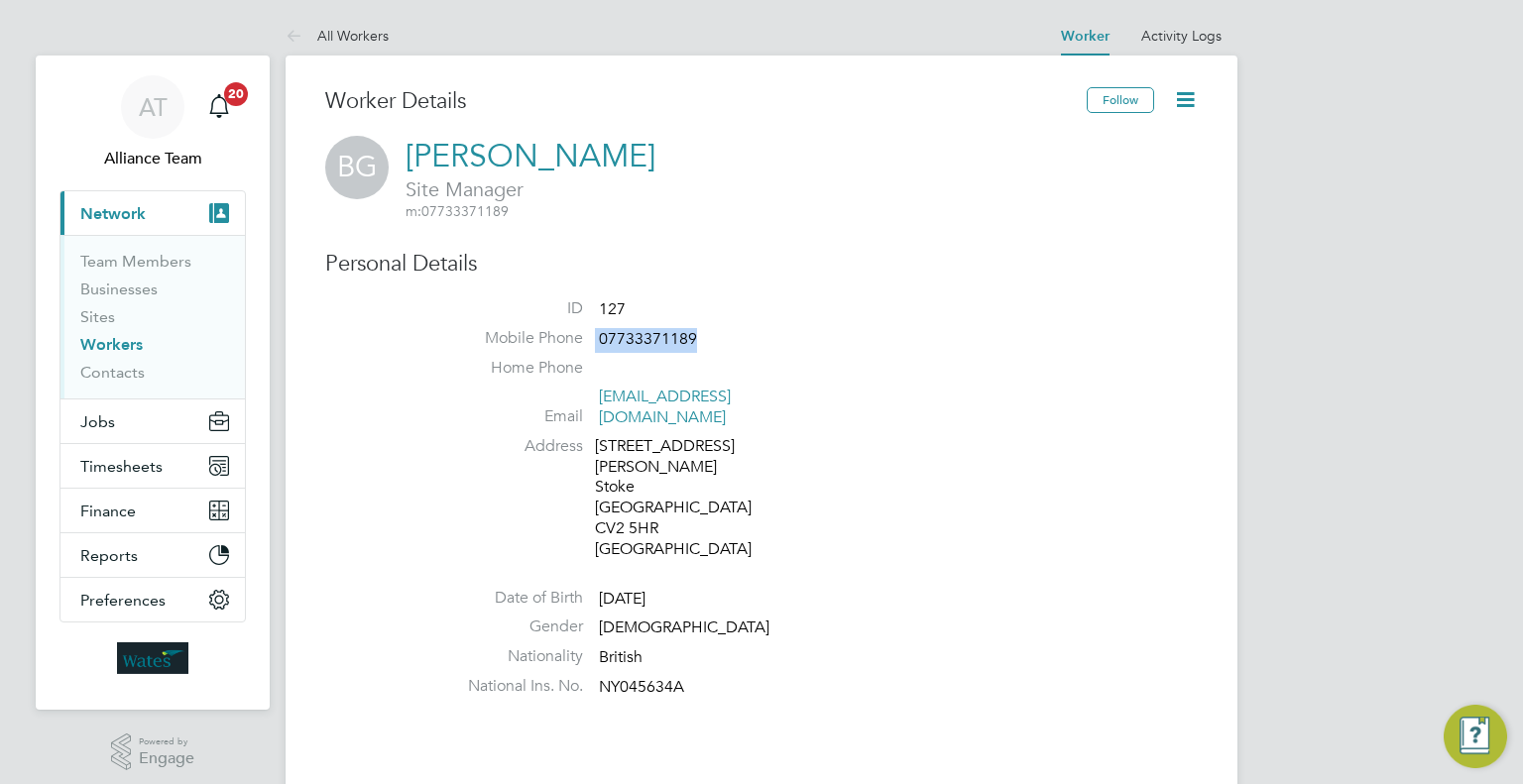drag, startPoint x: 711, startPoint y: 331, endPoint x: 596, endPoint y: 336, distance: 115.10864 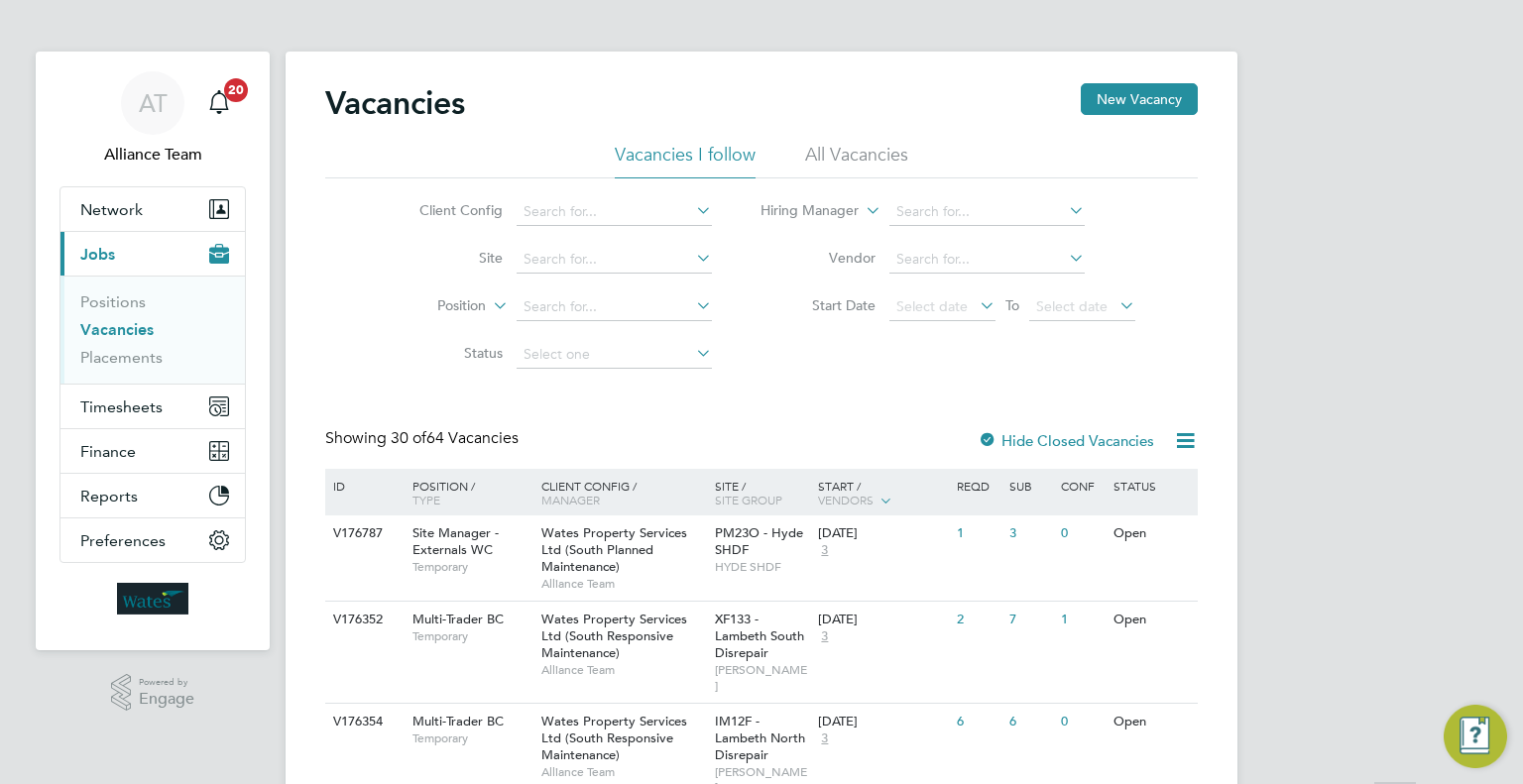 scroll, scrollTop: 6, scrollLeft: 0, axis: vertical 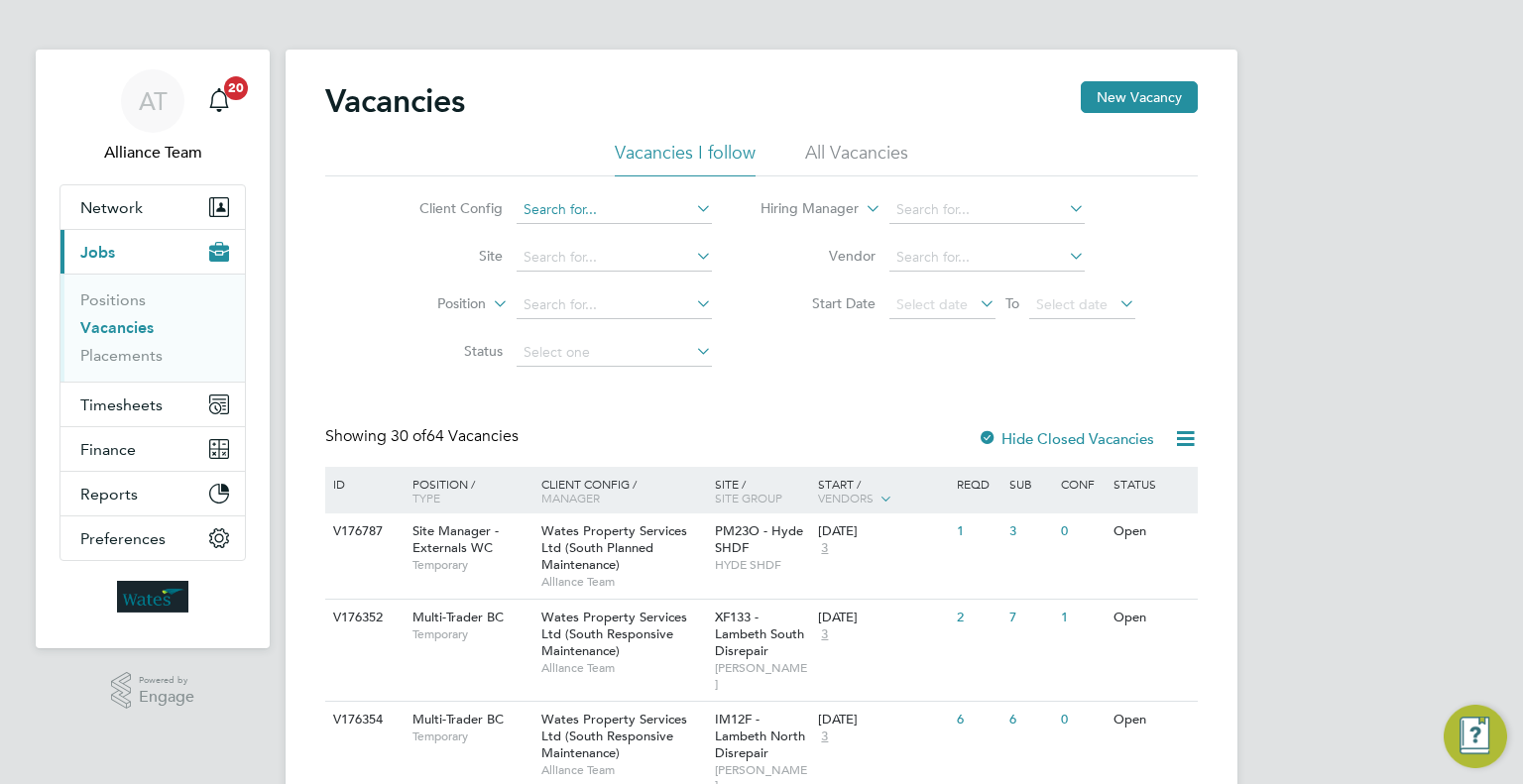 click 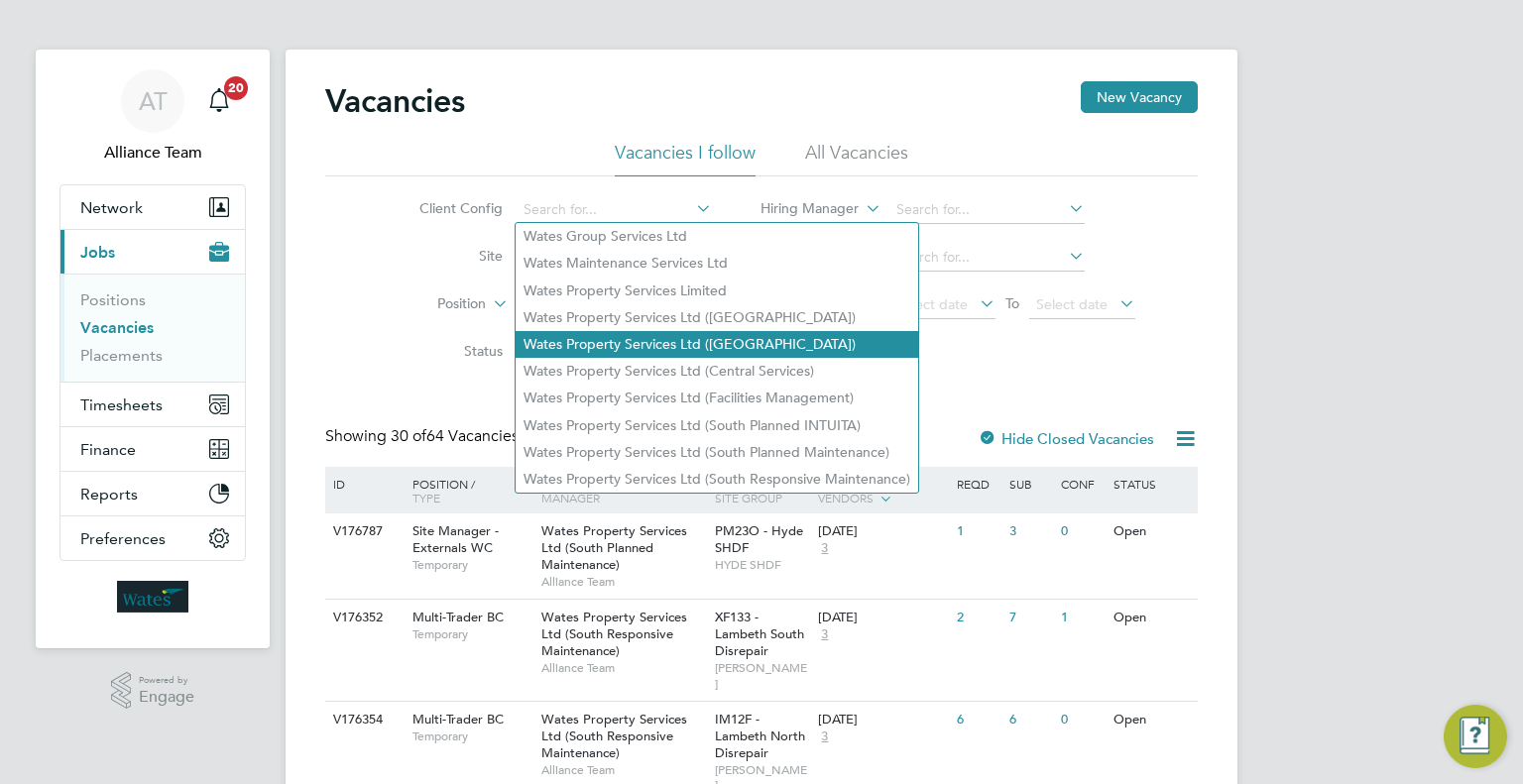 click on "Wates Property Services Ltd (Central & North)" 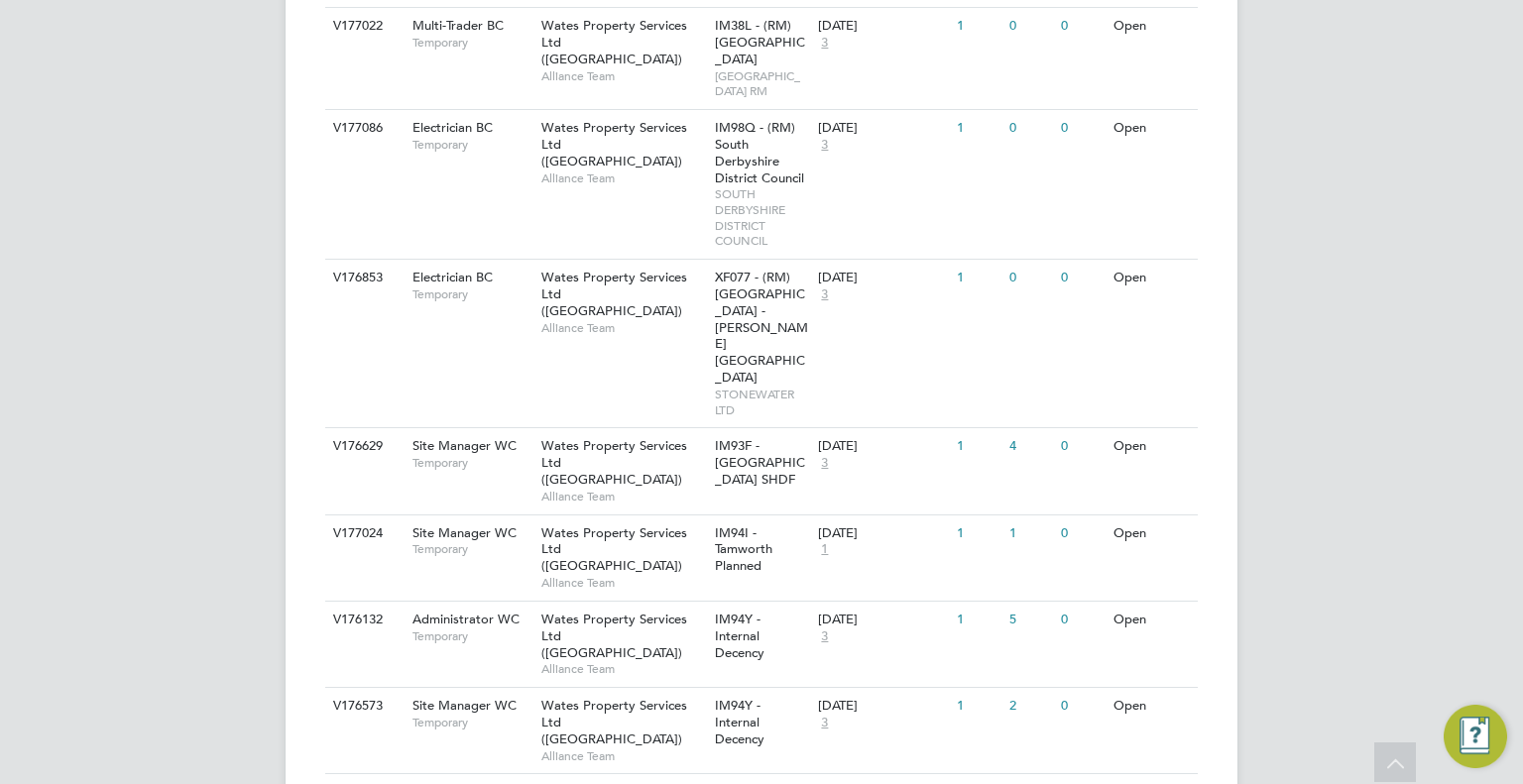 scroll, scrollTop: 856, scrollLeft: 0, axis: vertical 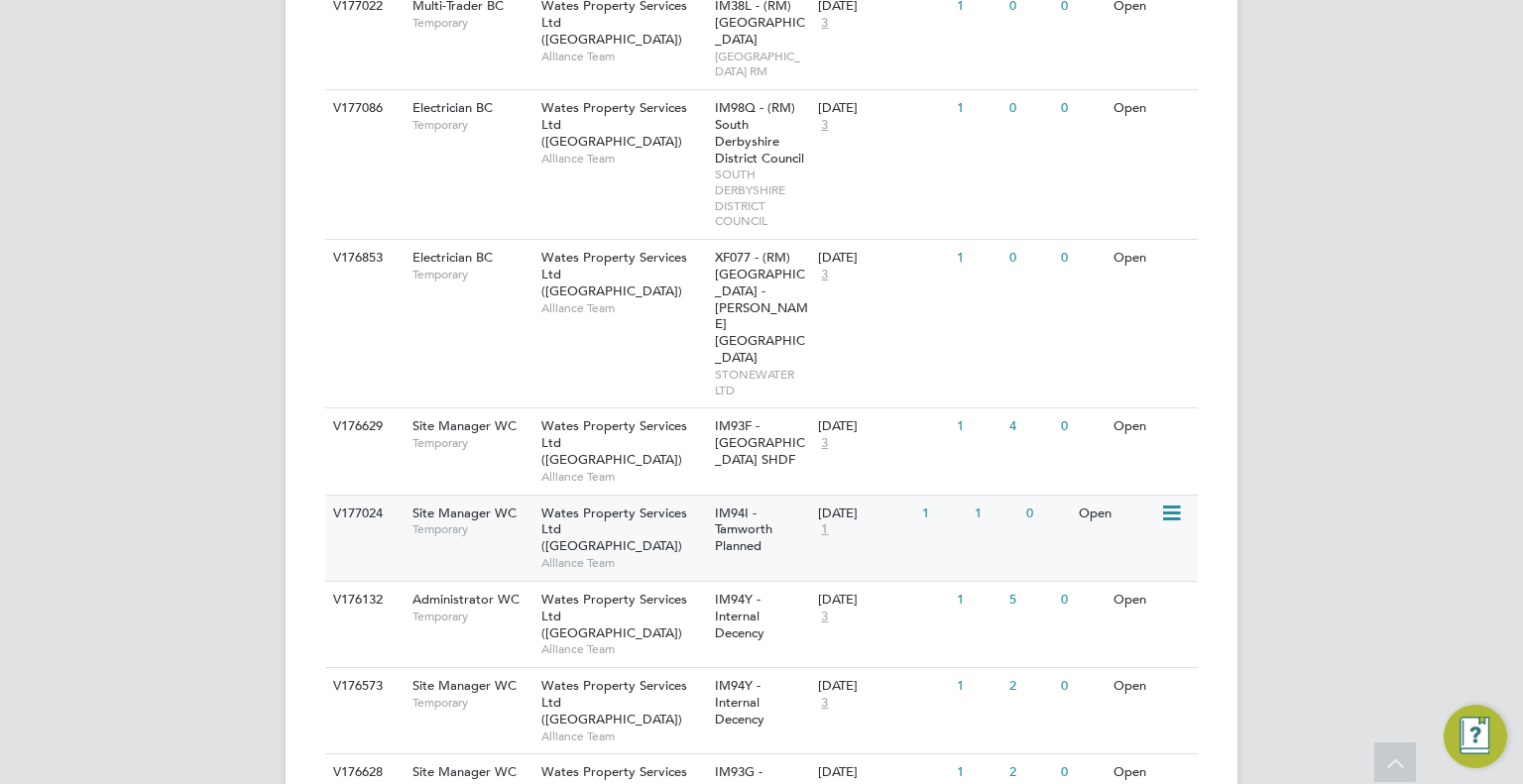 click on "IM94I - Tamworth Planned" 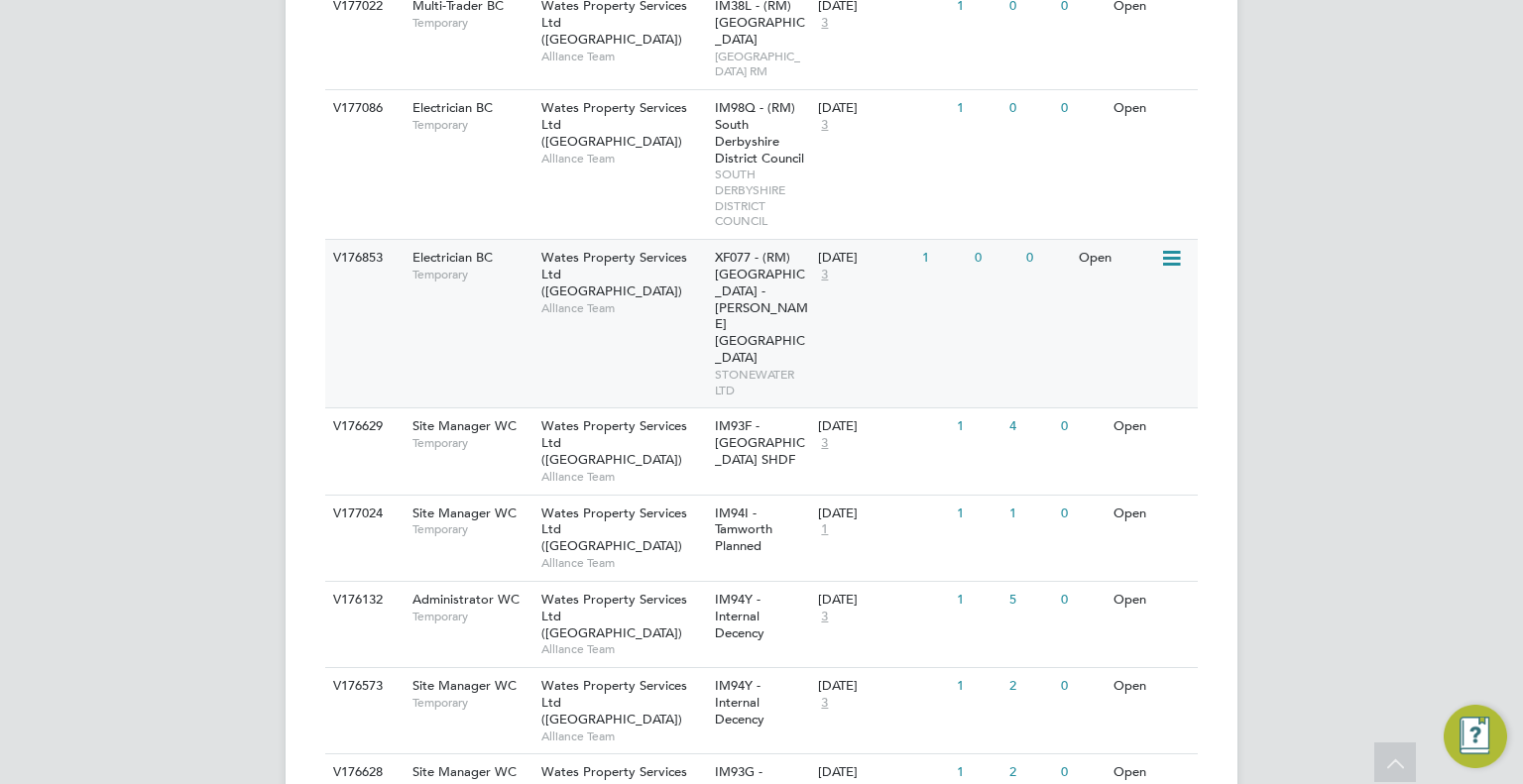 click on "V176853 Electrician BC   Temporary Wates Property Services Ltd (Central & North)   Alliance Team XF077 - (RM) Stonewater East - Milton Keynes   STONEWATER LTD 28 Jul 2025 3 1 0 0 Open" 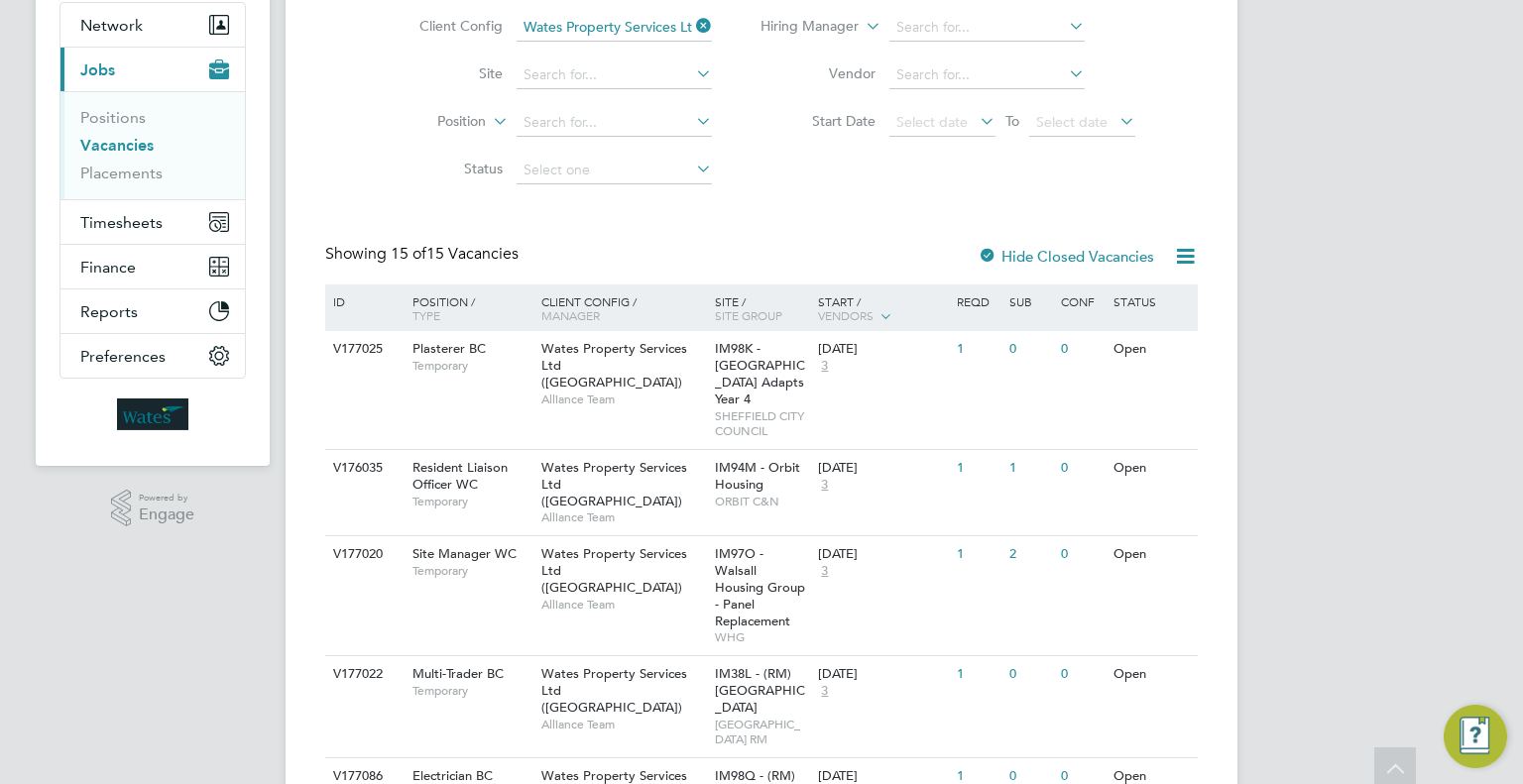 scroll, scrollTop: 0, scrollLeft: 0, axis: both 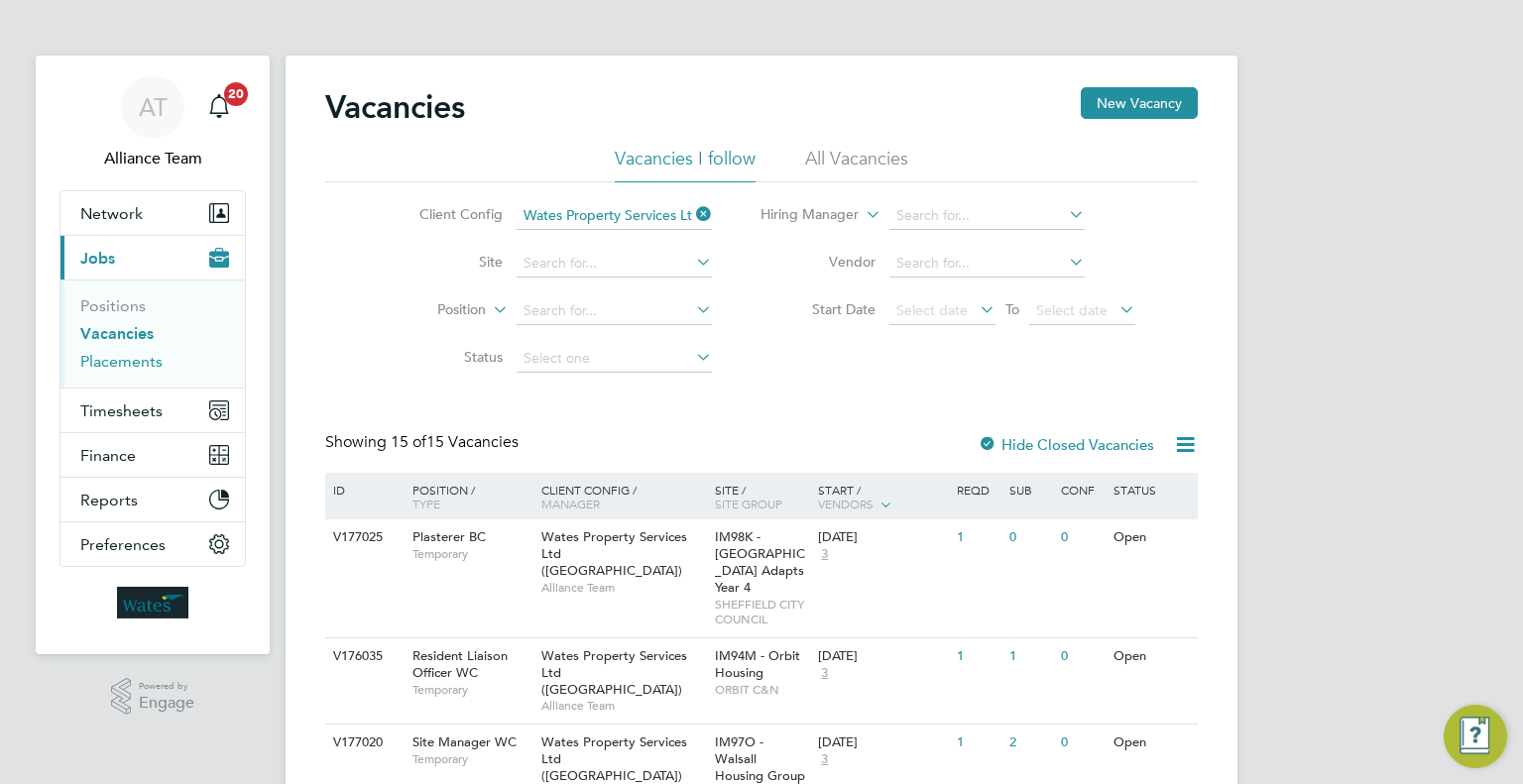 click on "Placements" at bounding box center (121, 361) 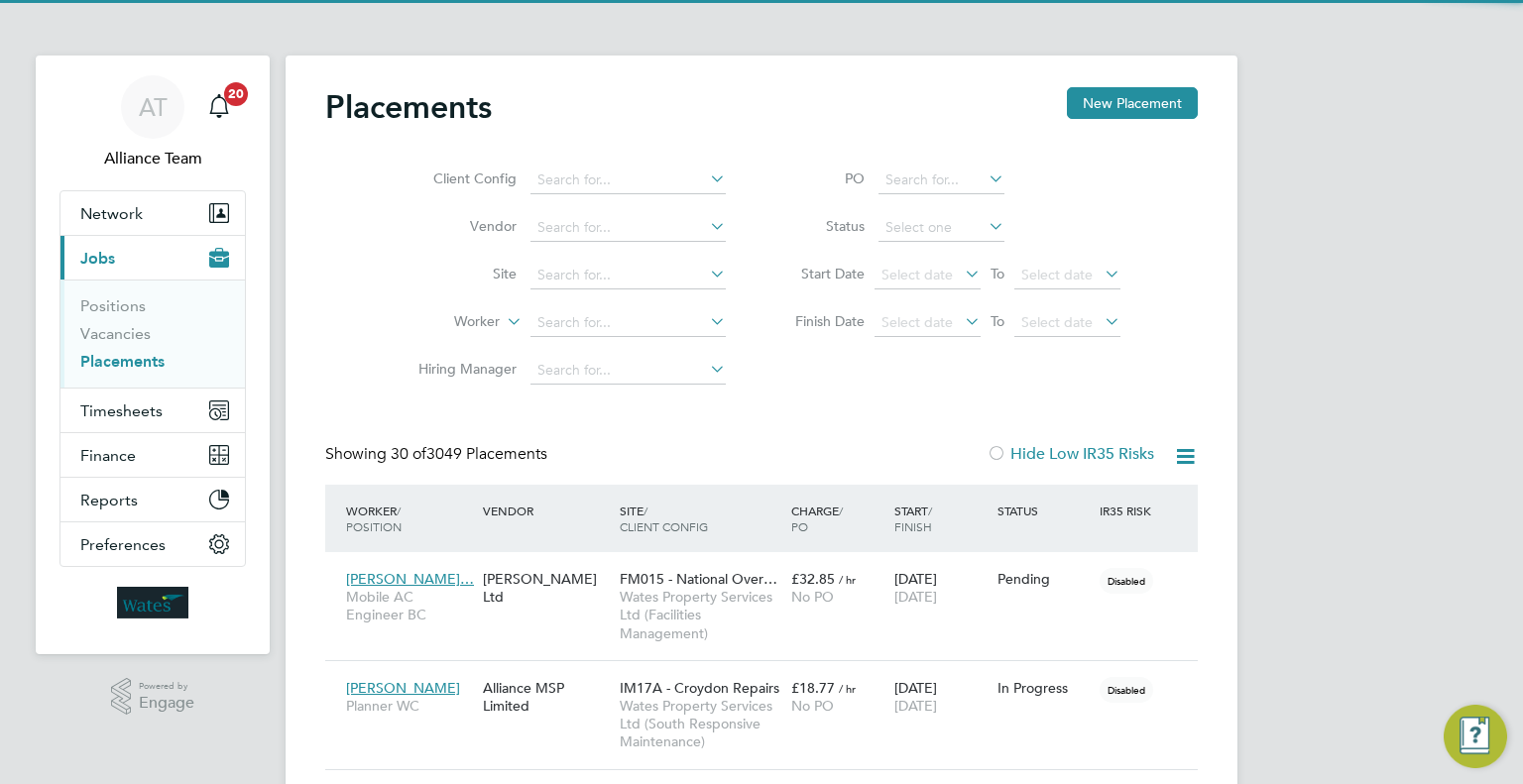 scroll, scrollTop: 10, scrollLeft: 9, axis: both 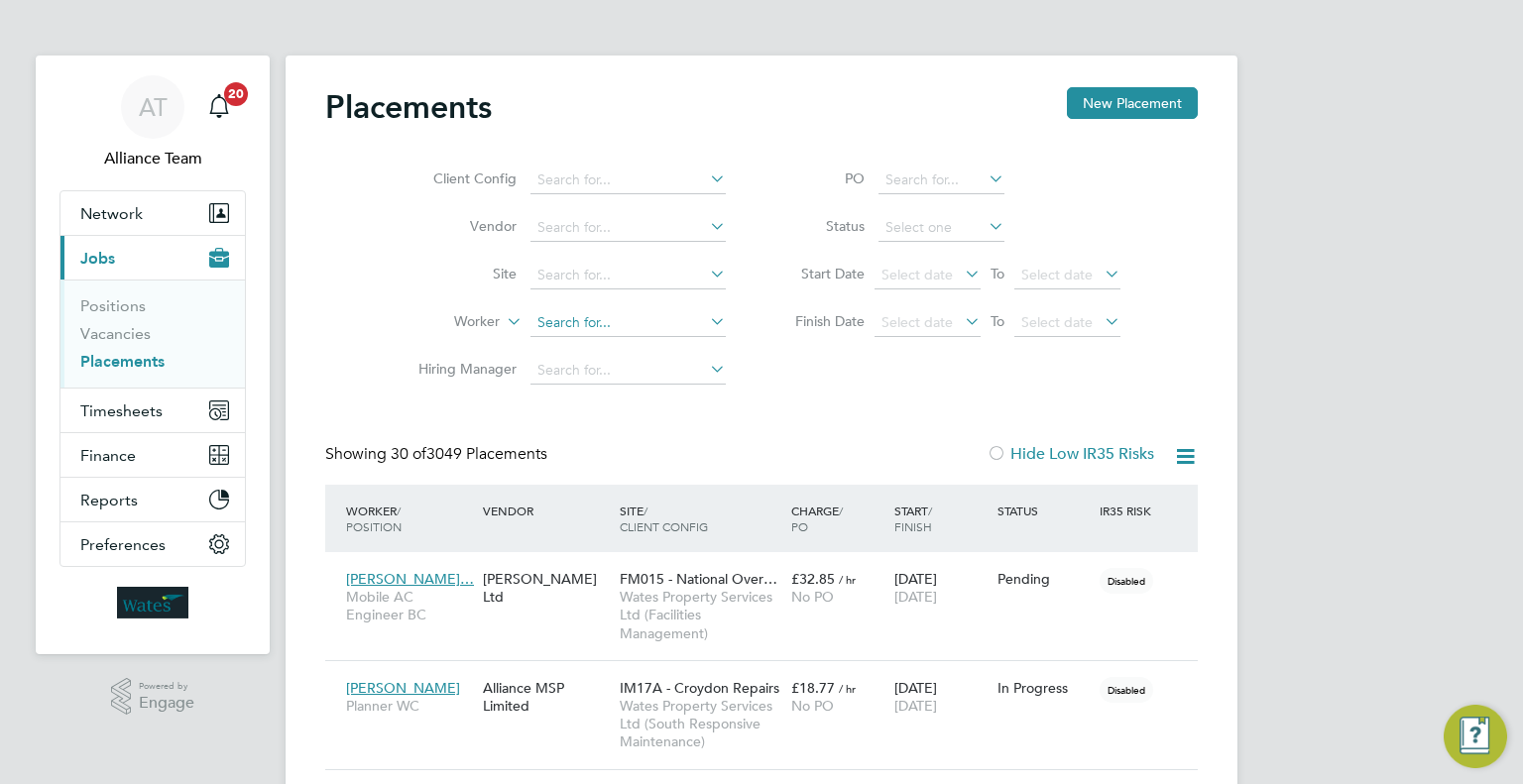 click 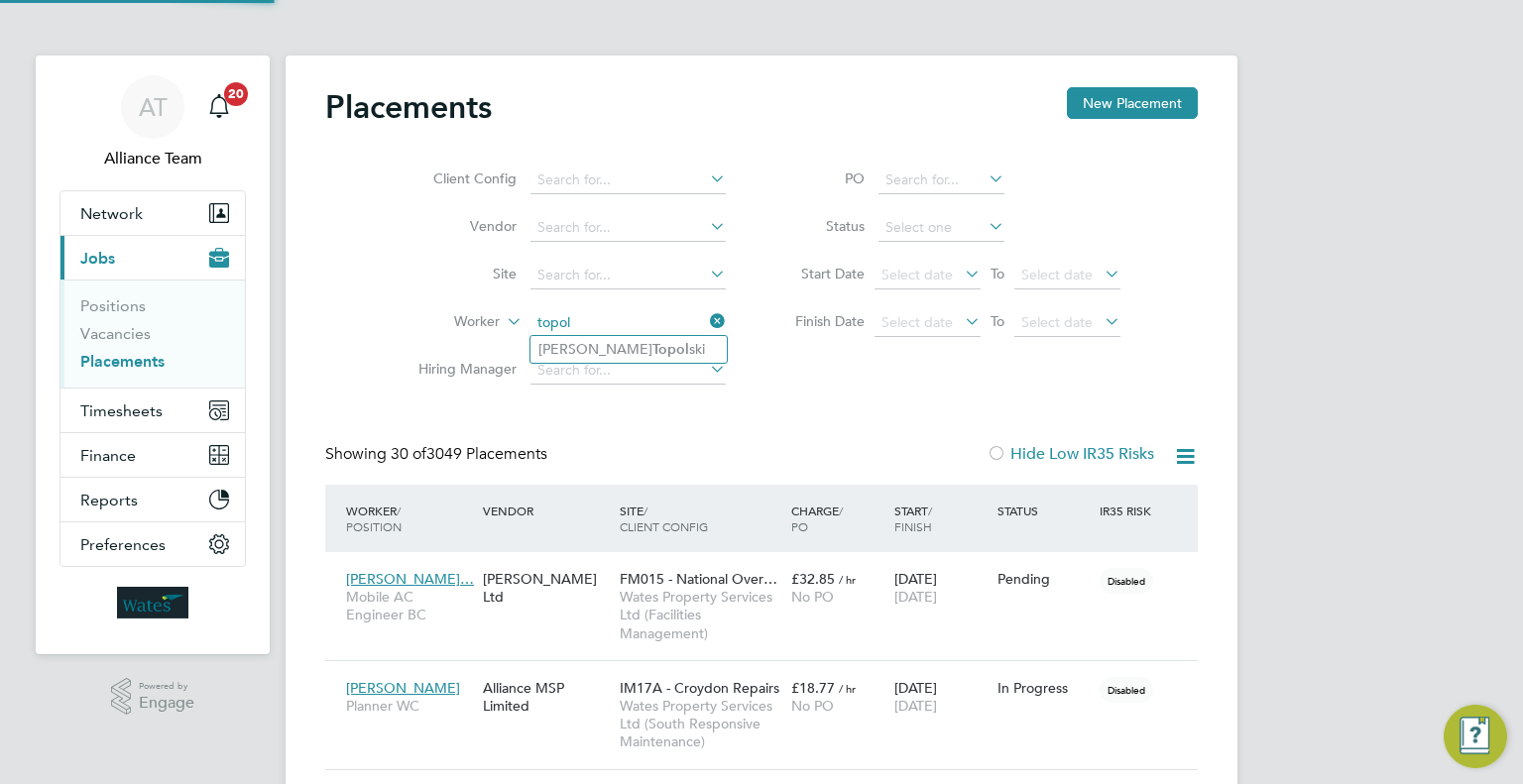 click on "Dani  Topol ski" 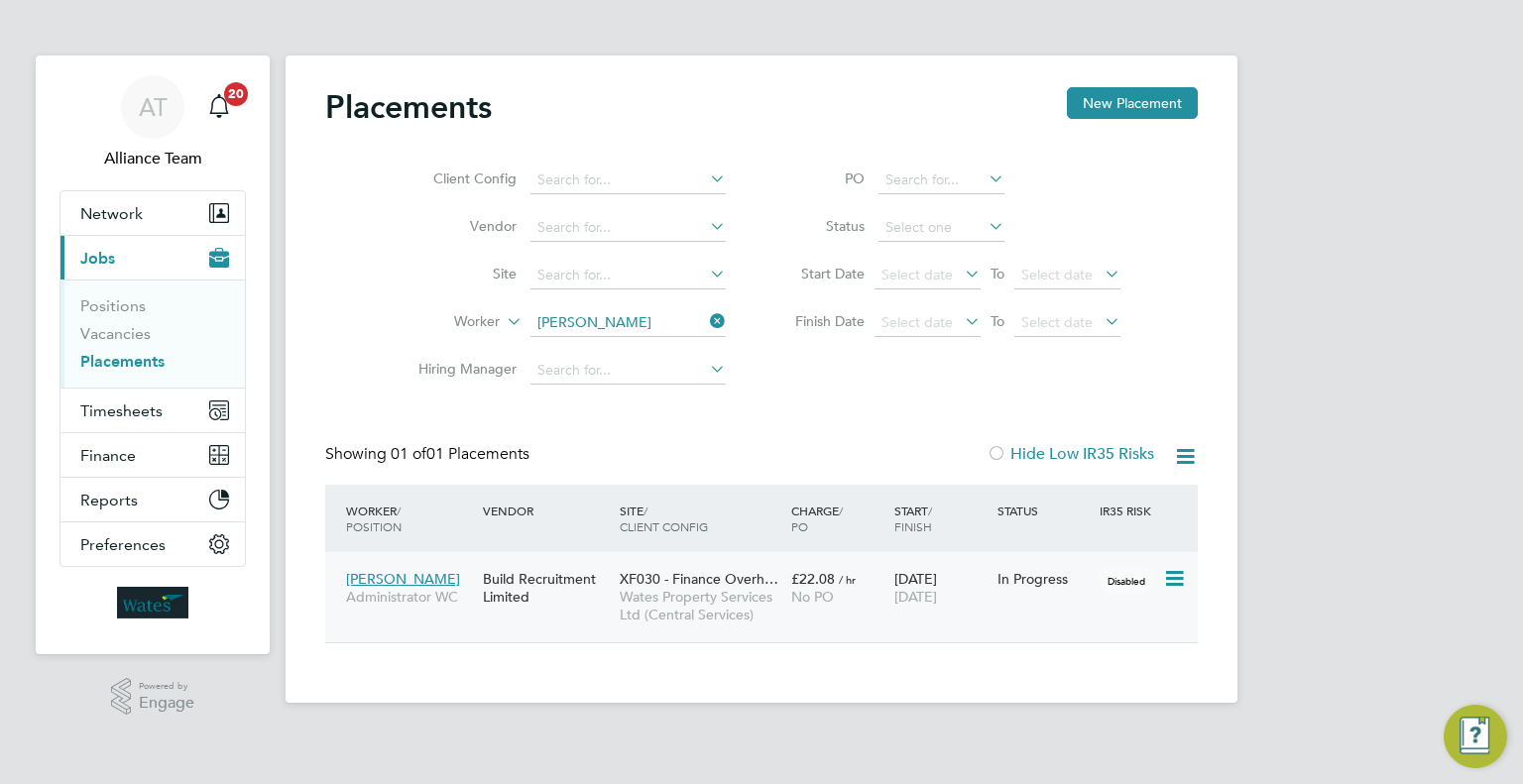click on "Wates Property Services Ltd (Central Services)" 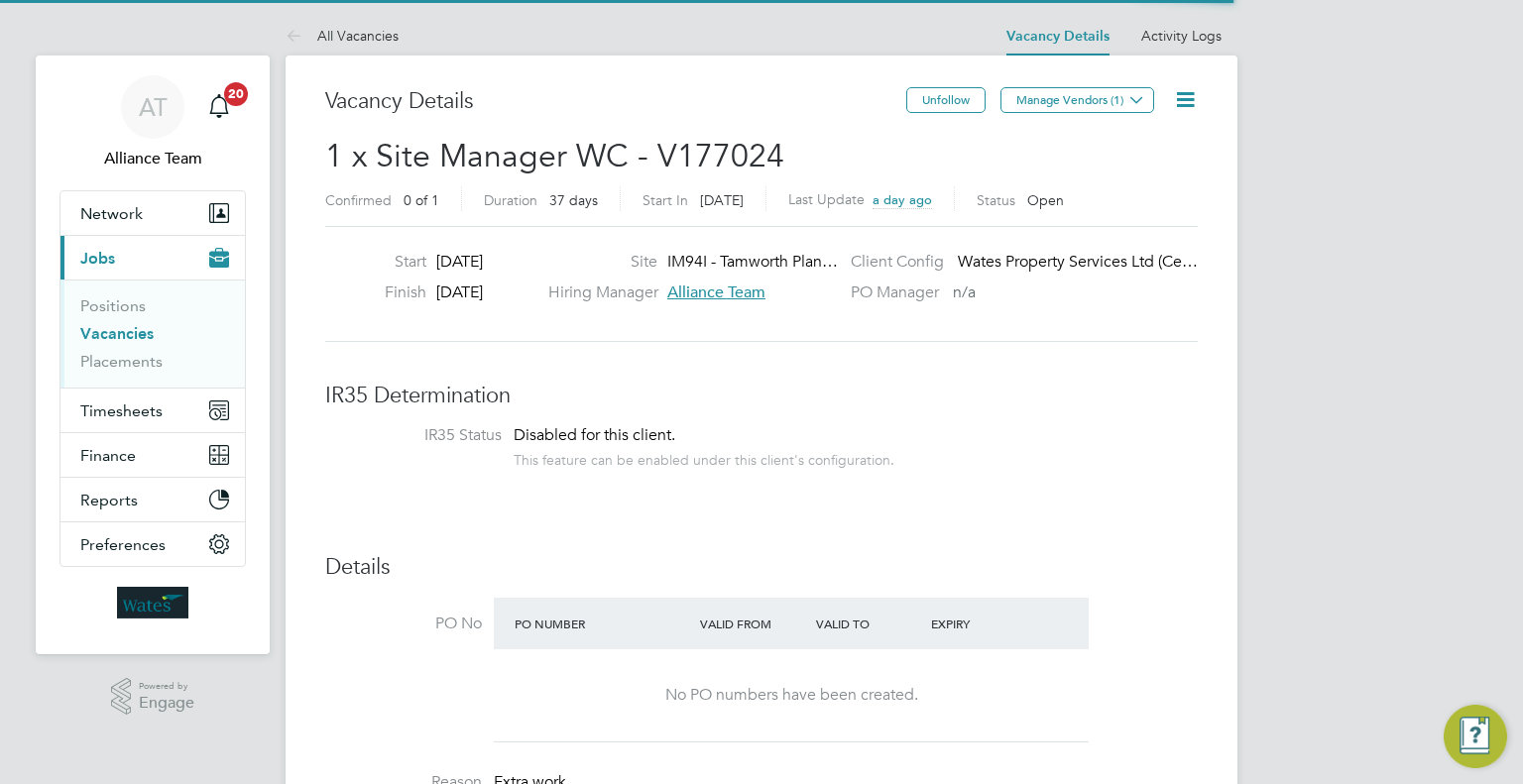 scroll, scrollTop: 0, scrollLeft: 0, axis: both 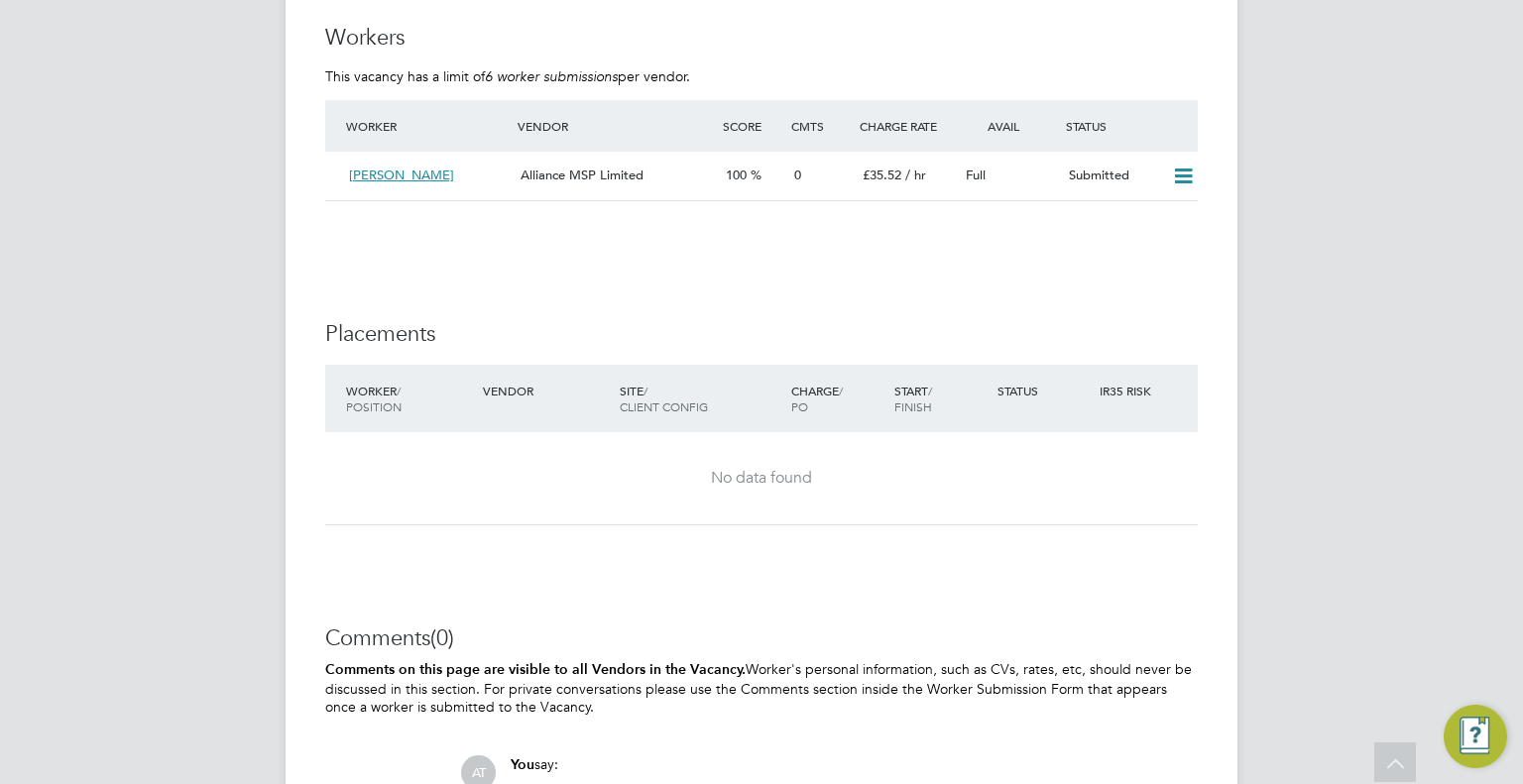 drag, startPoint x: 0, startPoint y: 0, endPoint x: 1461, endPoint y: 355, distance: 1503.5112 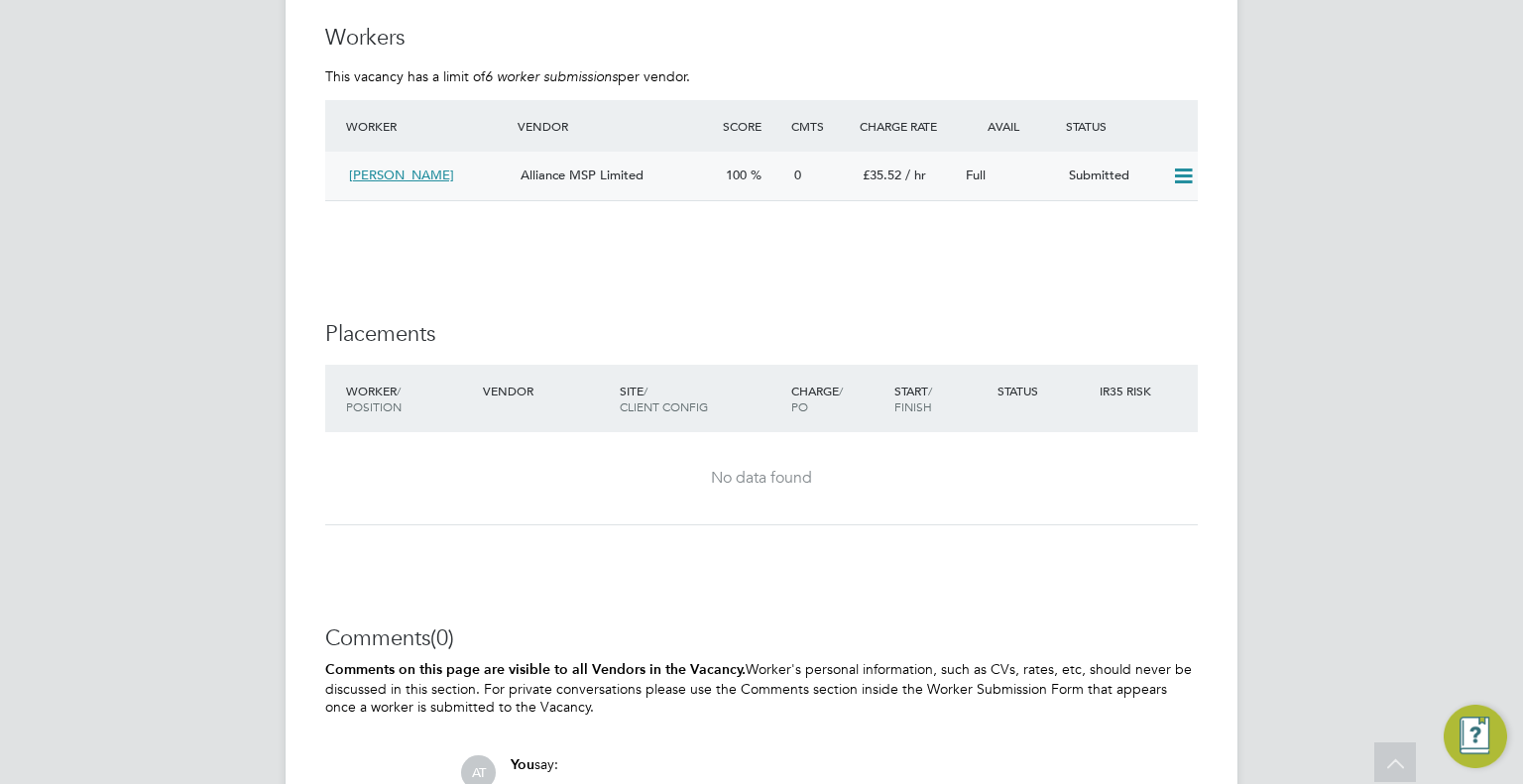 click 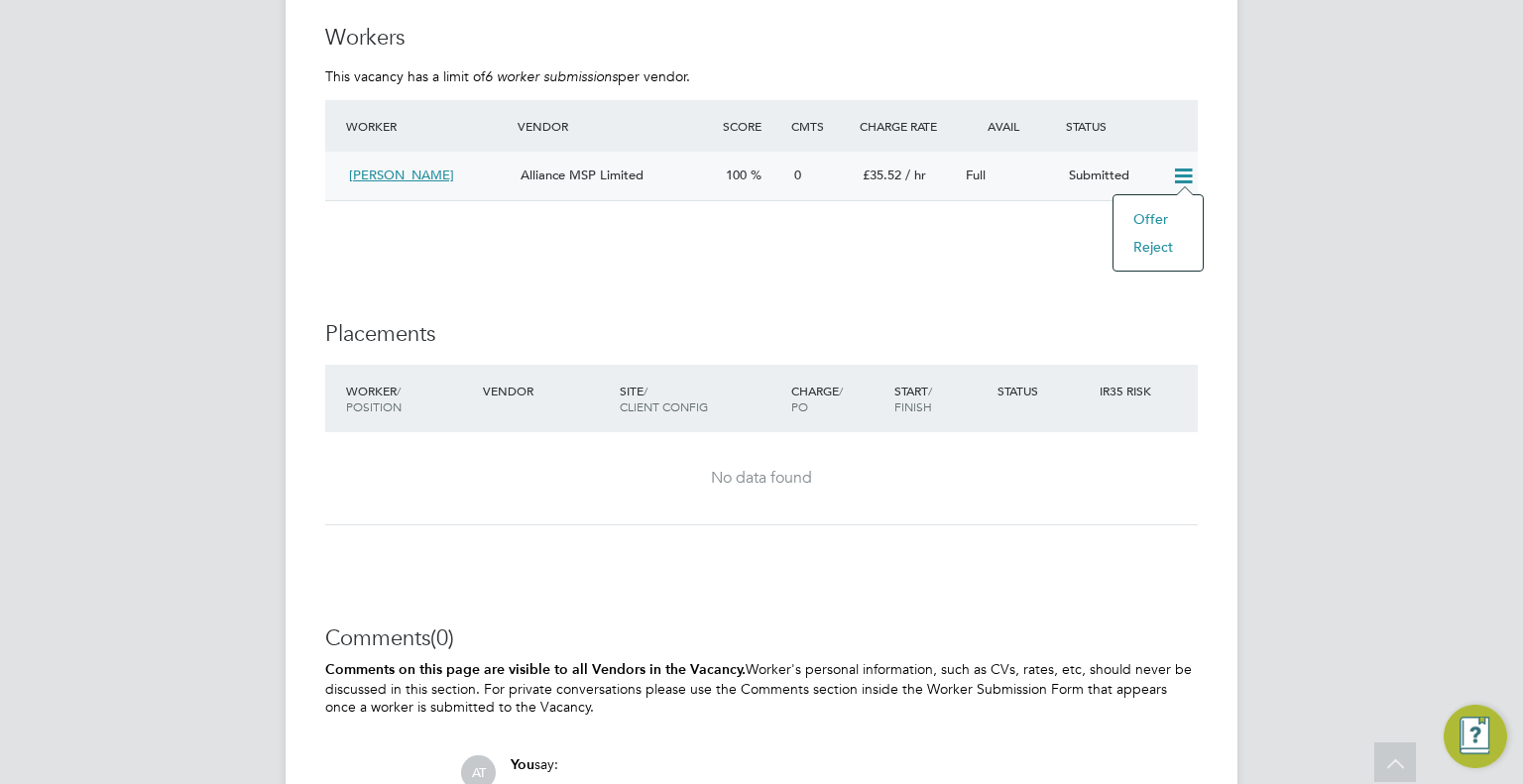 click on "Offer" 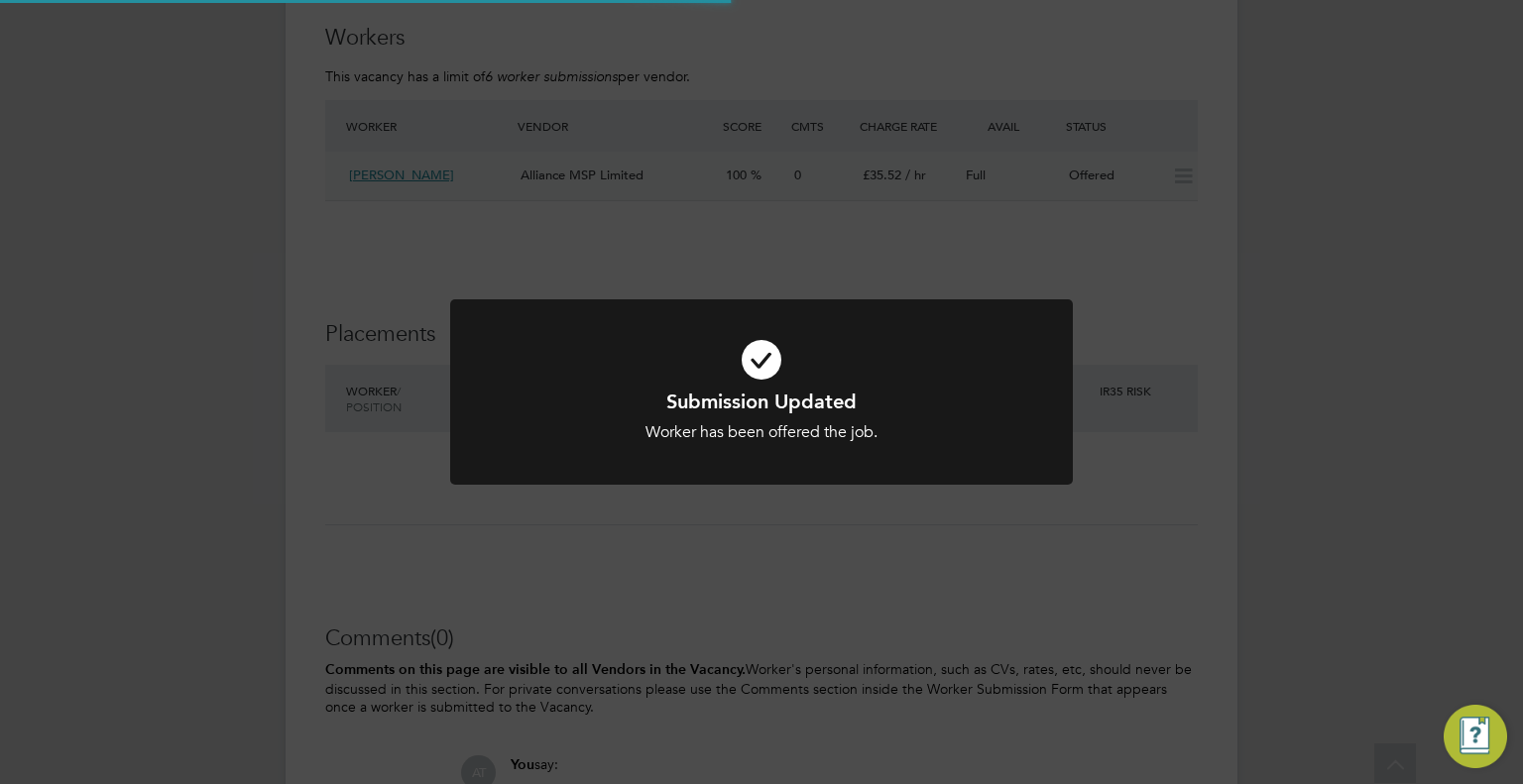 scroll, scrollTop: 0, scrollLeft: 0, axis: both 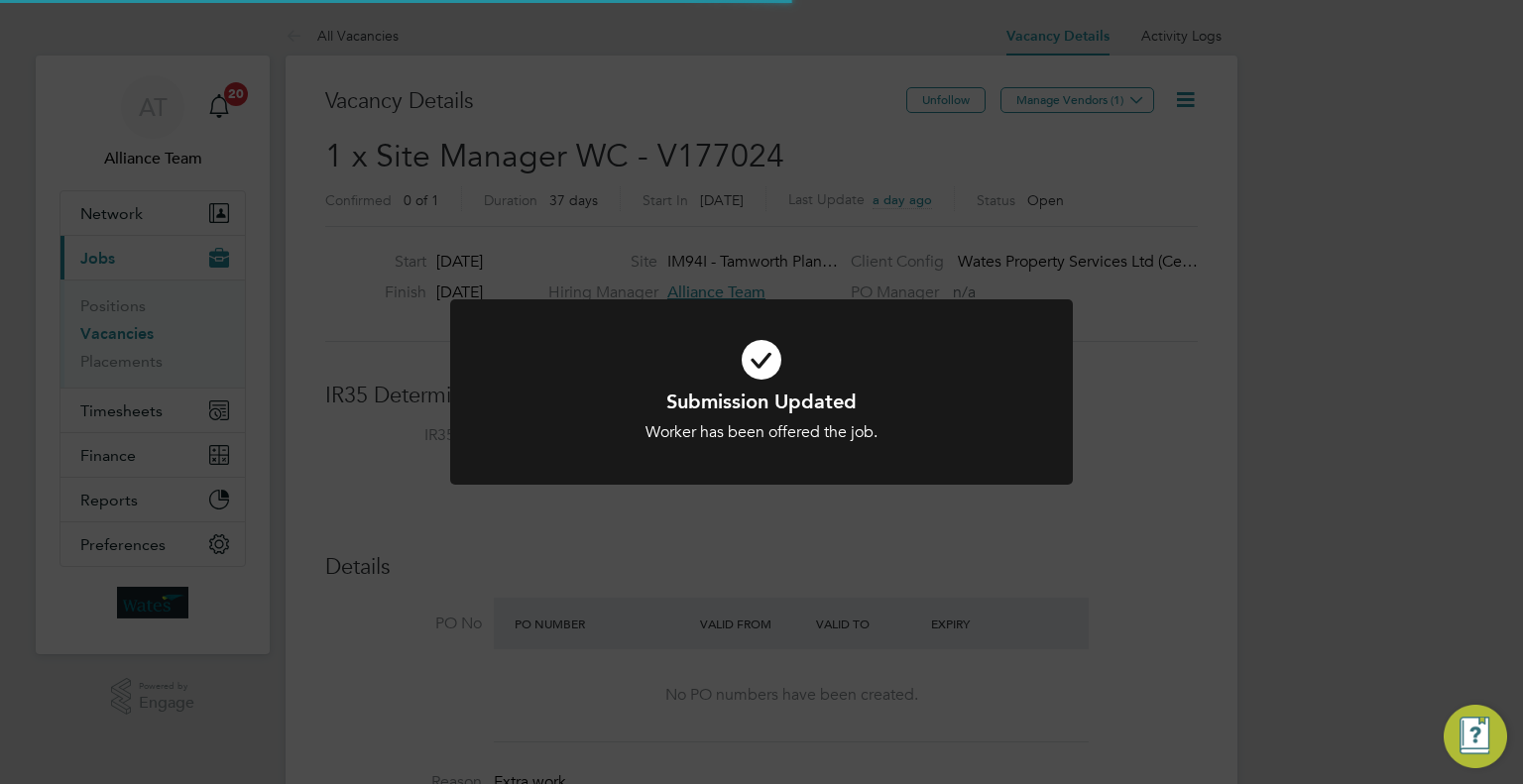 click on "Submission Updated Worker has been offered the job. Cancel Okay" 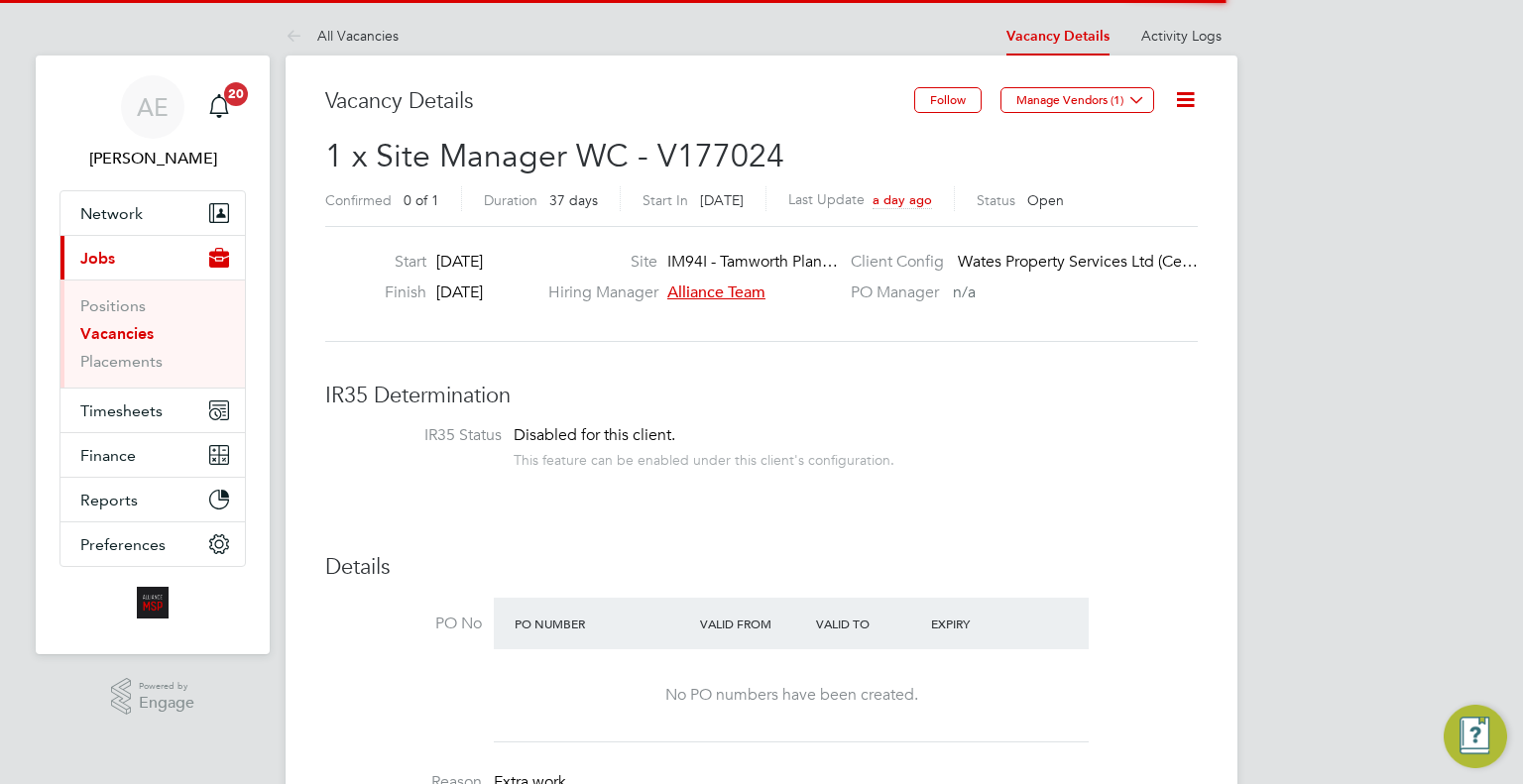 scroll, scrollTop: 0, scrollLeft: 0, axis: both 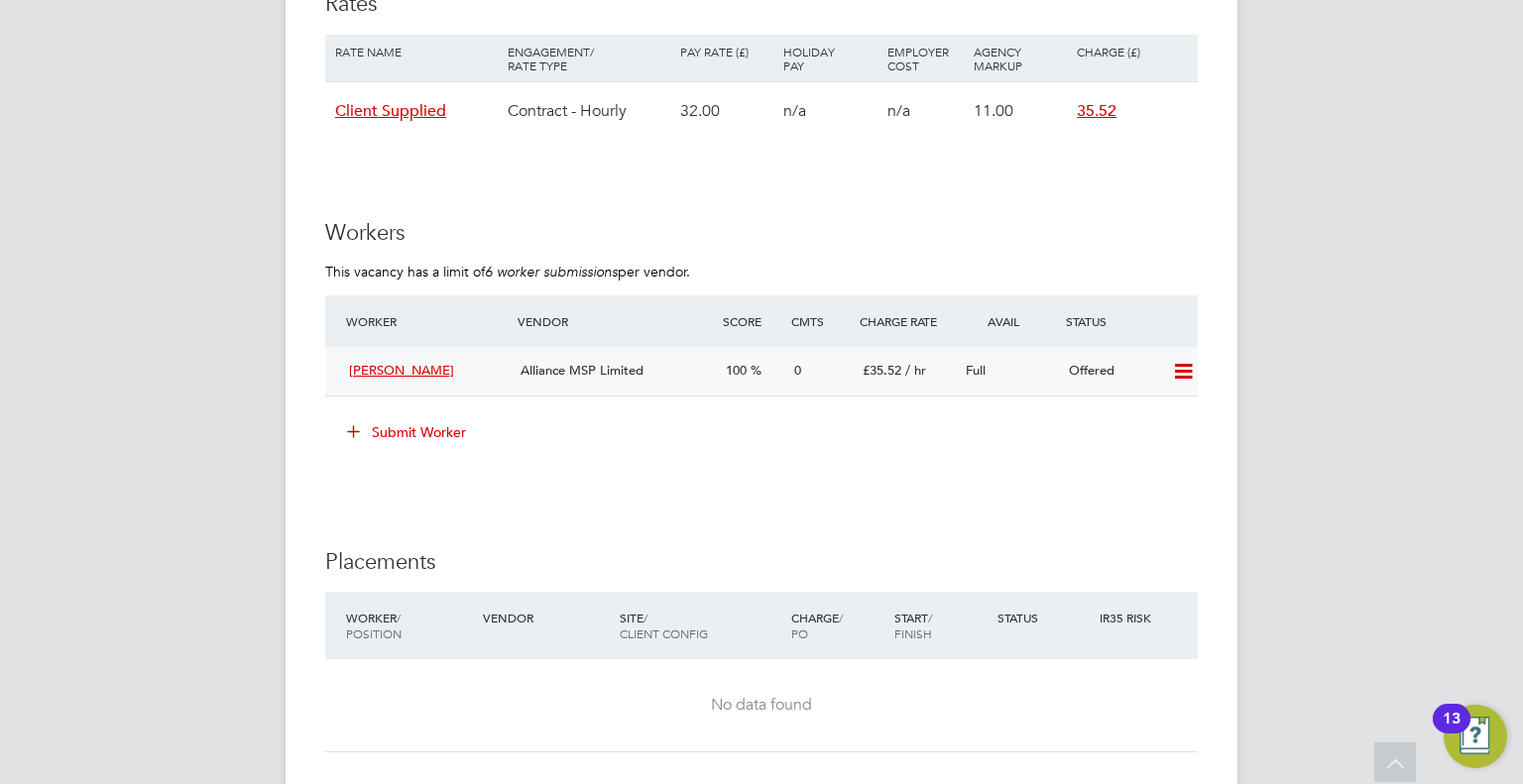 click 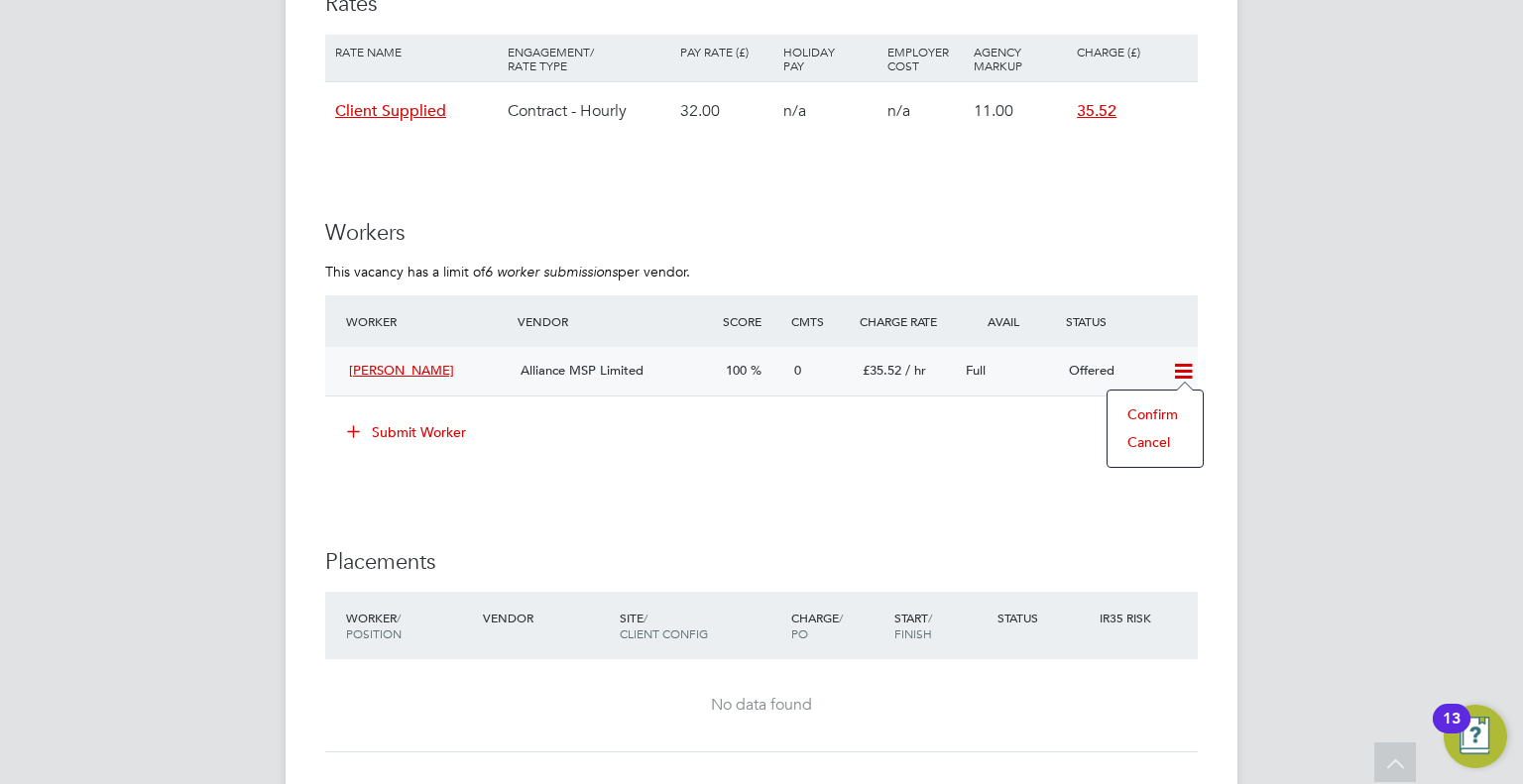click on "Confirm" 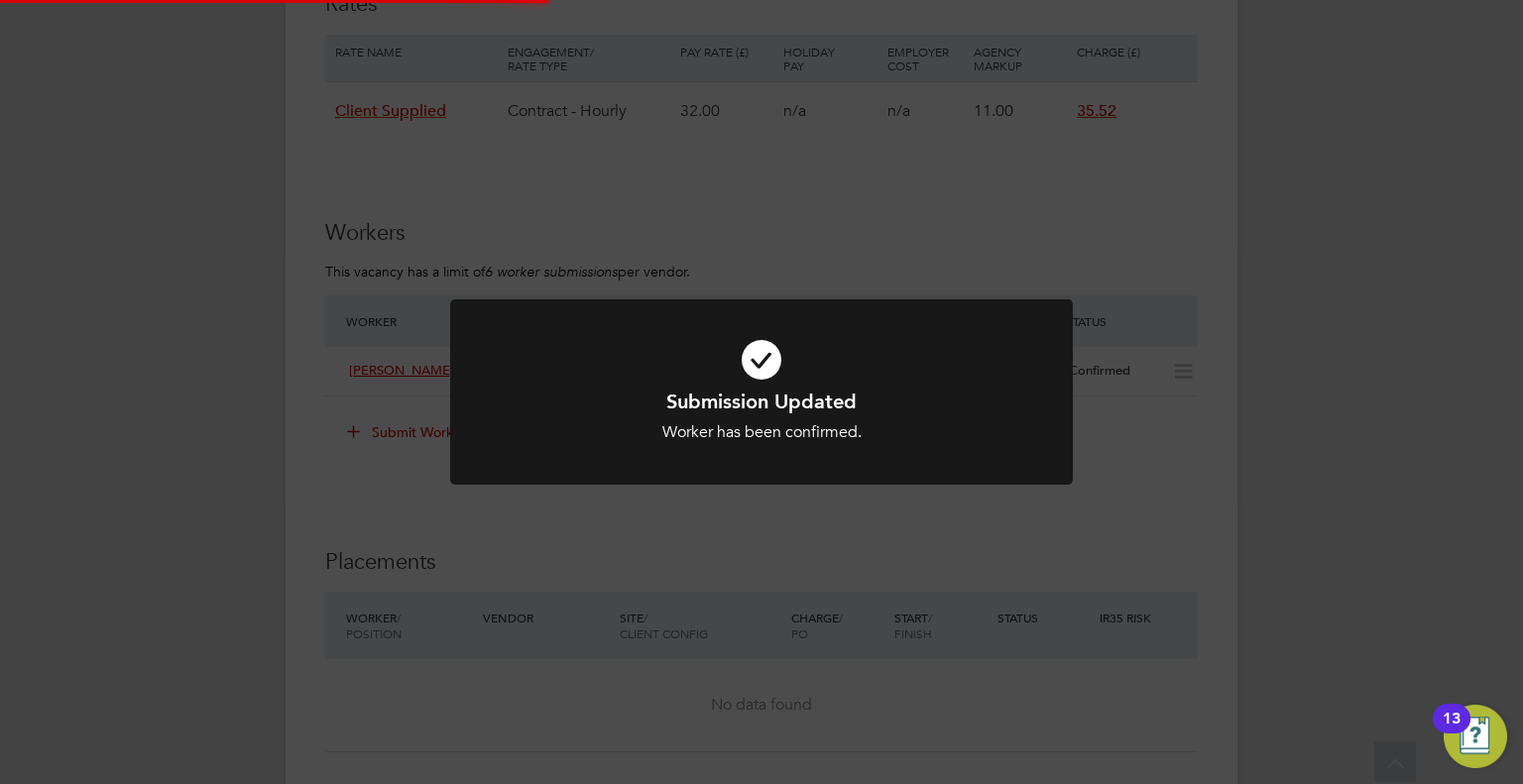 scroll, scrollTop: 0, scrollLeft: 0, axis: both 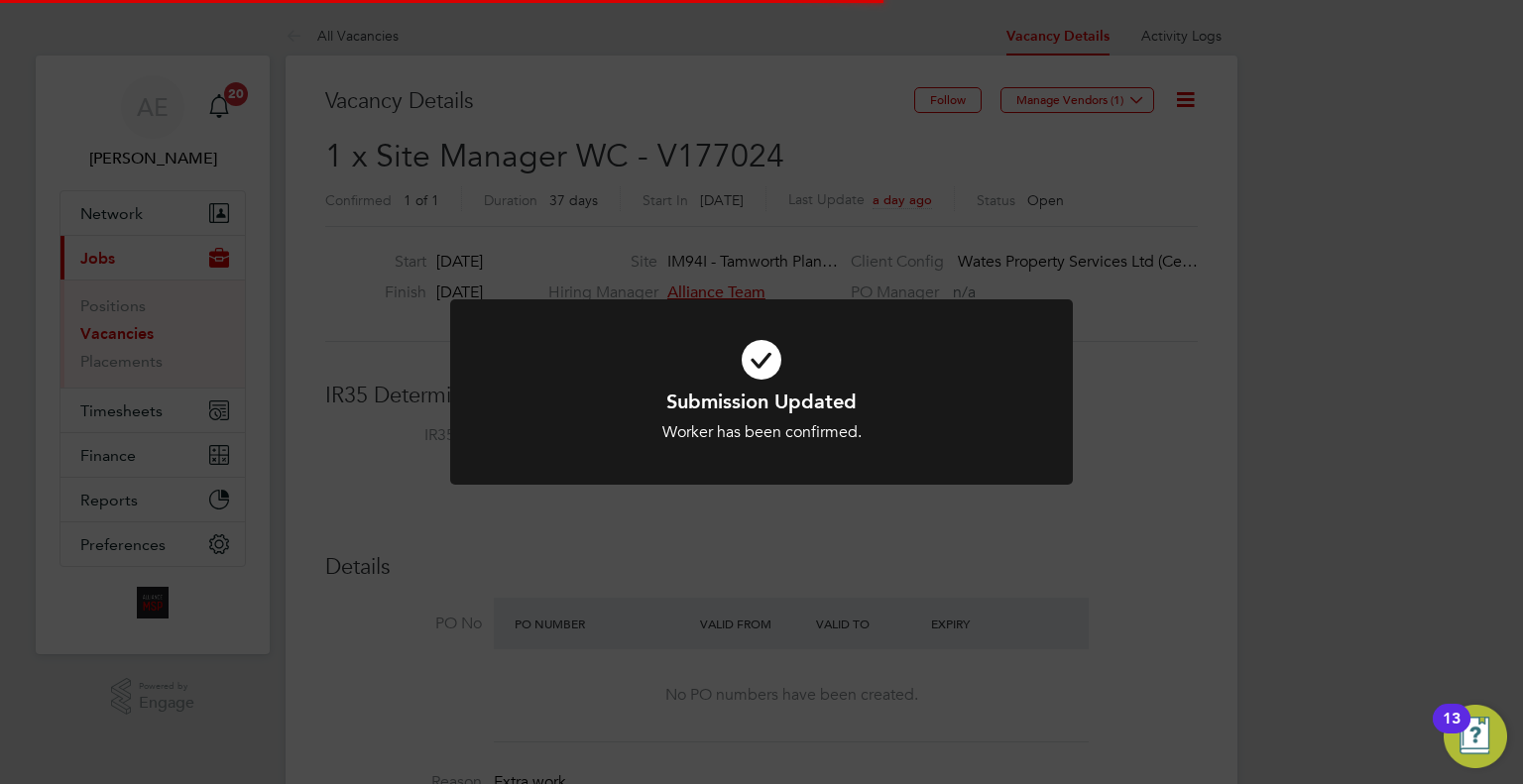 click on "Submission Updated Worker has been confirmed. Cancel Okay" 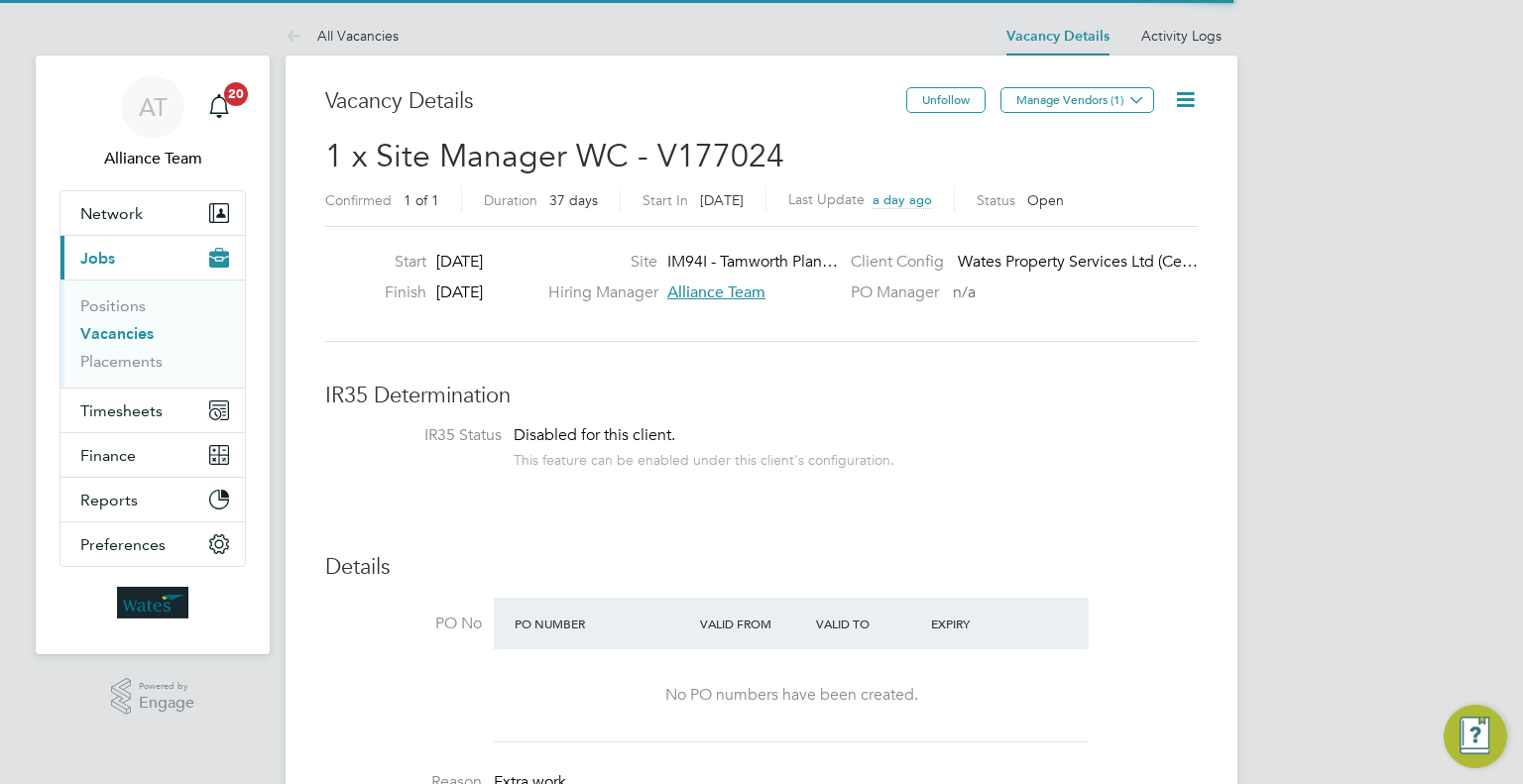 scroll, scrollTop: 0, scrollLeft: 0, axis: both 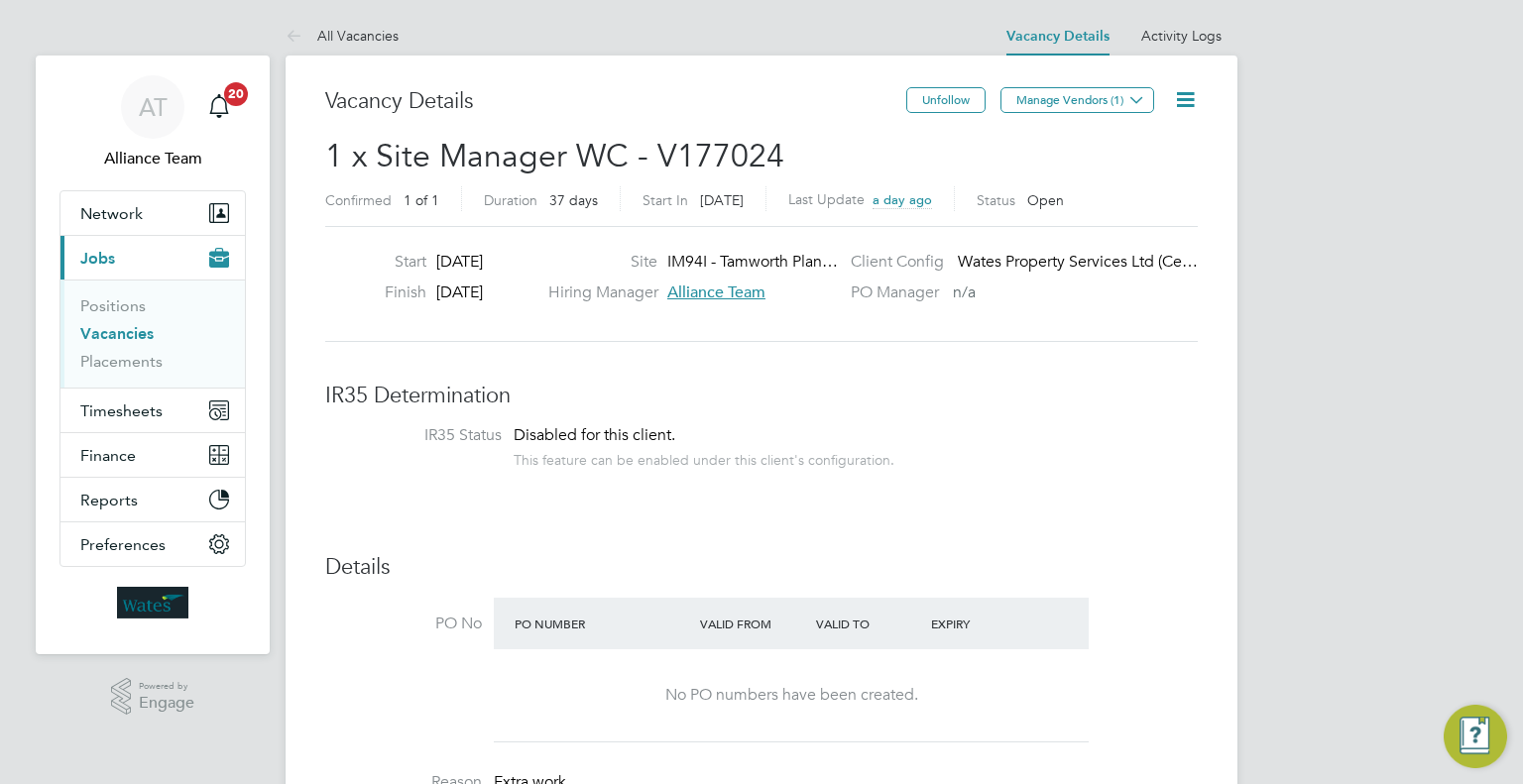 click 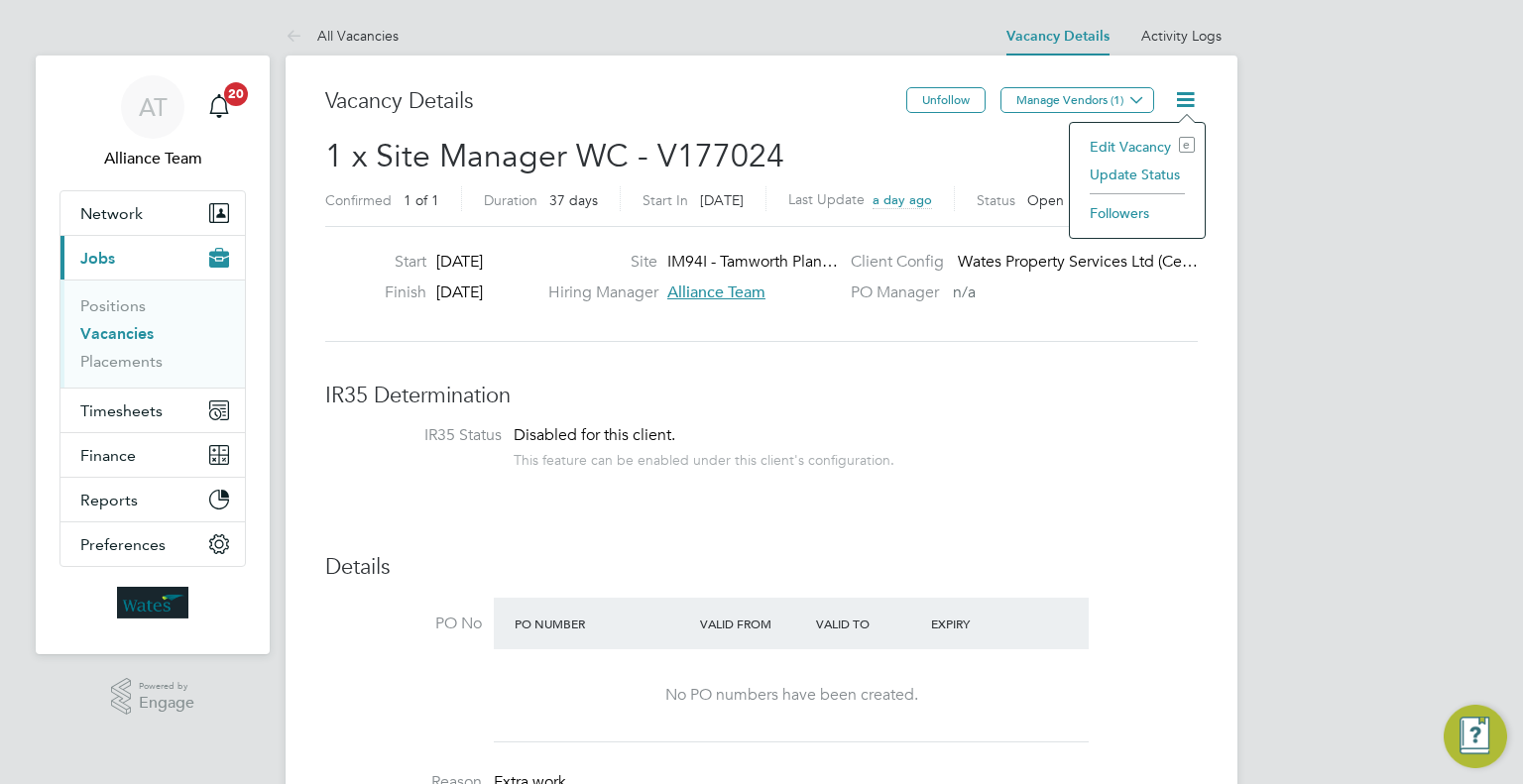 click on "Update Status" 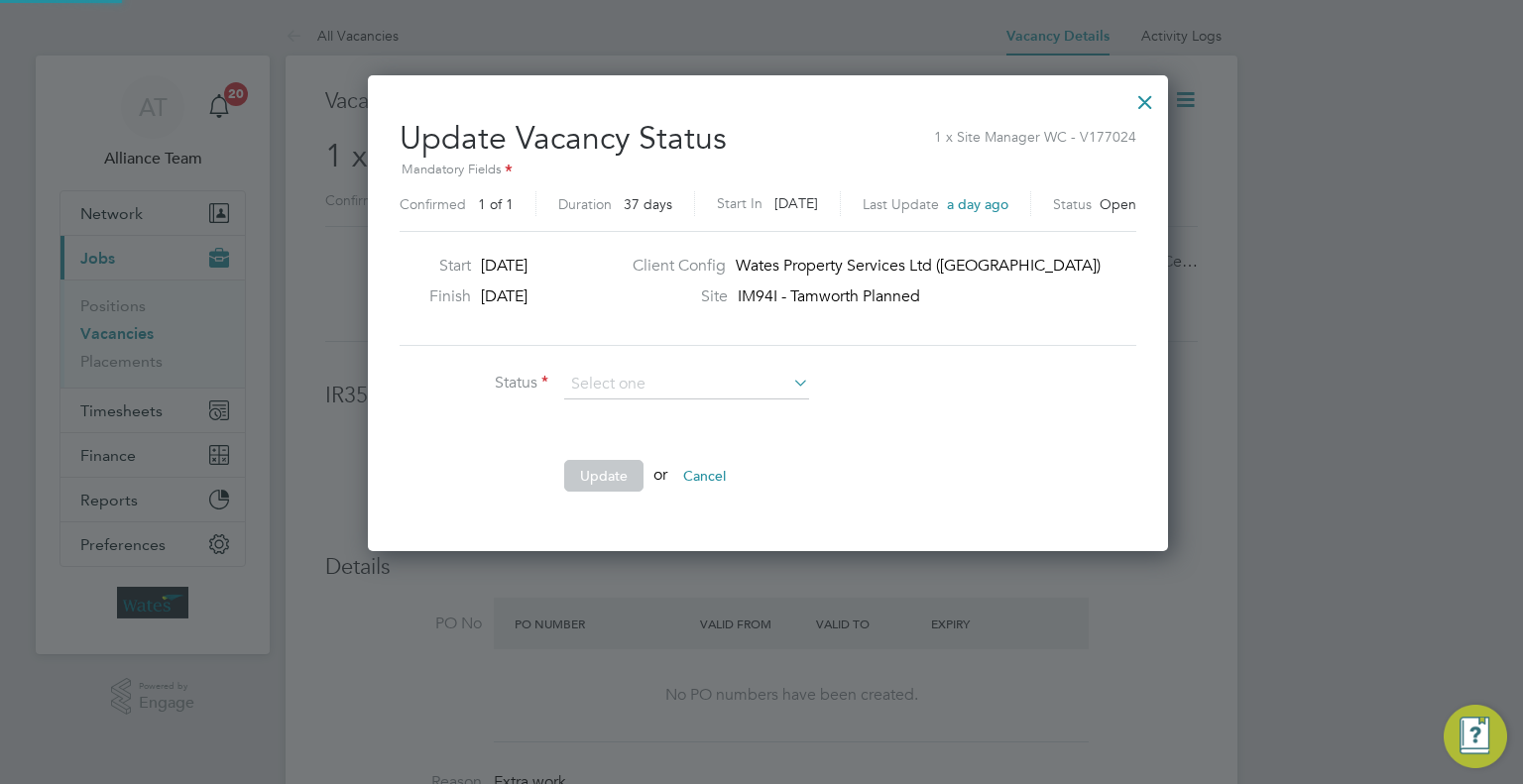 scroll, scrollTop: 10, scrollLeft: 9, axis: both 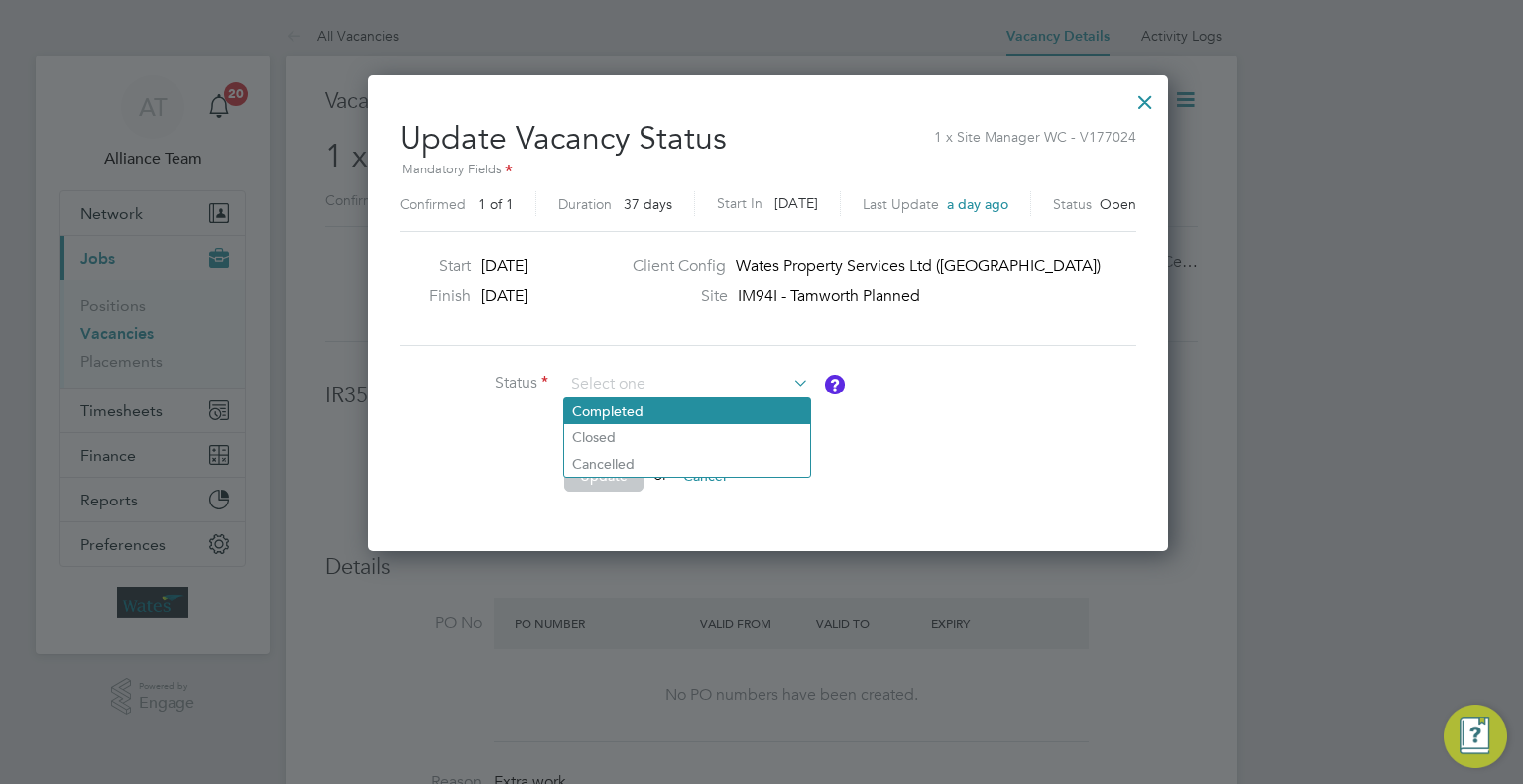 click on "Completed" 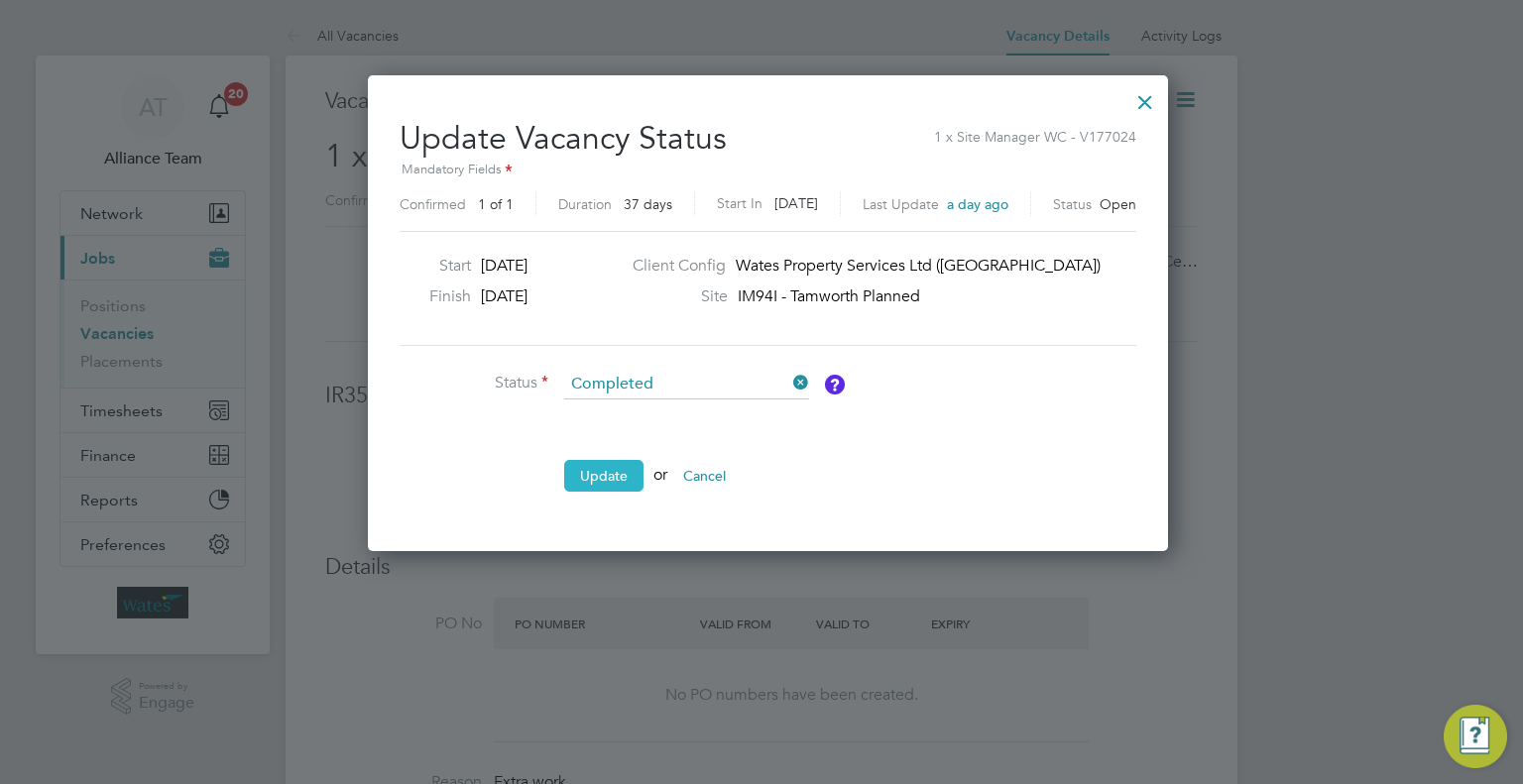 click on "Update" at bounding box center (604, 476) 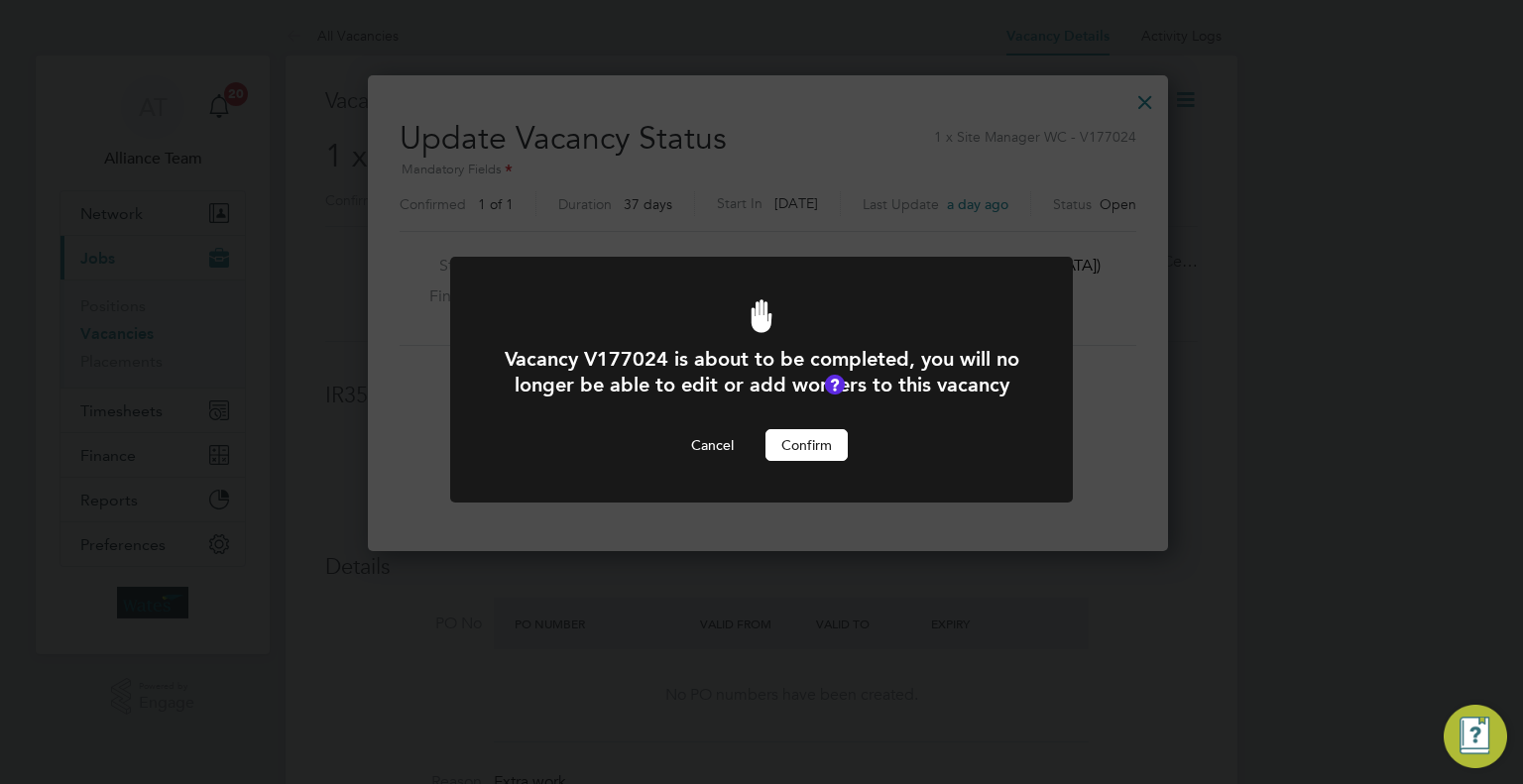 click on "Confirm" at bounding box center (806, 445) 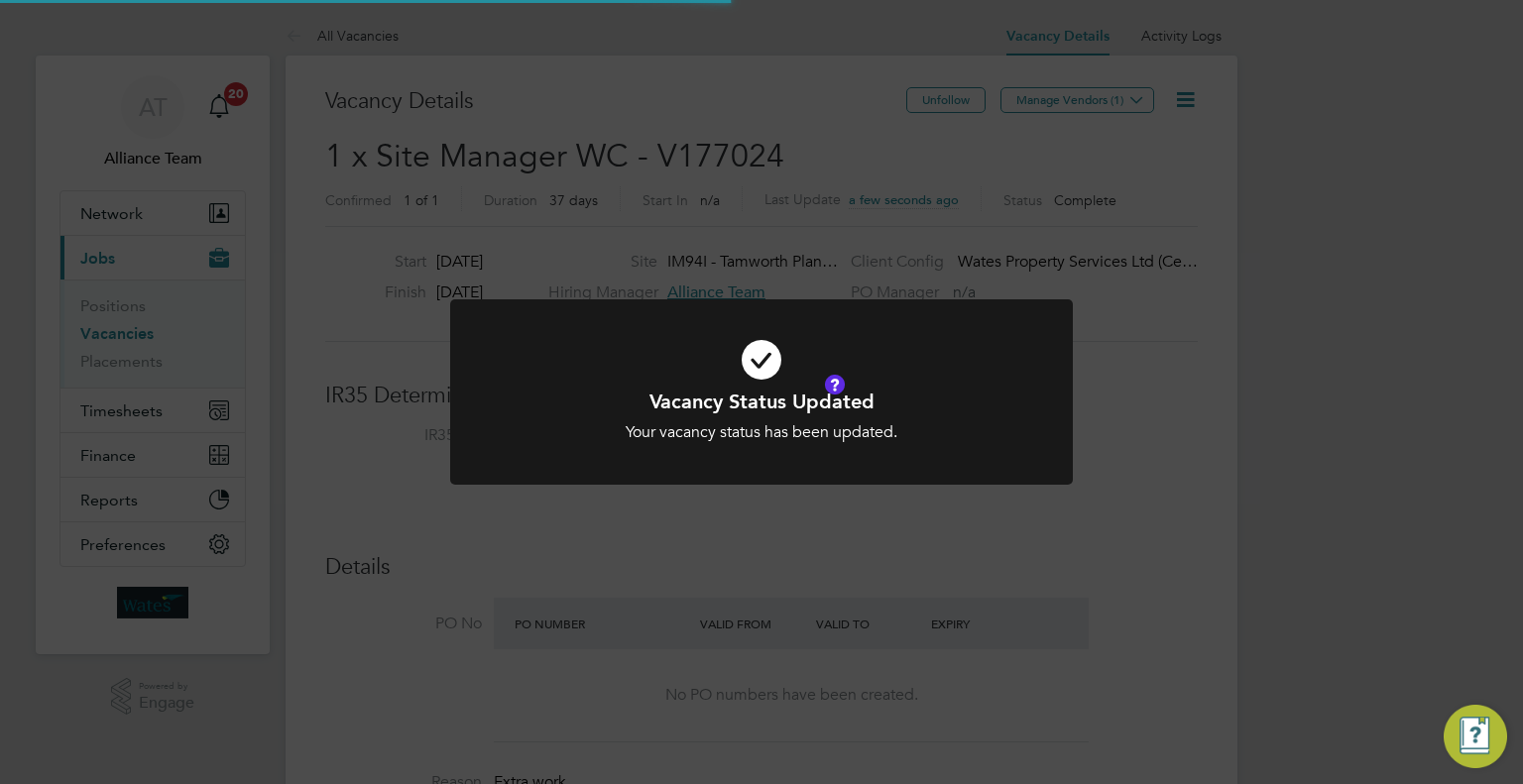 scroll, scrollTop: 9, scrollLeft: 10, axis: both 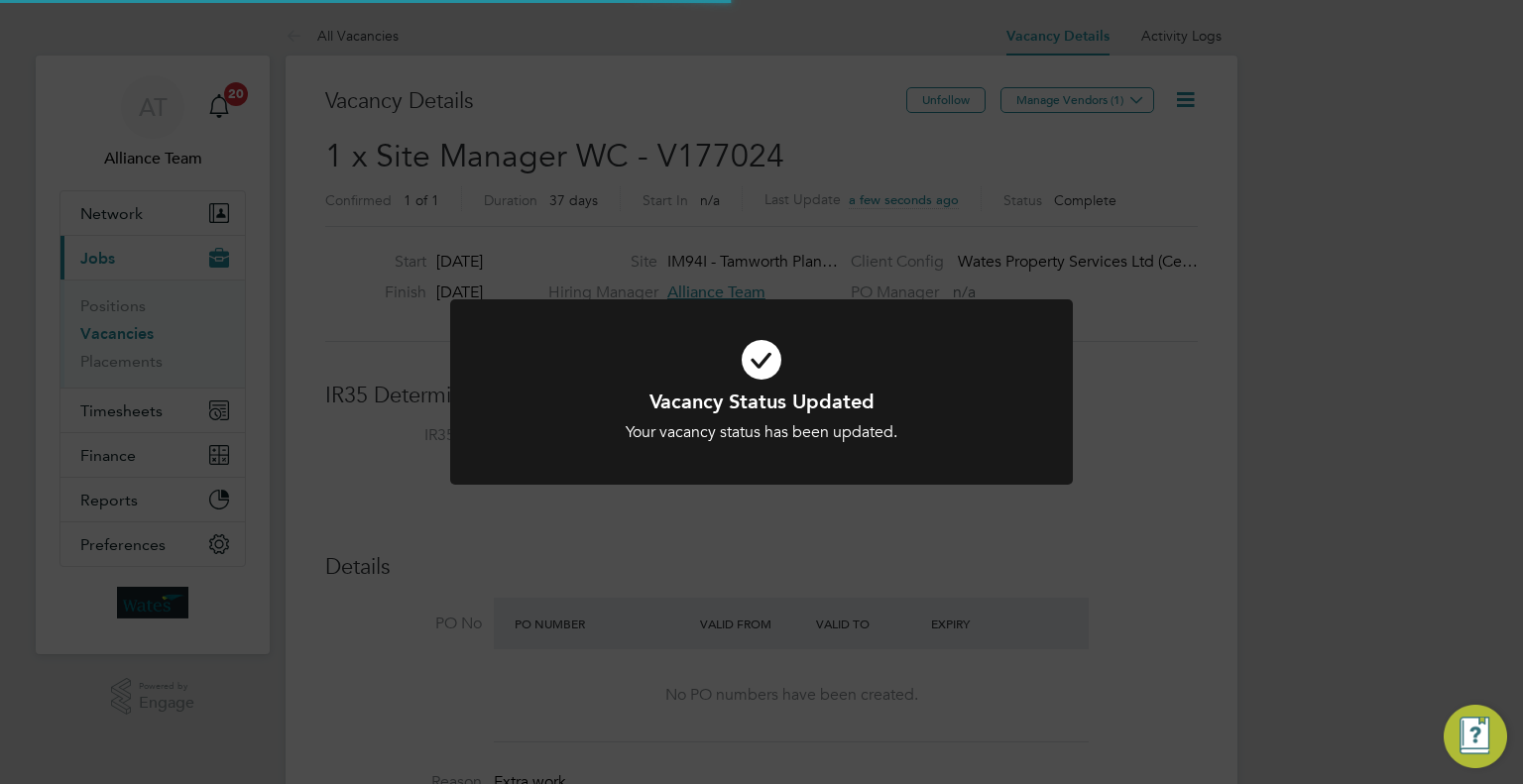 click on "Vacancy Status Updated Your vacancy status has been updated. Cancel Okay" at bounding box center (762, 403) 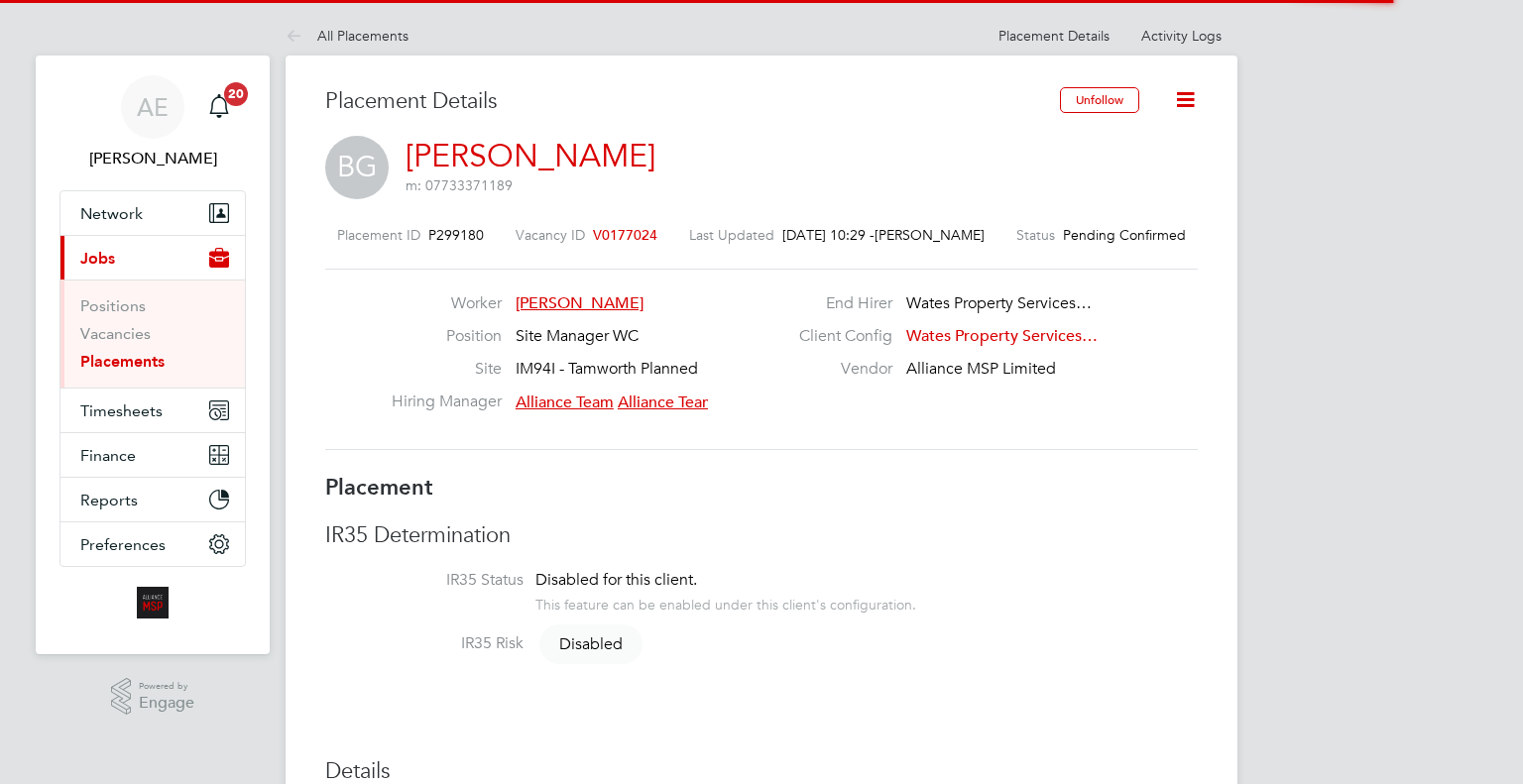 scroll, scrollTop: 0, scrollLeft: 0, axis: both 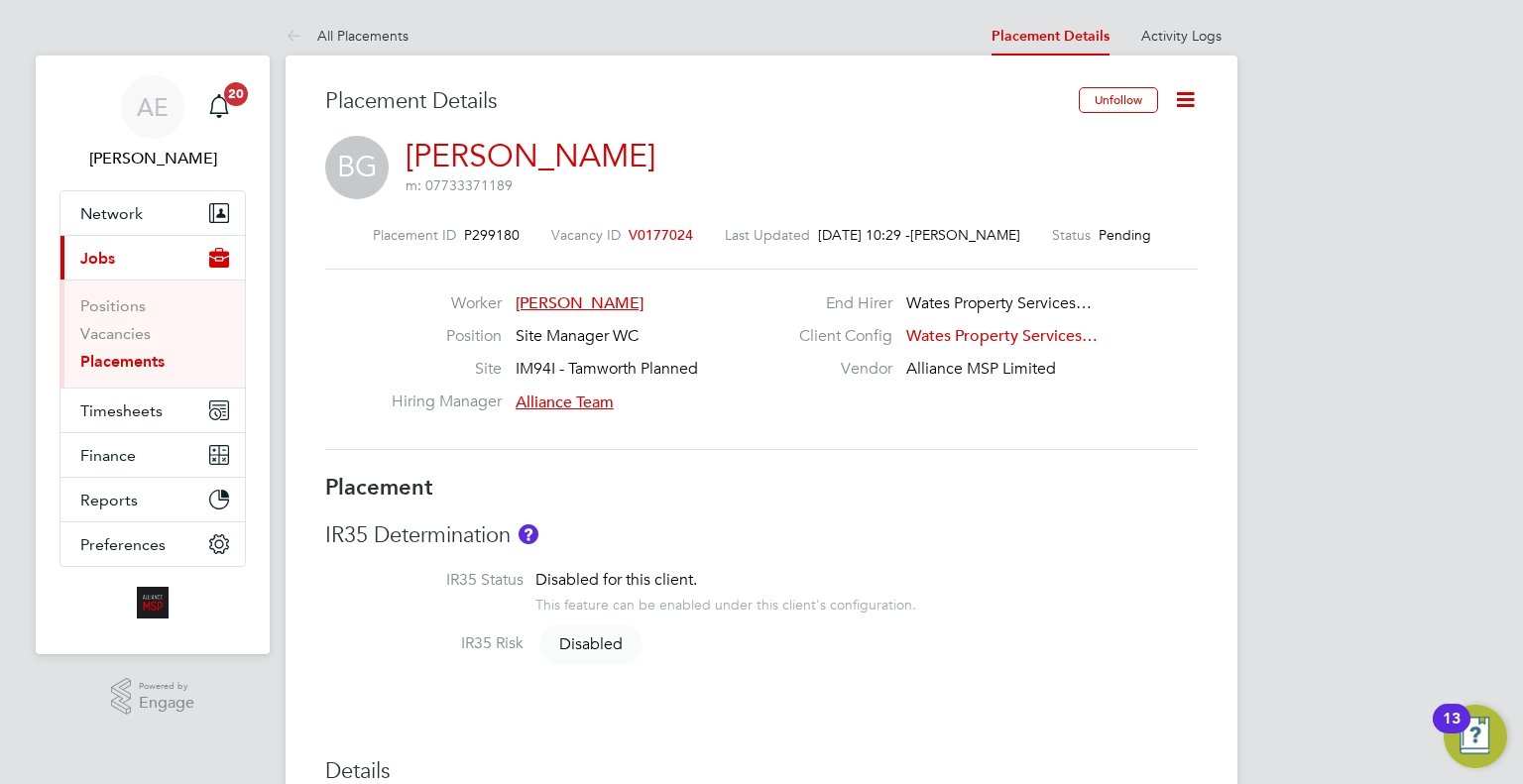 click on "[PERSON_NAME]" 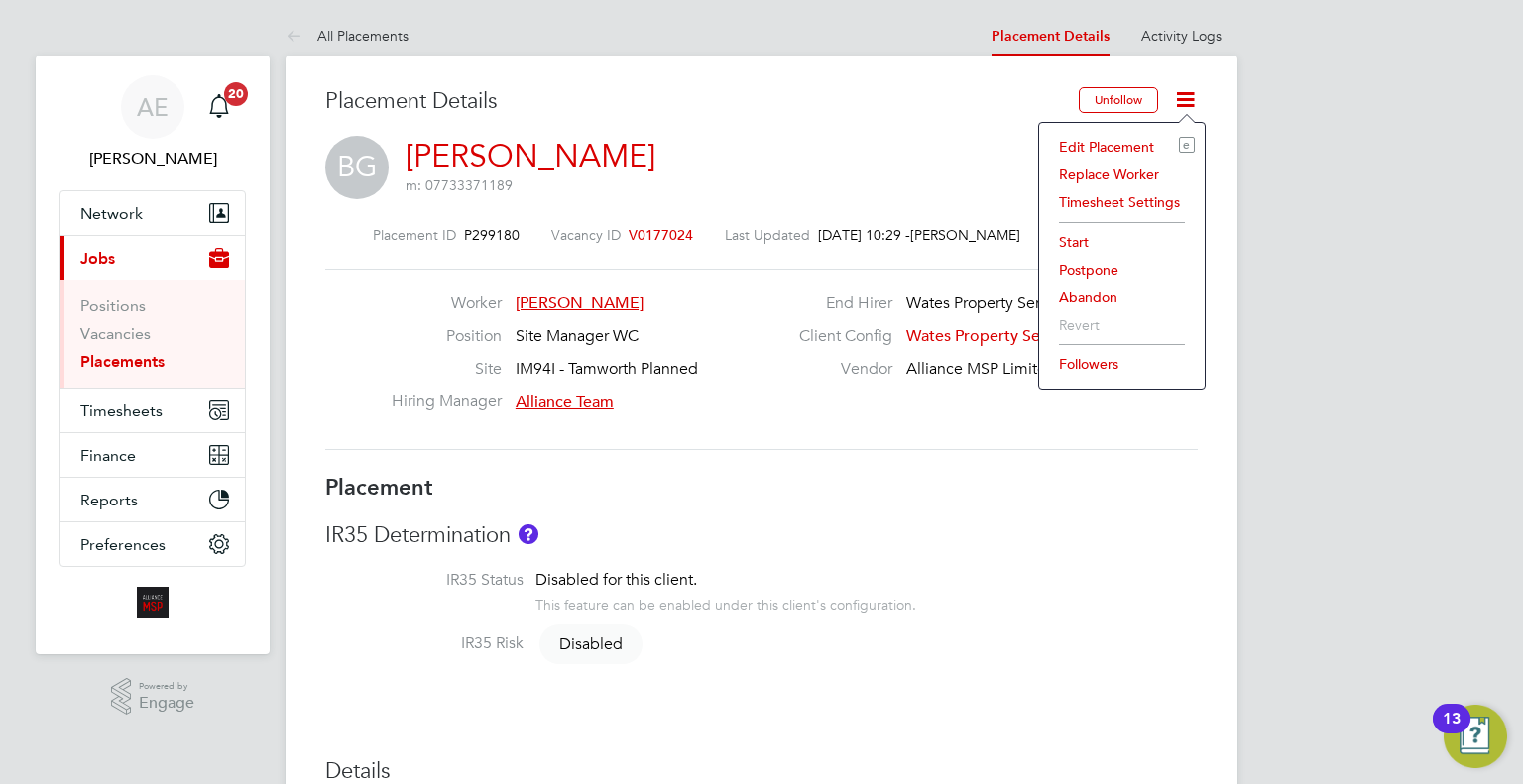 click on "Start" 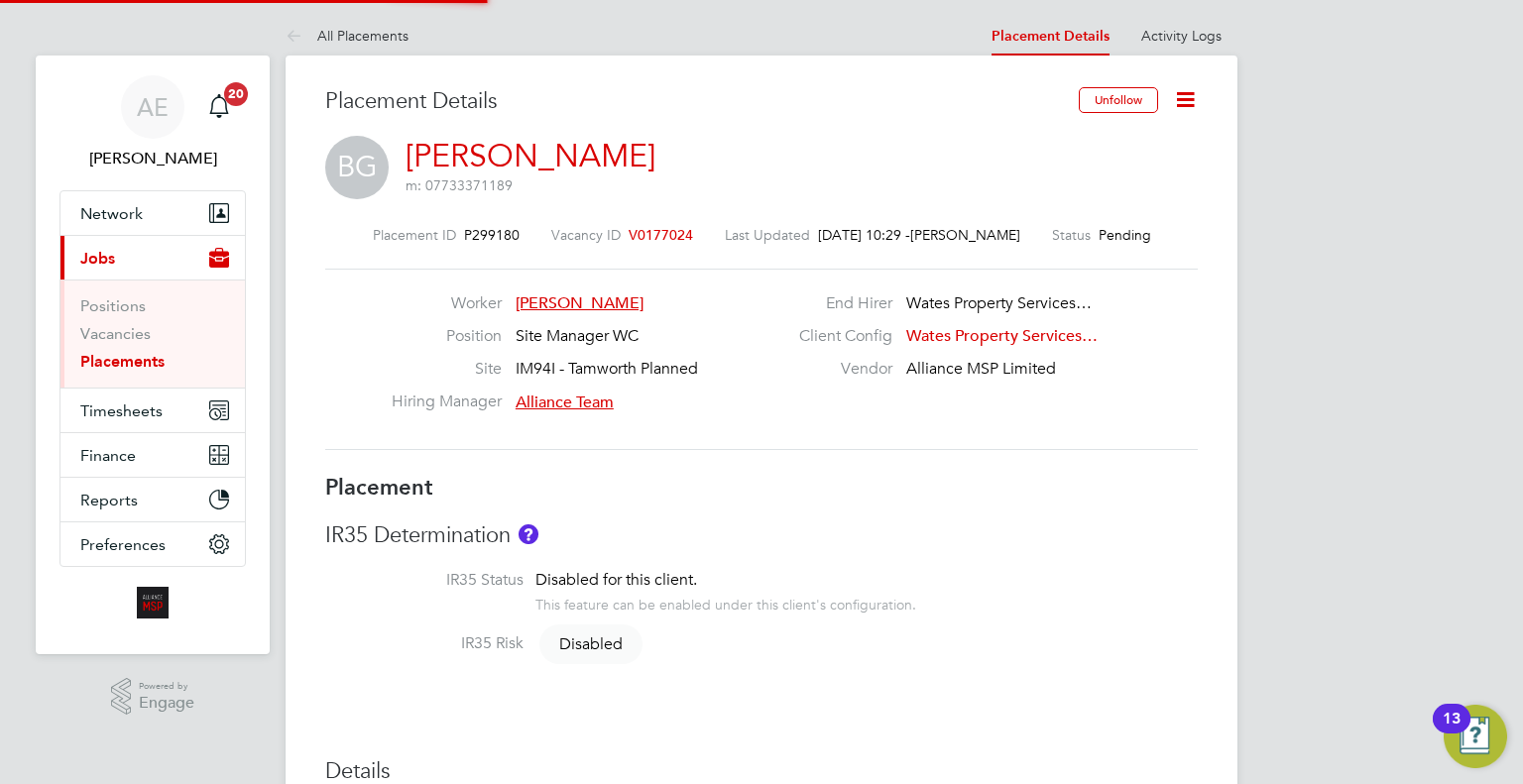 scroll, scrollTop: 10, scrollLeft: 9, axis: both 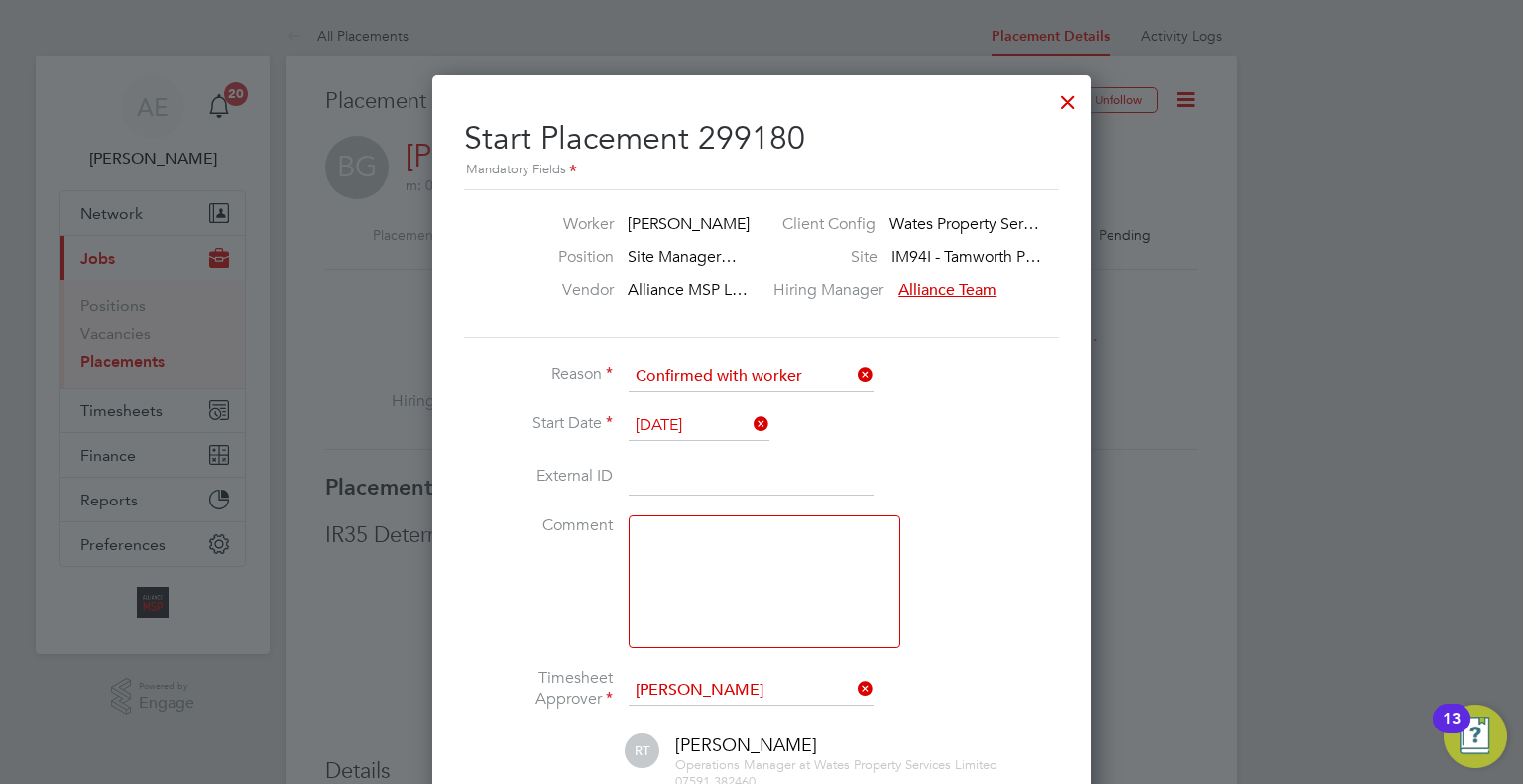 click on "24 Jul 2025" 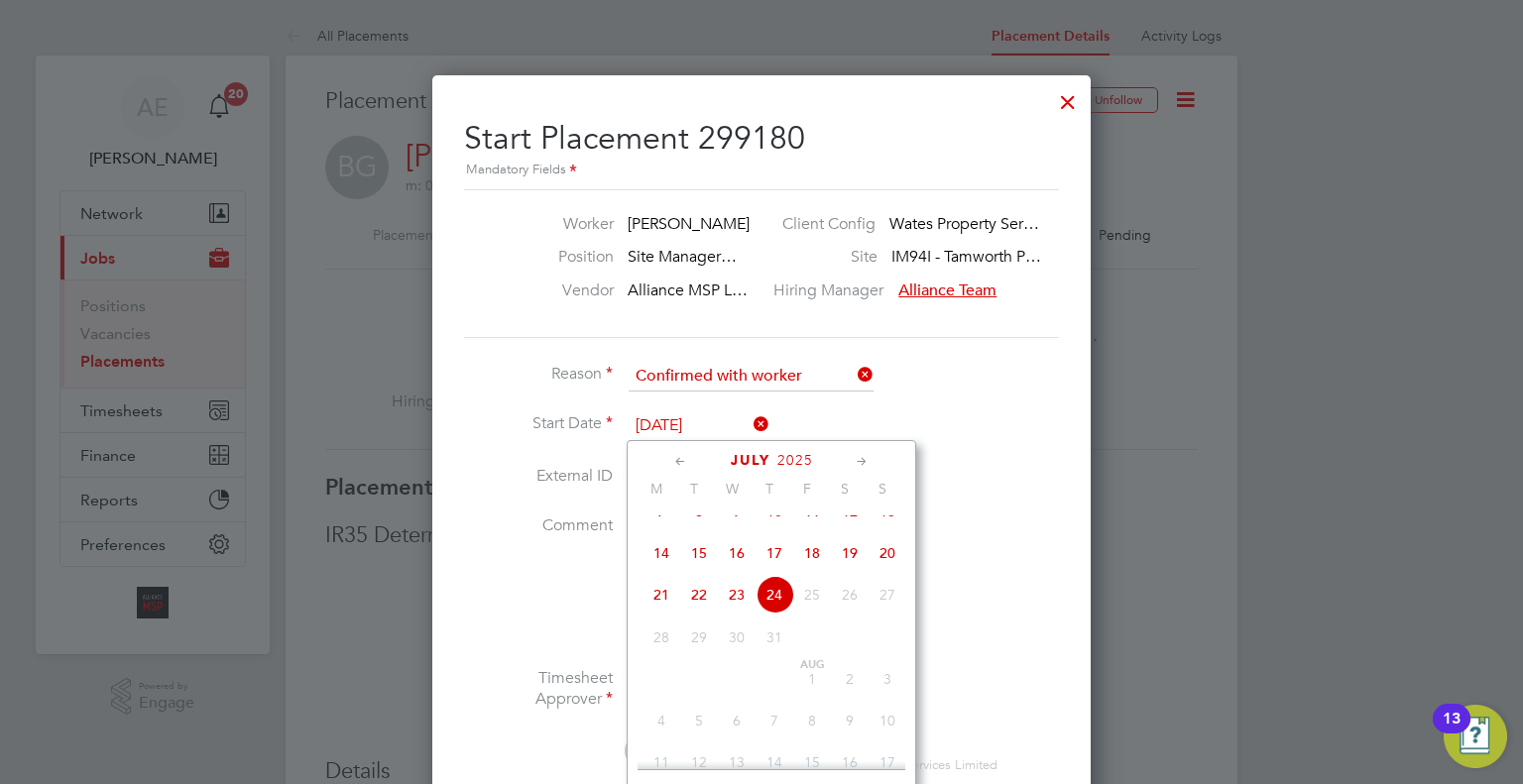 click on "Start Date   24 Jul 2025" 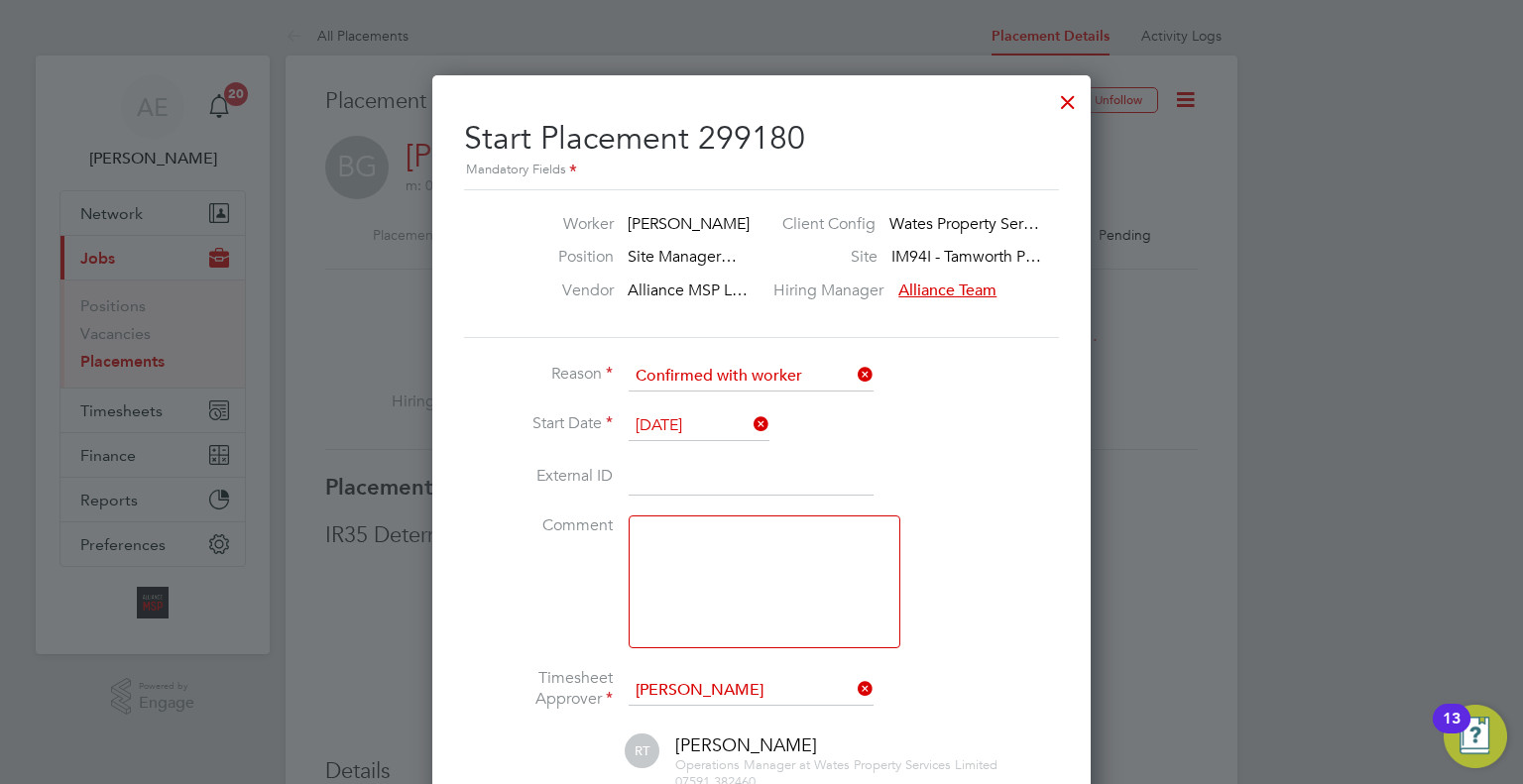 click 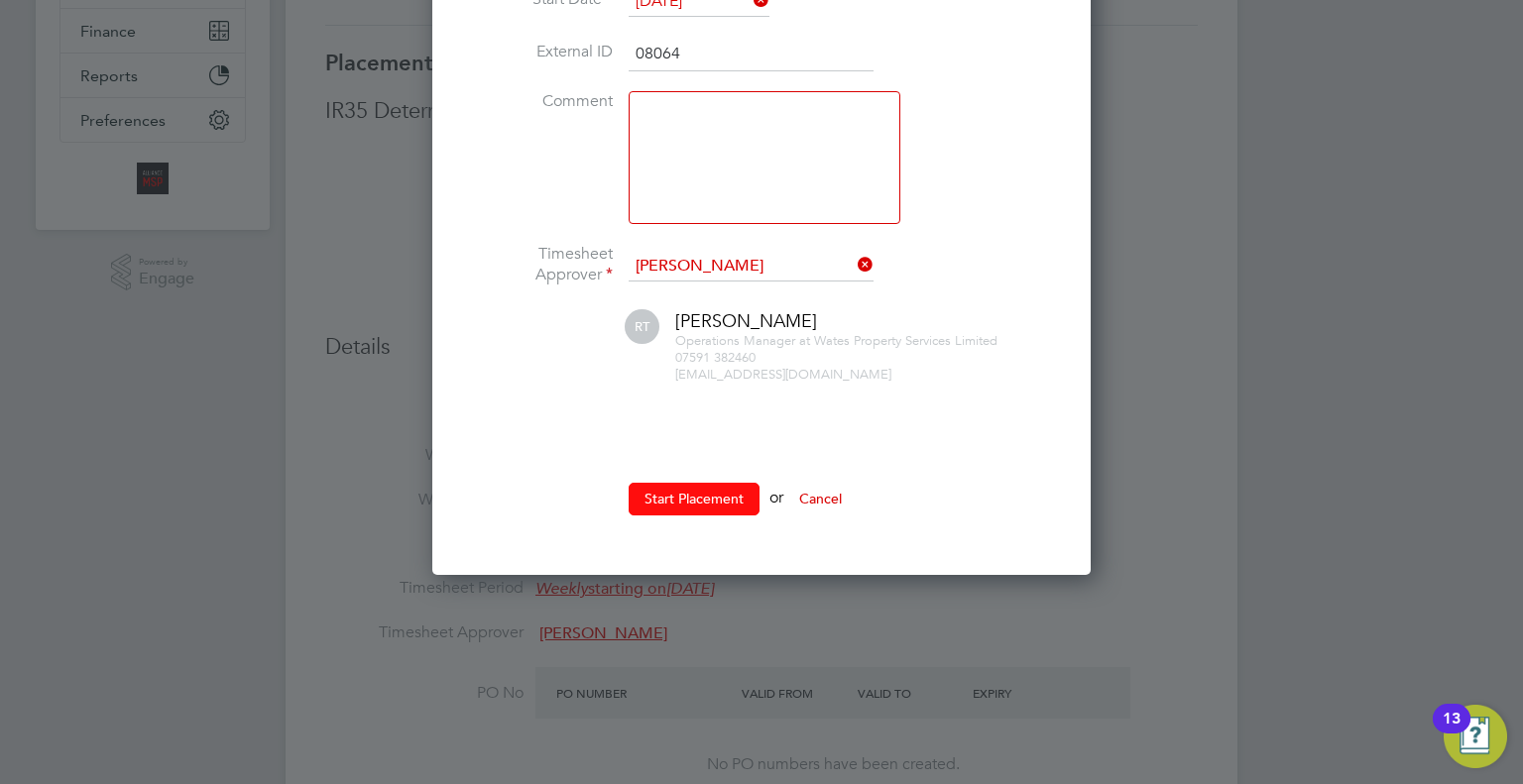 type on "08064" 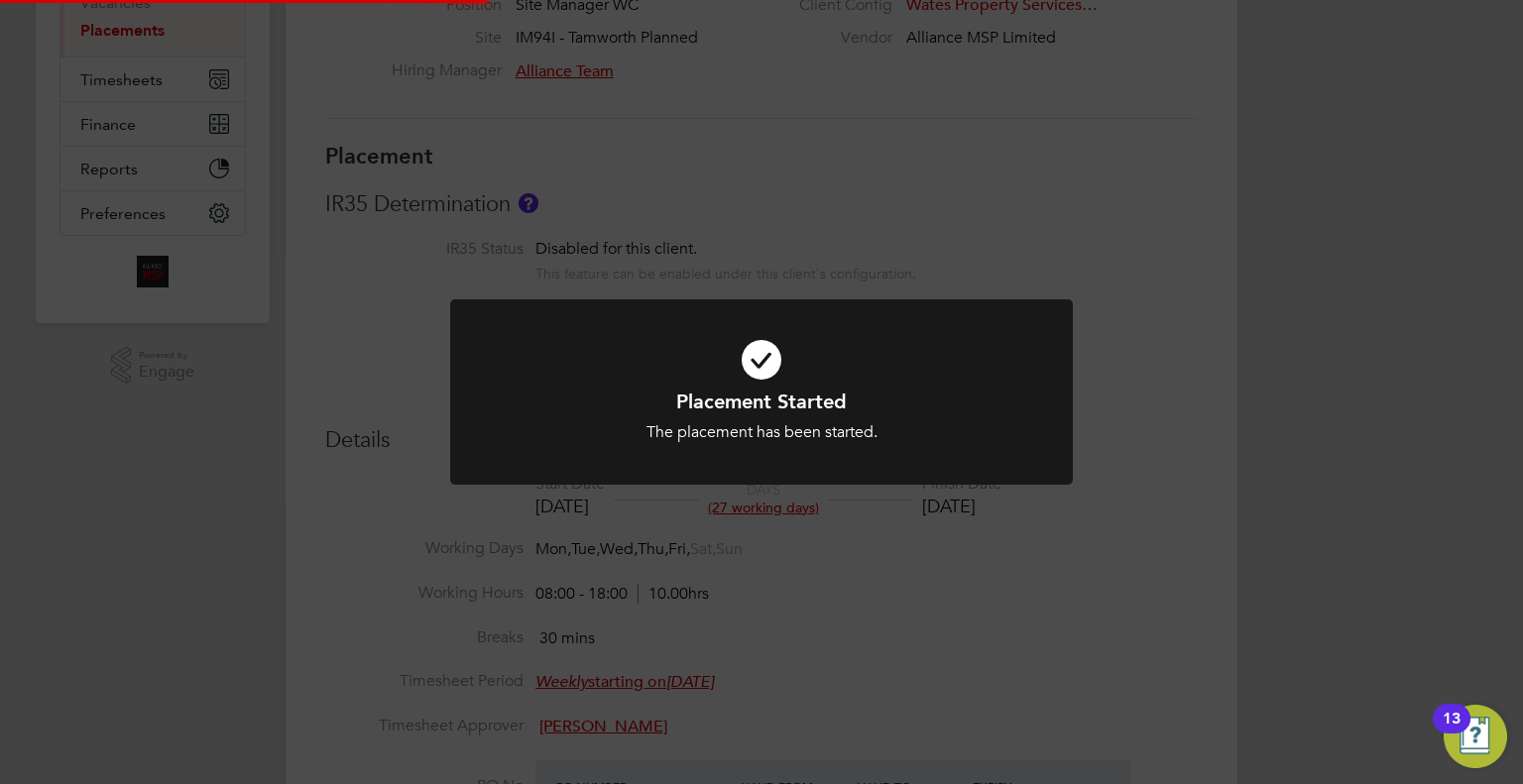 scroll, scrollTop: 244, scrollLeft: 0, axis: vertical 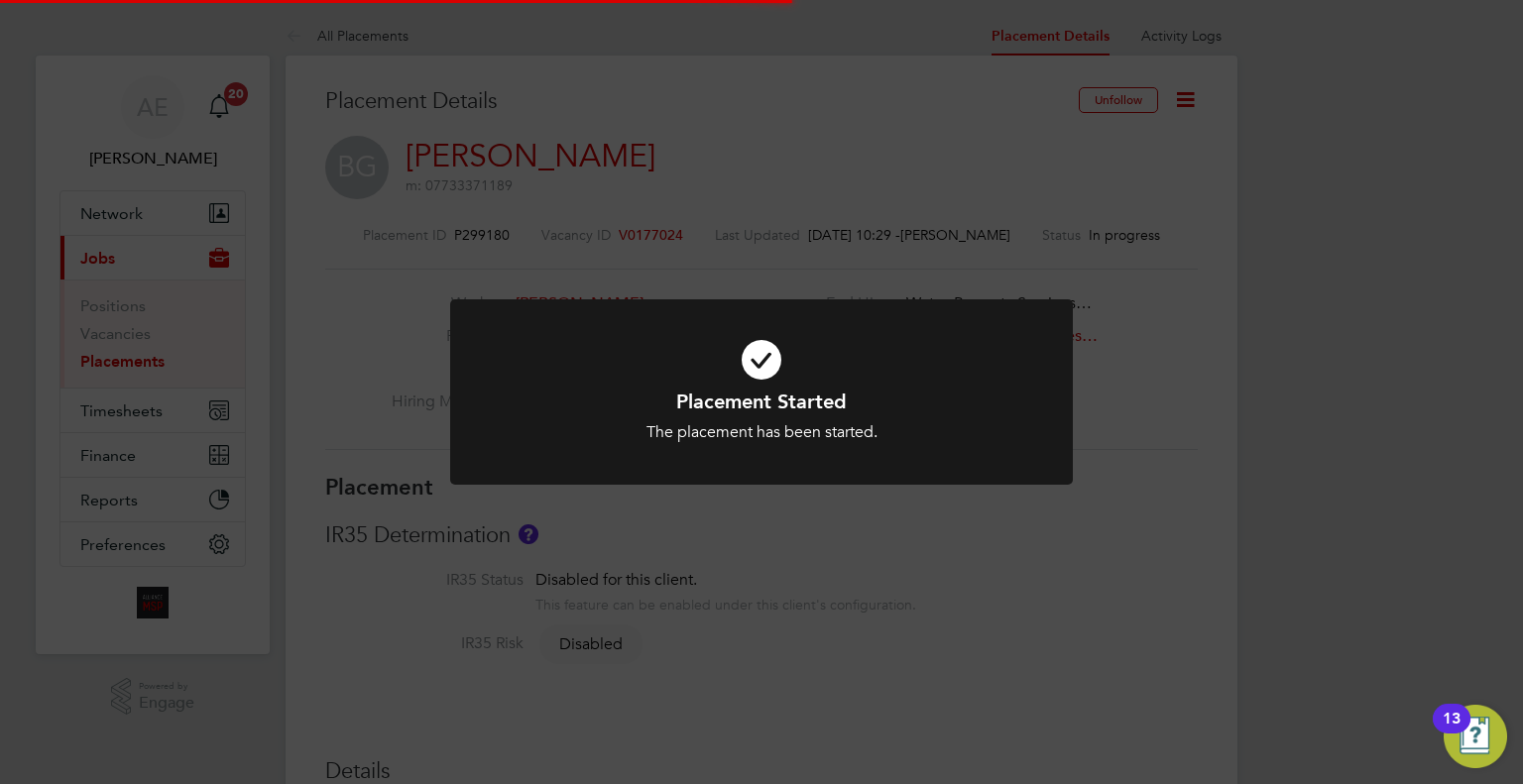 click on "Placement Started The placement has been started. Cancel Okay" 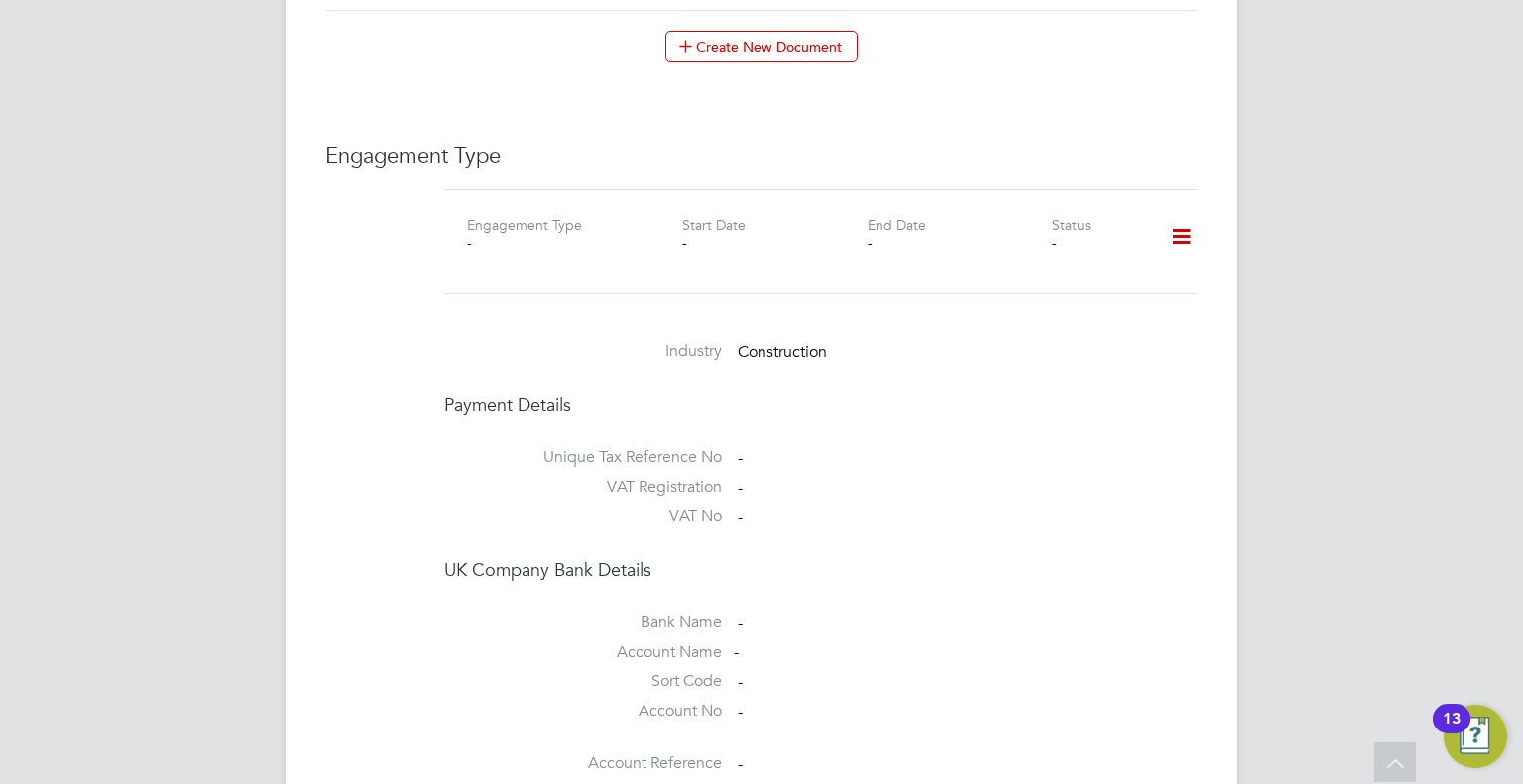 scroll, scrollTop: 1348, scrollLeft: 0, axis: vertical 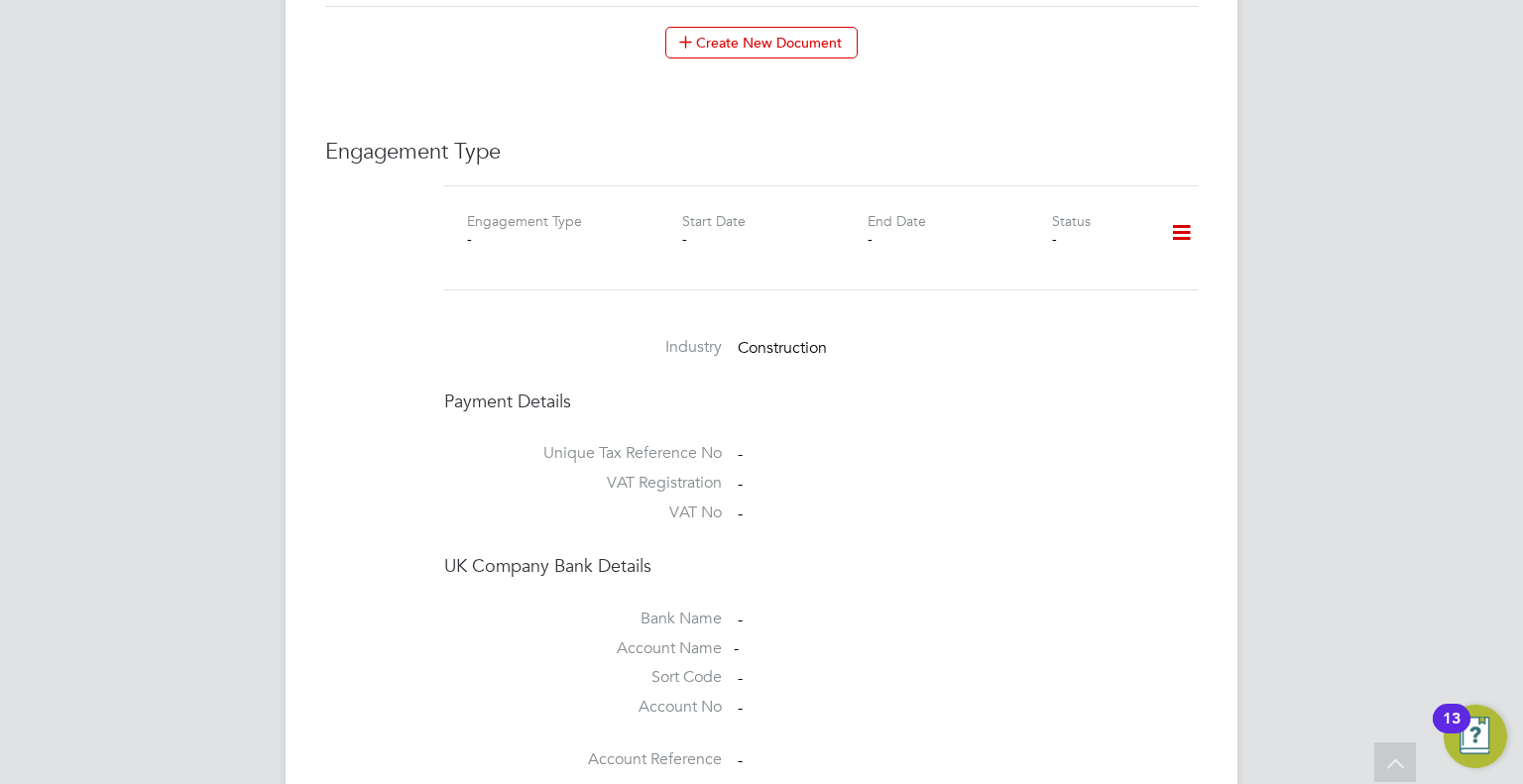 click 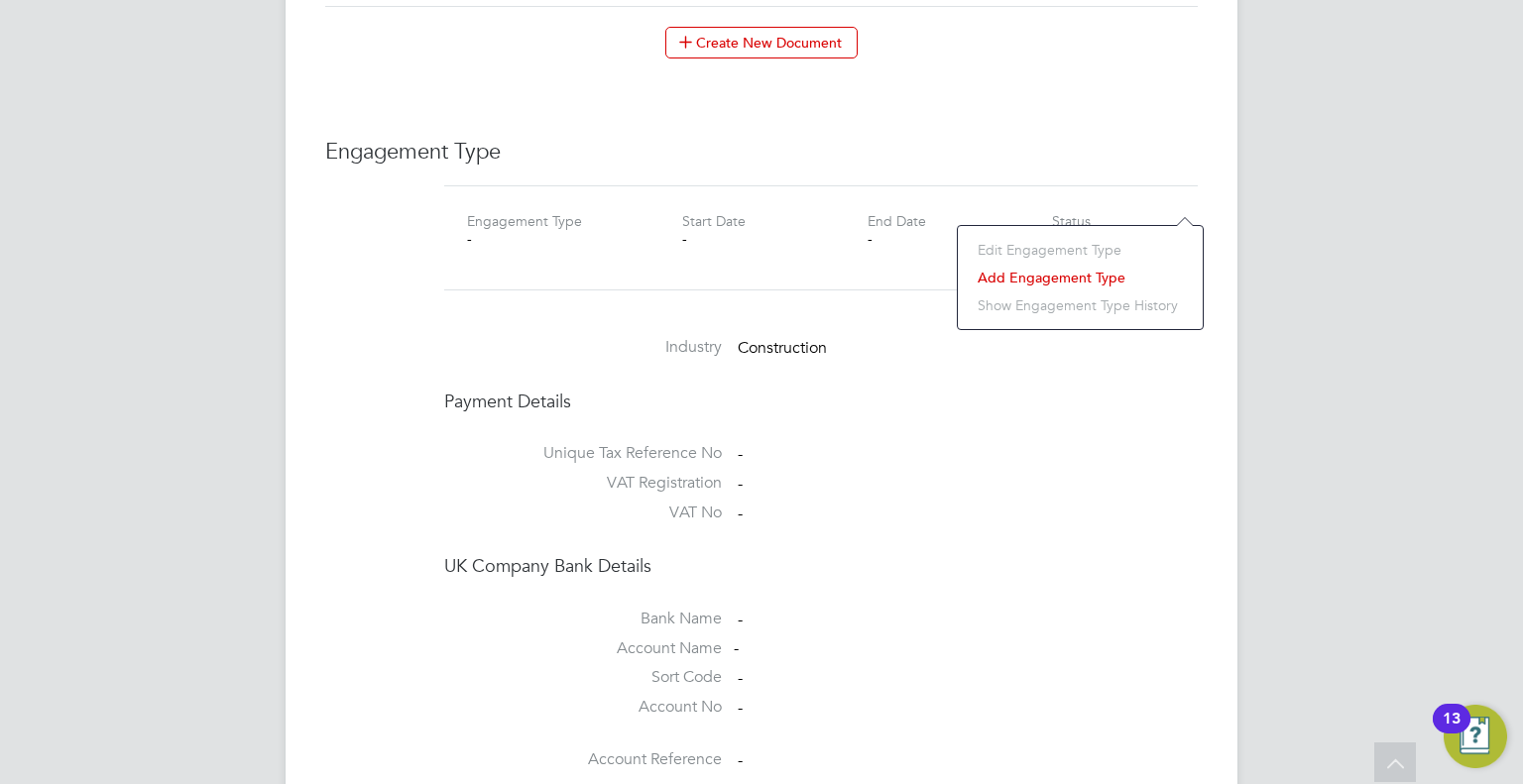 click on "Add Engagement Type" 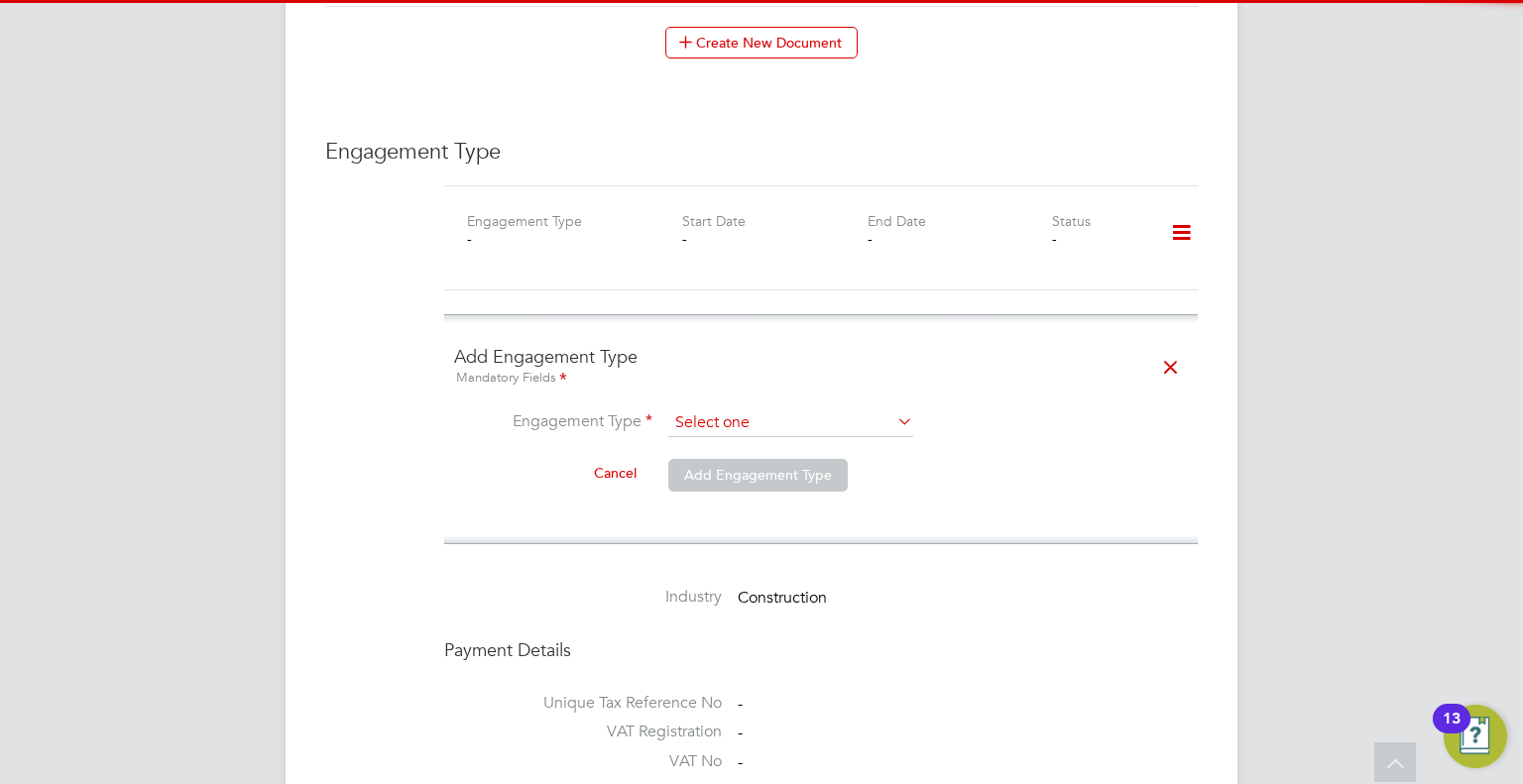 click 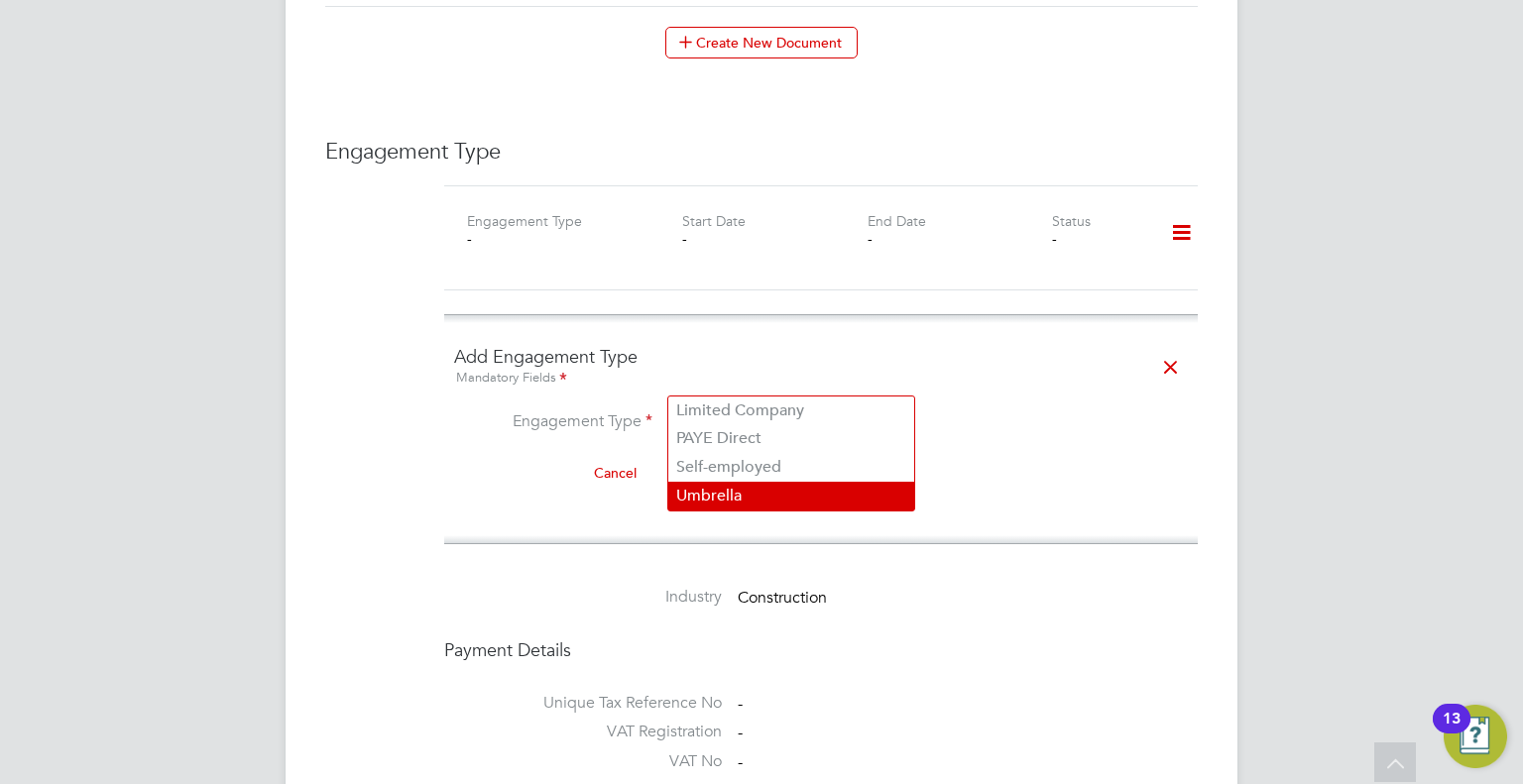 click on "Umbrella" 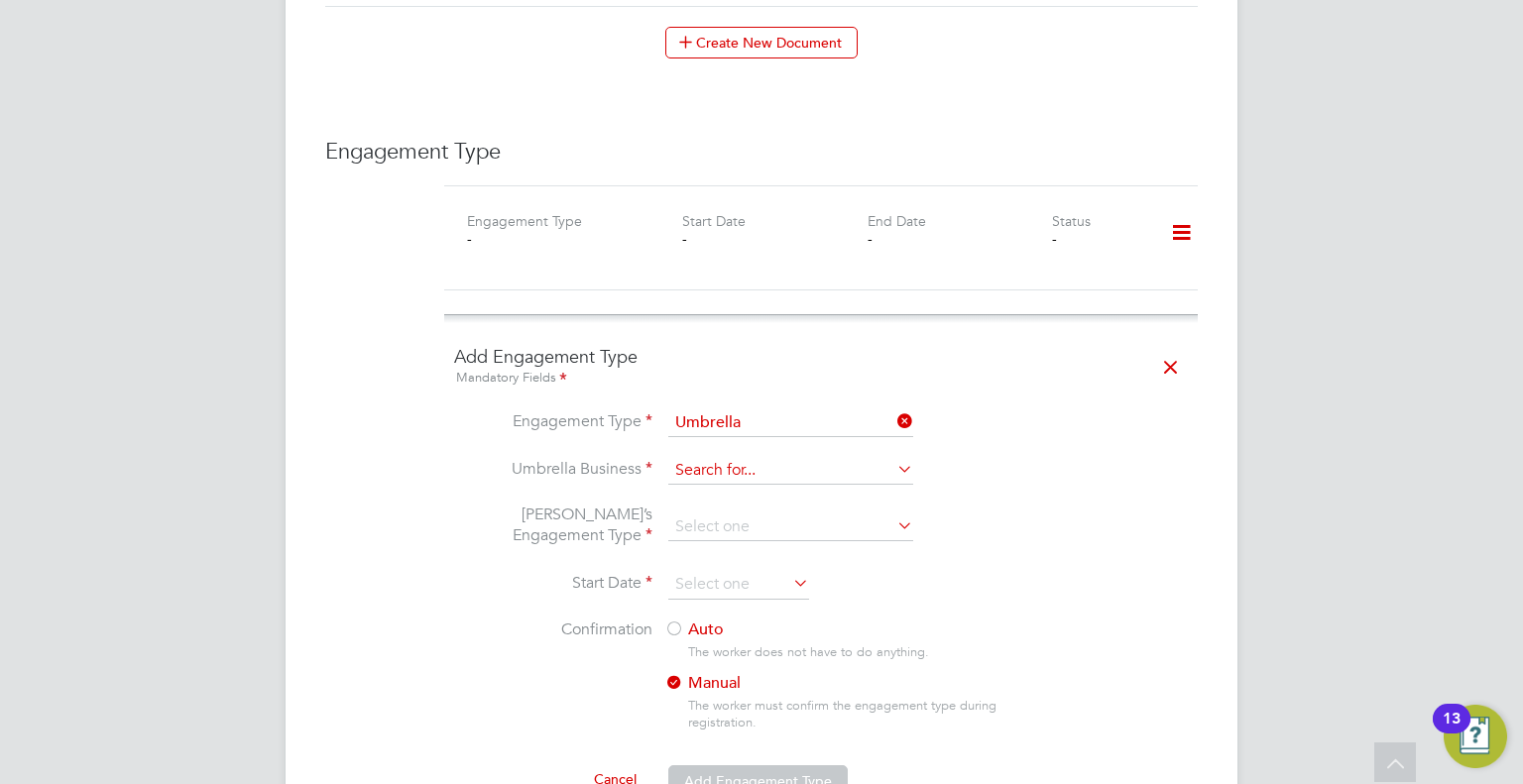 click 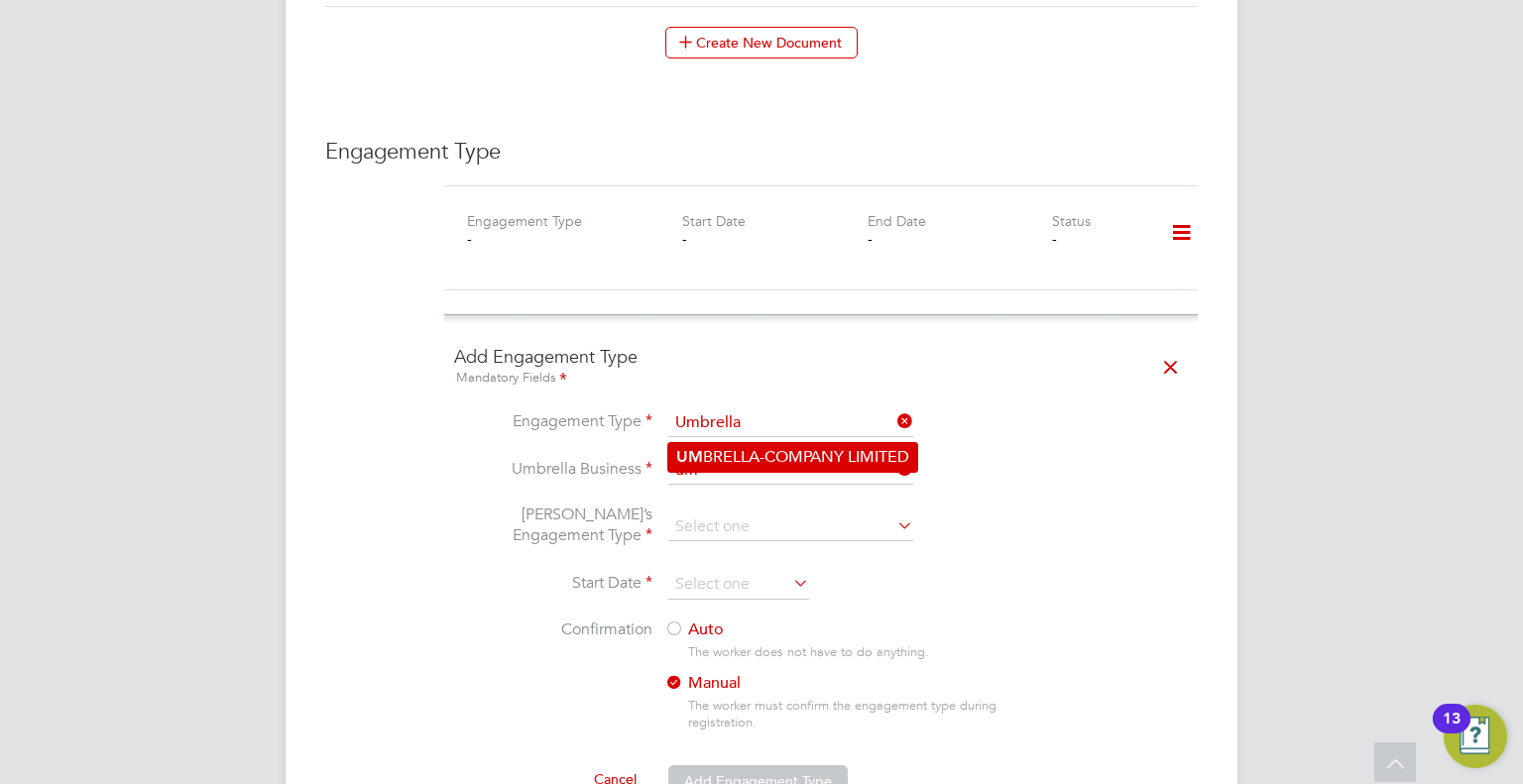 click on "UM BRELLA-COMPANY LIMITED" 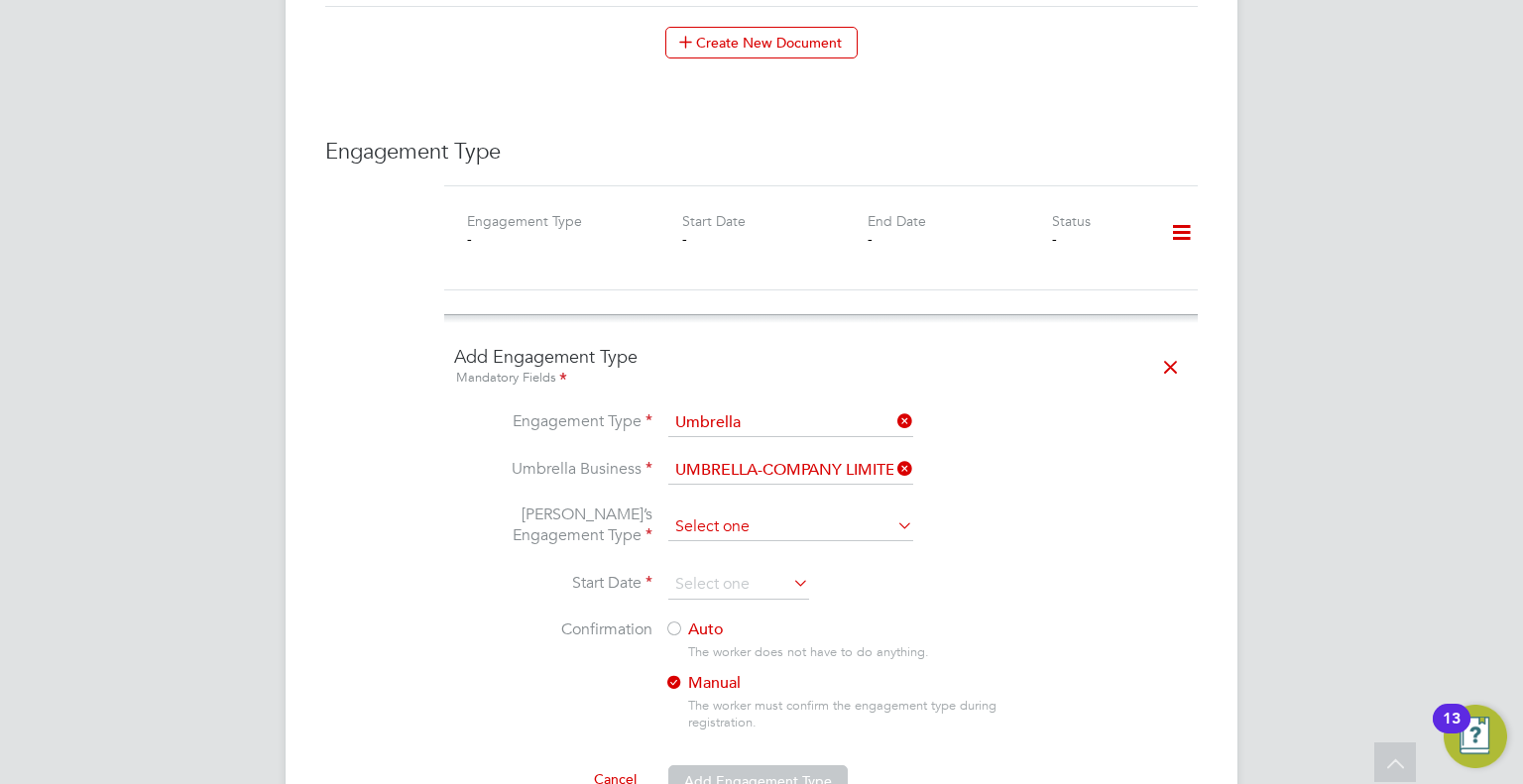 click 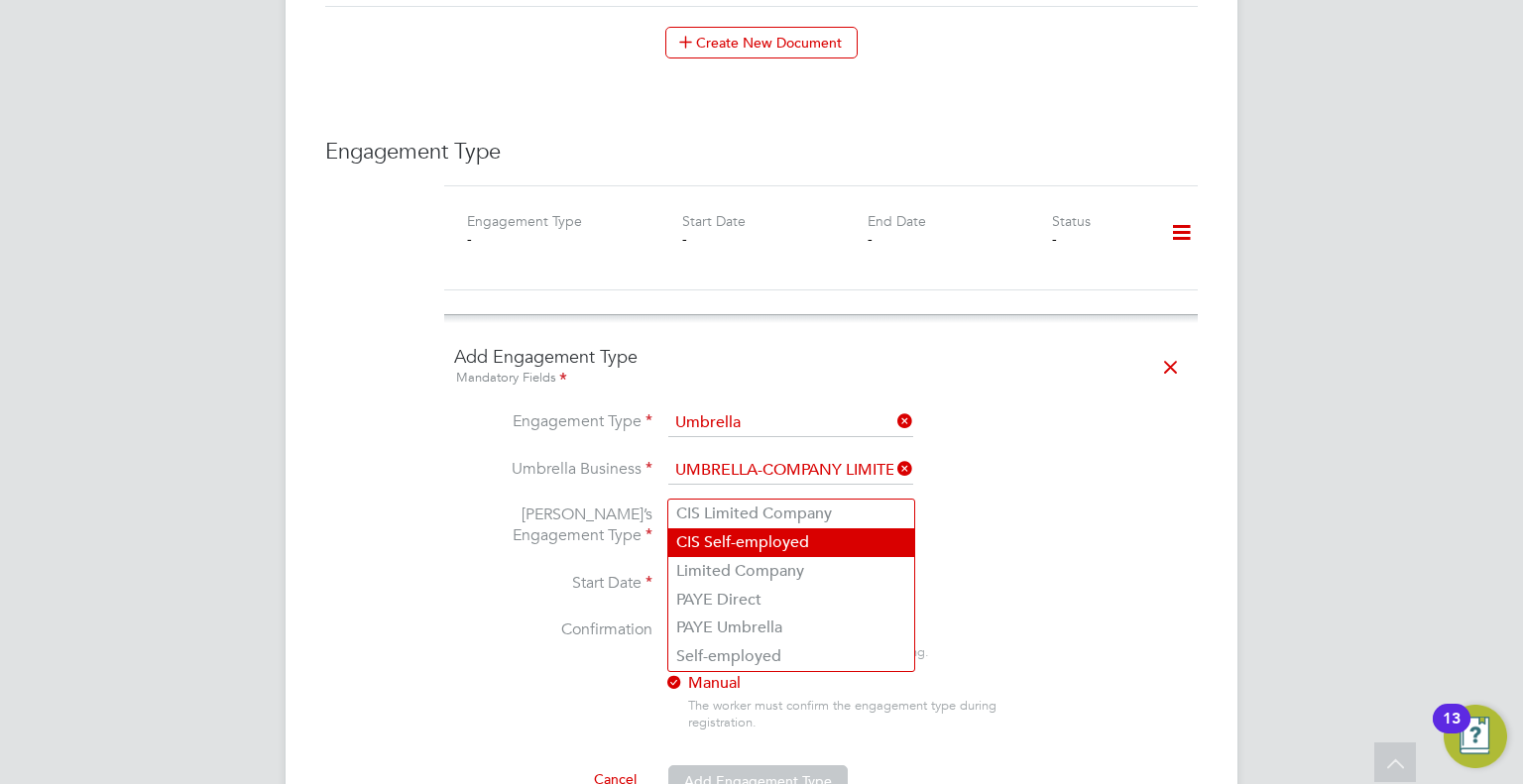 click on "CIS Self-employed" 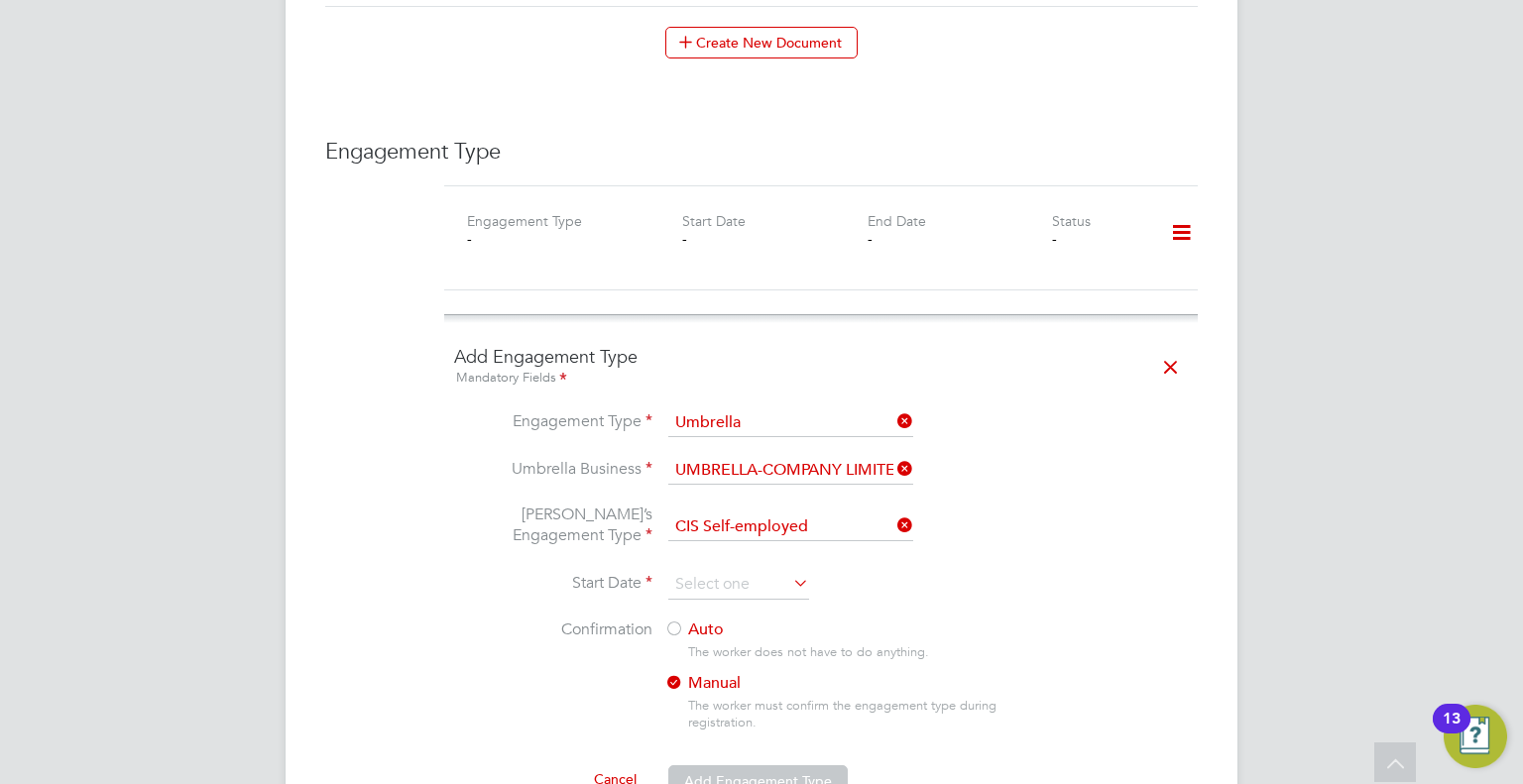 click 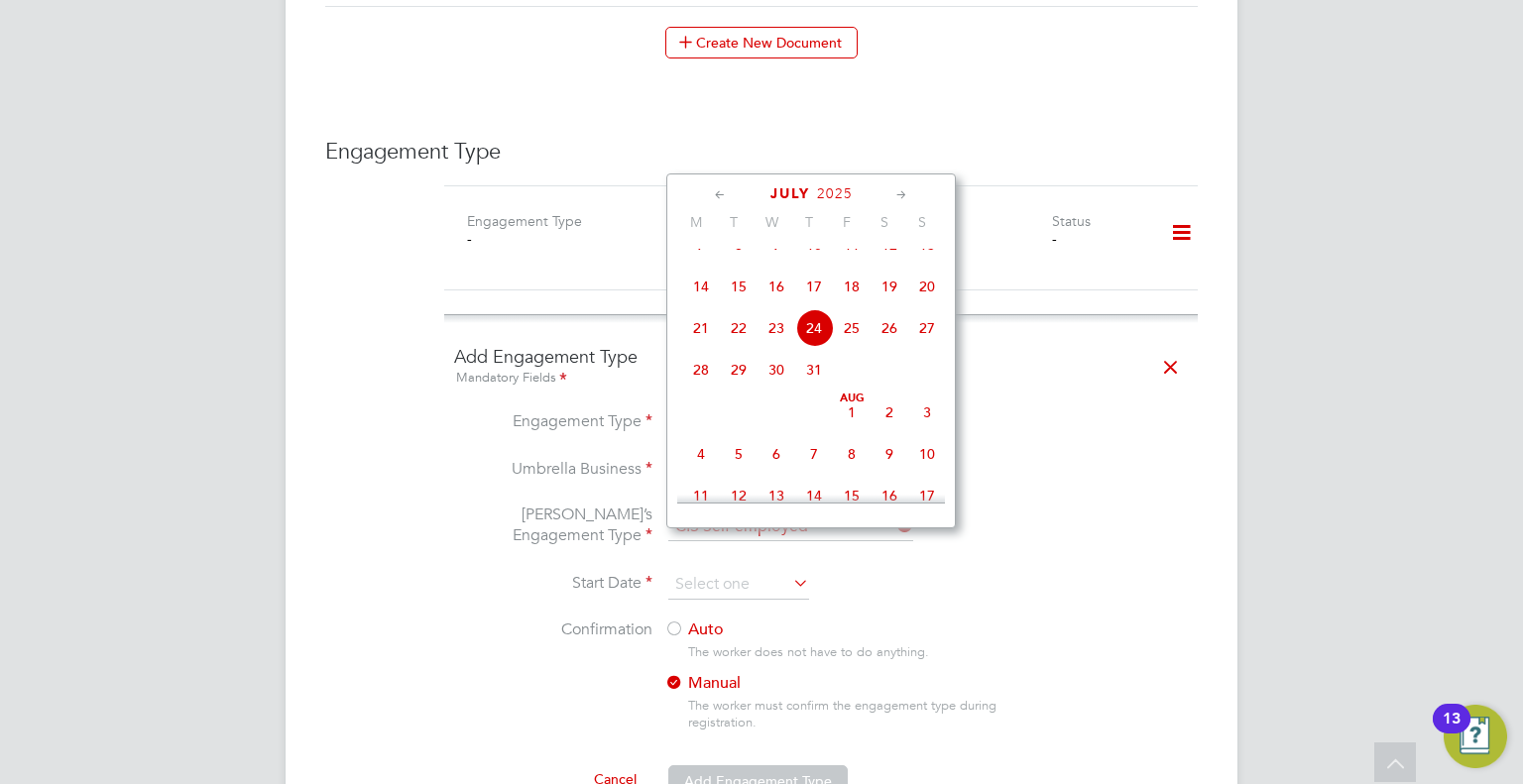 click on "23" 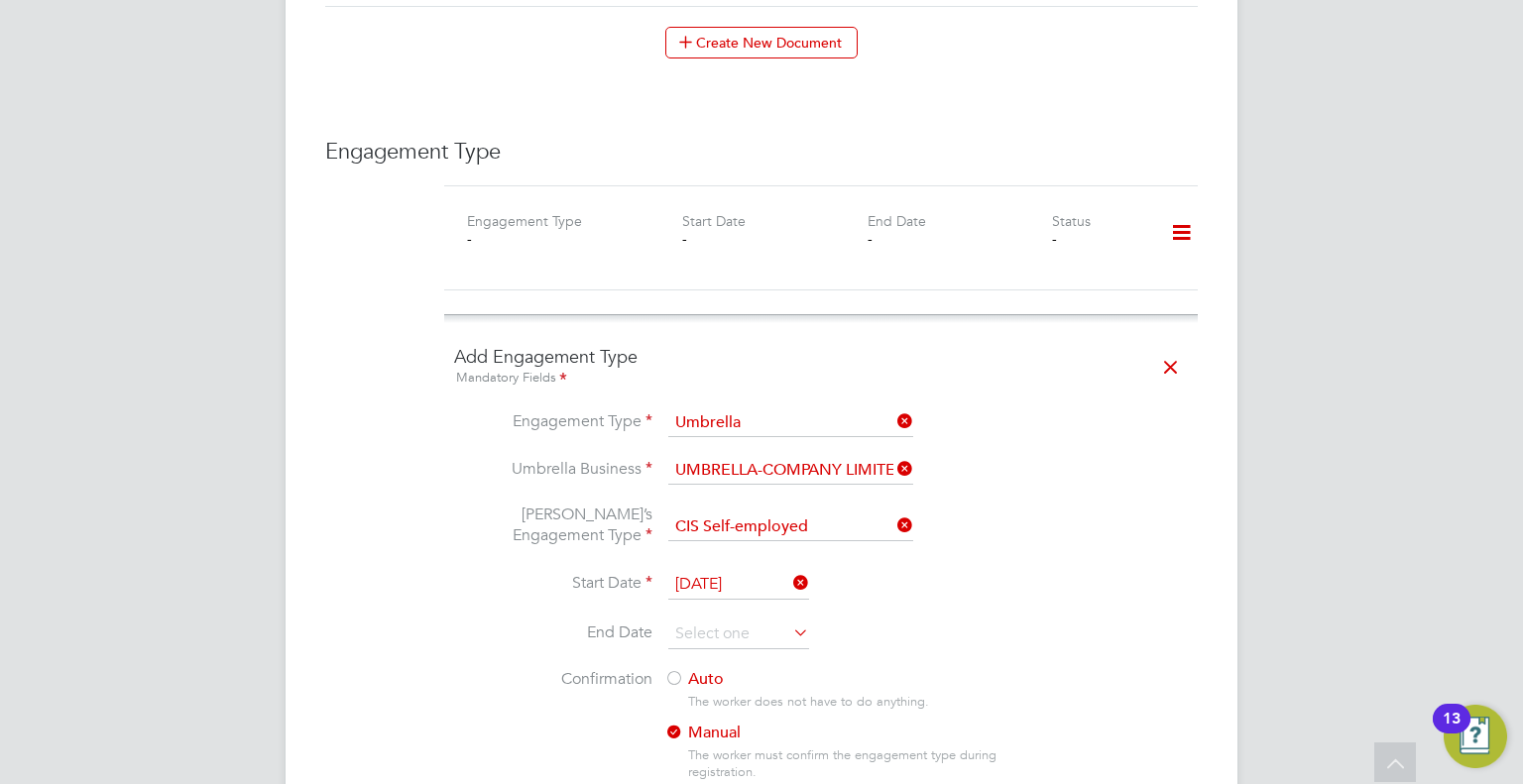 click on "Auto" 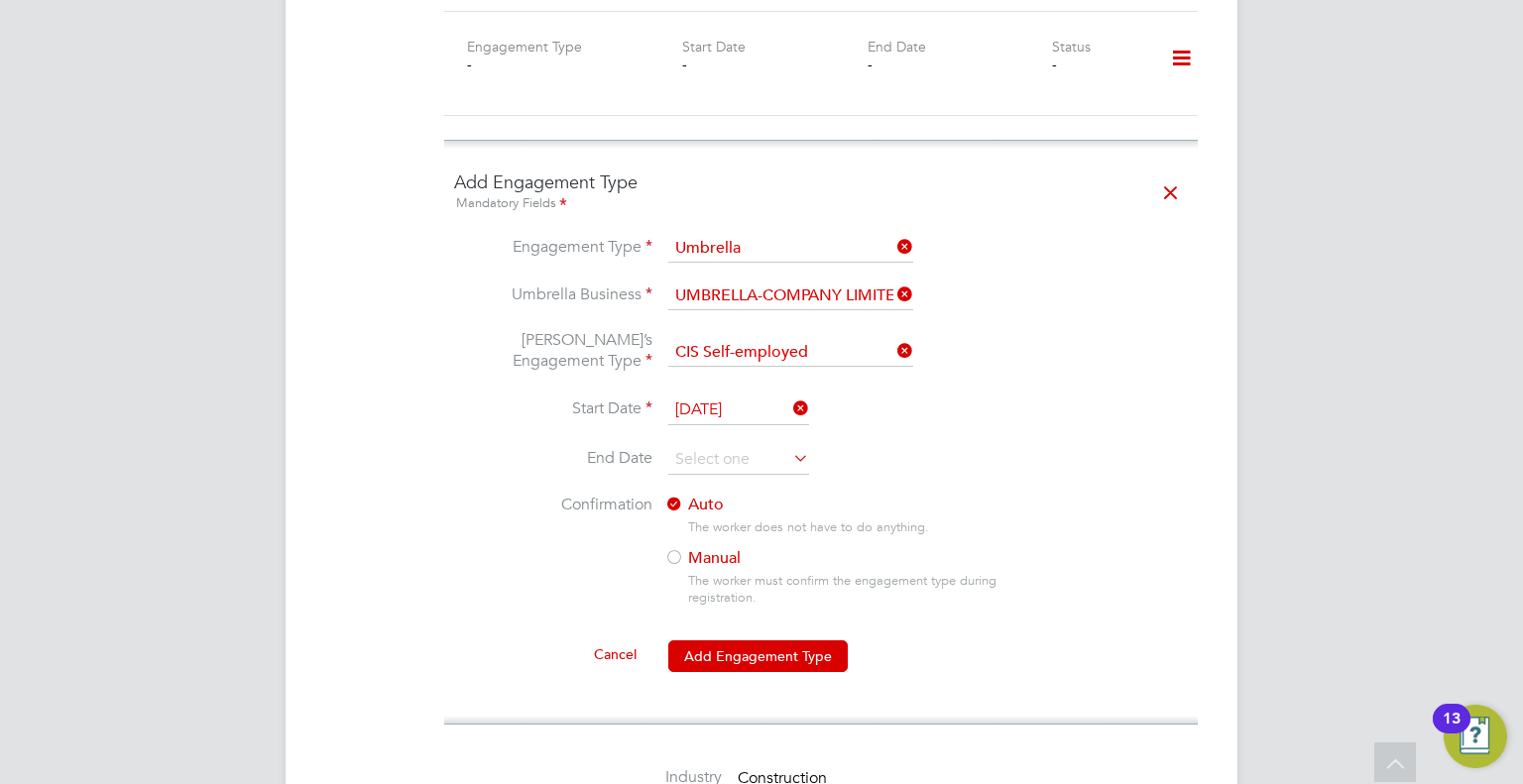 scroll, scrollTop: 1525, scrollLeft: 0, axis: vertical 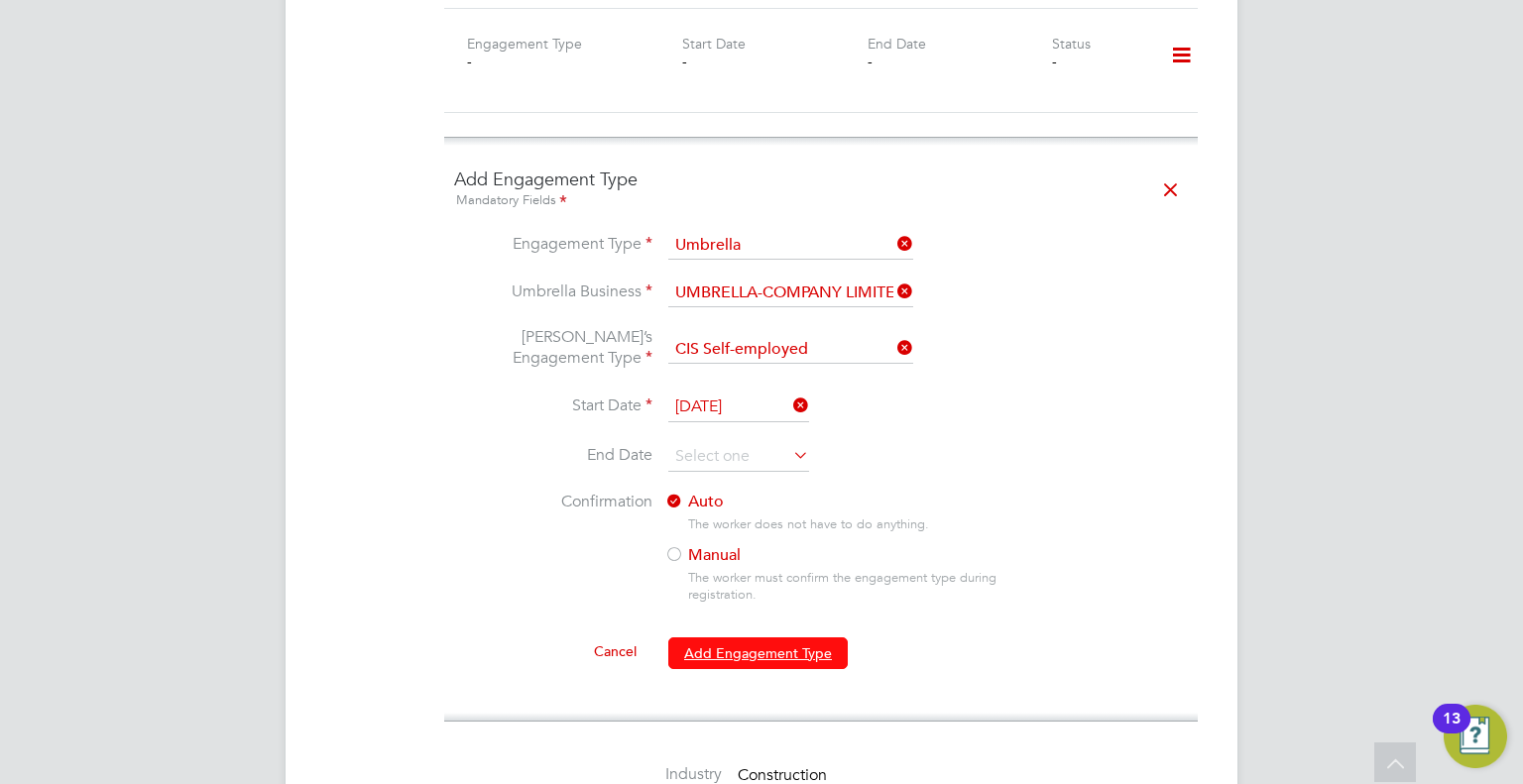 click on "Add Engagement Type" 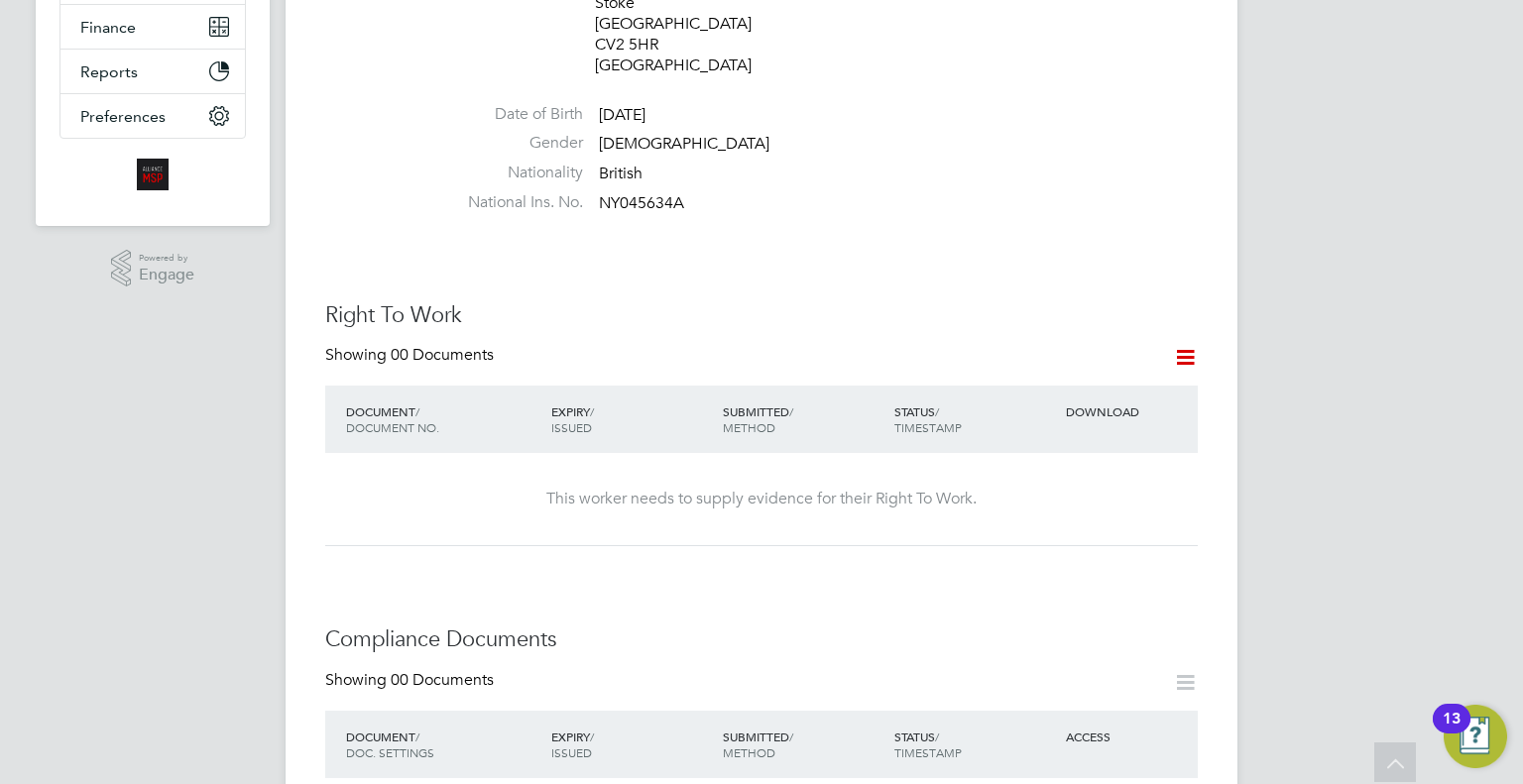 scroll, scrollTop: 0, scrollLeft: 0, axis: both 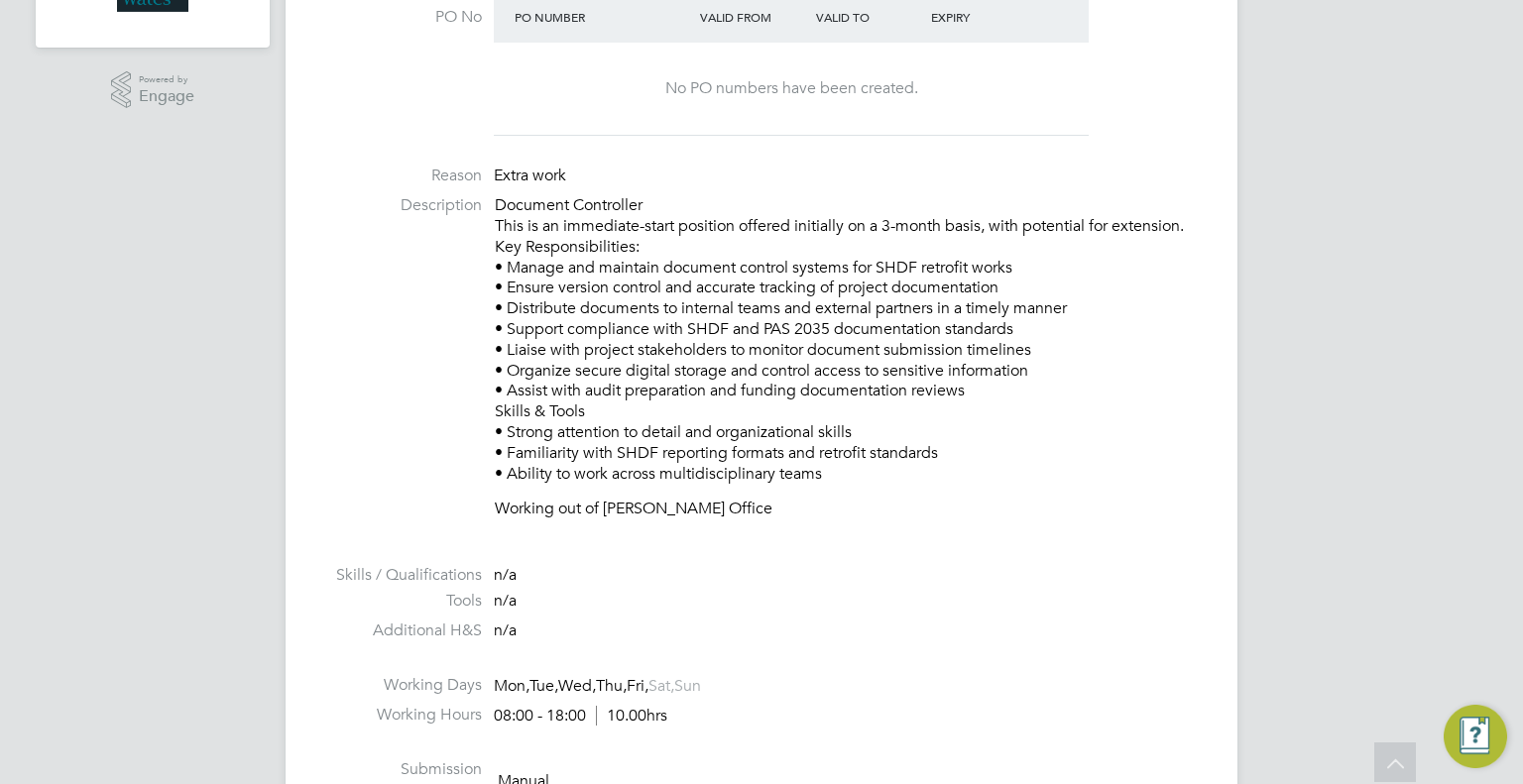 type 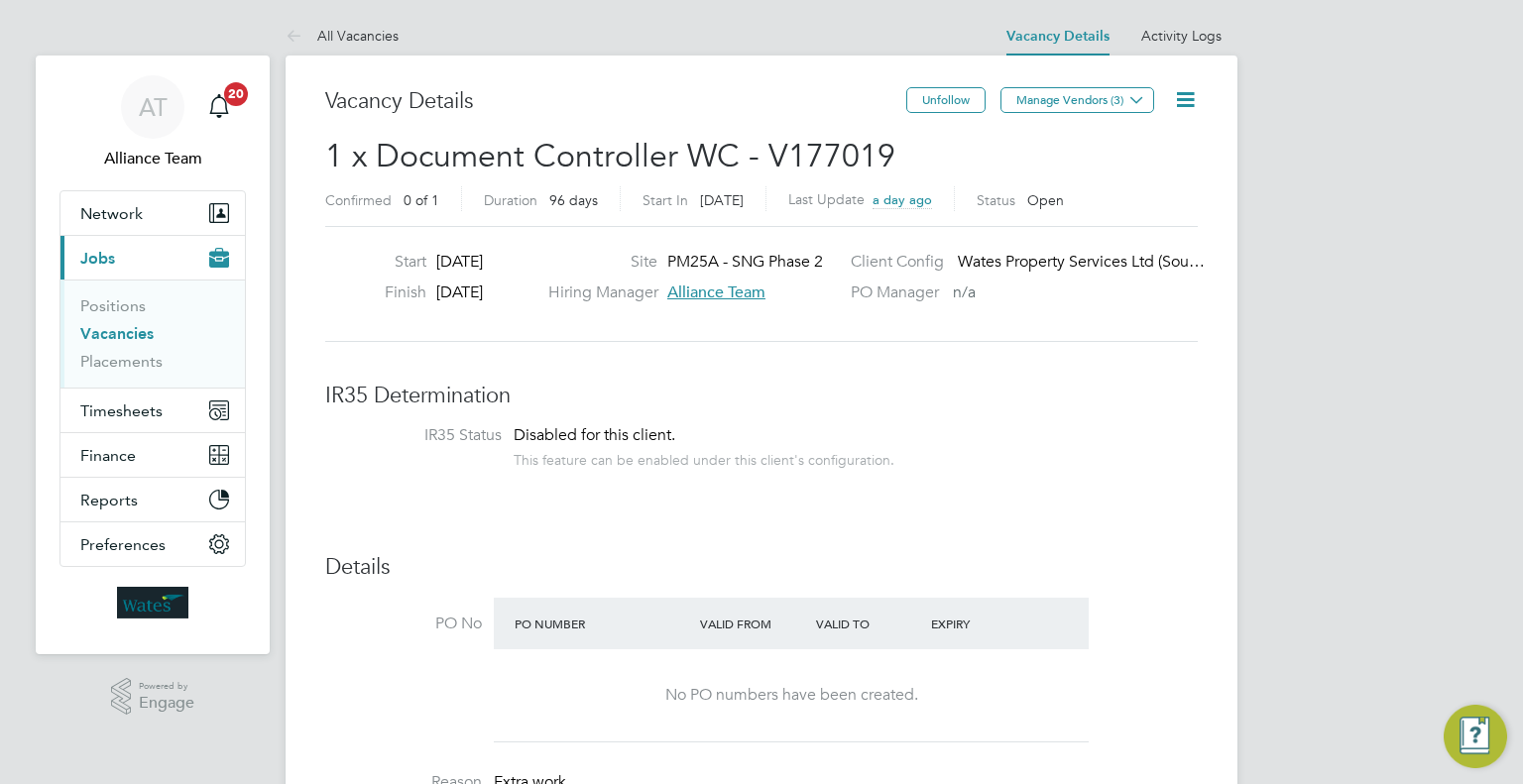 click on "AT   Alliance Team   Notifications
20   Applications:   Network
Team Members   Businesses   Sites   Workers   Contacts   Current page:   Jobs
Positions   Vacancies   Placements   Timesheets
Timesheets   Expenses   Finance
Invoices & Credit Notes   Statements   Payments   Reports
CIS Reports   Report Downloads   Preferences
My Business   Branding   Notifications   VMS Configurations   Activity Logs
.st0{fill:#C0C1C2;}
Powered by Engage All Vacancies Vacancy Details   Activity Logs   Vacancy Details Activity Logs All Vacancies Vacancy Details   Unfollow Manage Vendors (3)   1 x Document Controller WC - V177019 Confirmed   0 of 1 Duration   96 days Start In     [DATE] Last Update a day ago Status   Open   Start [DATE] Finish Site" at bounding box center (762, 1402) 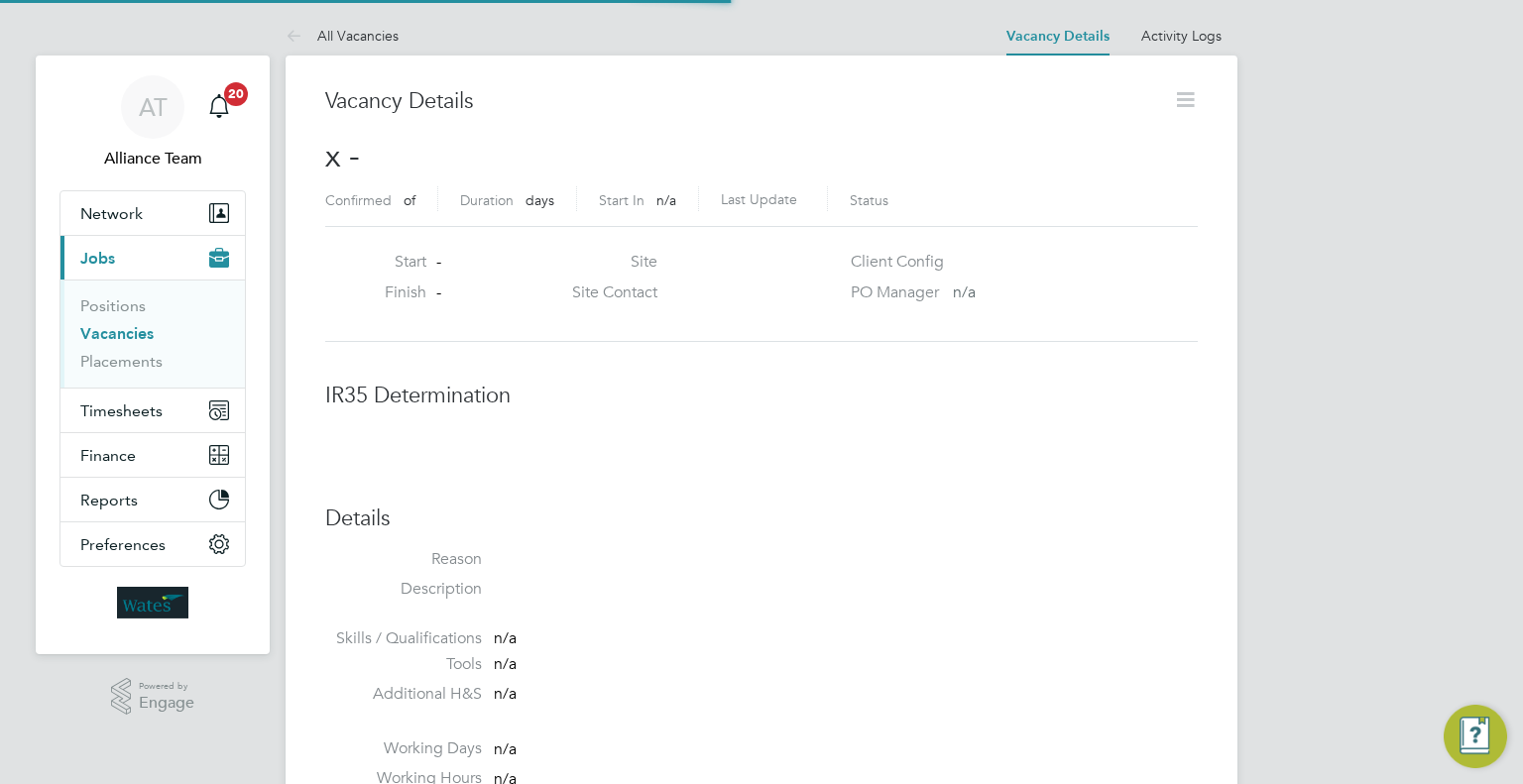 scroll, scrollTop: 10, scrollLeft: 10, axis: both 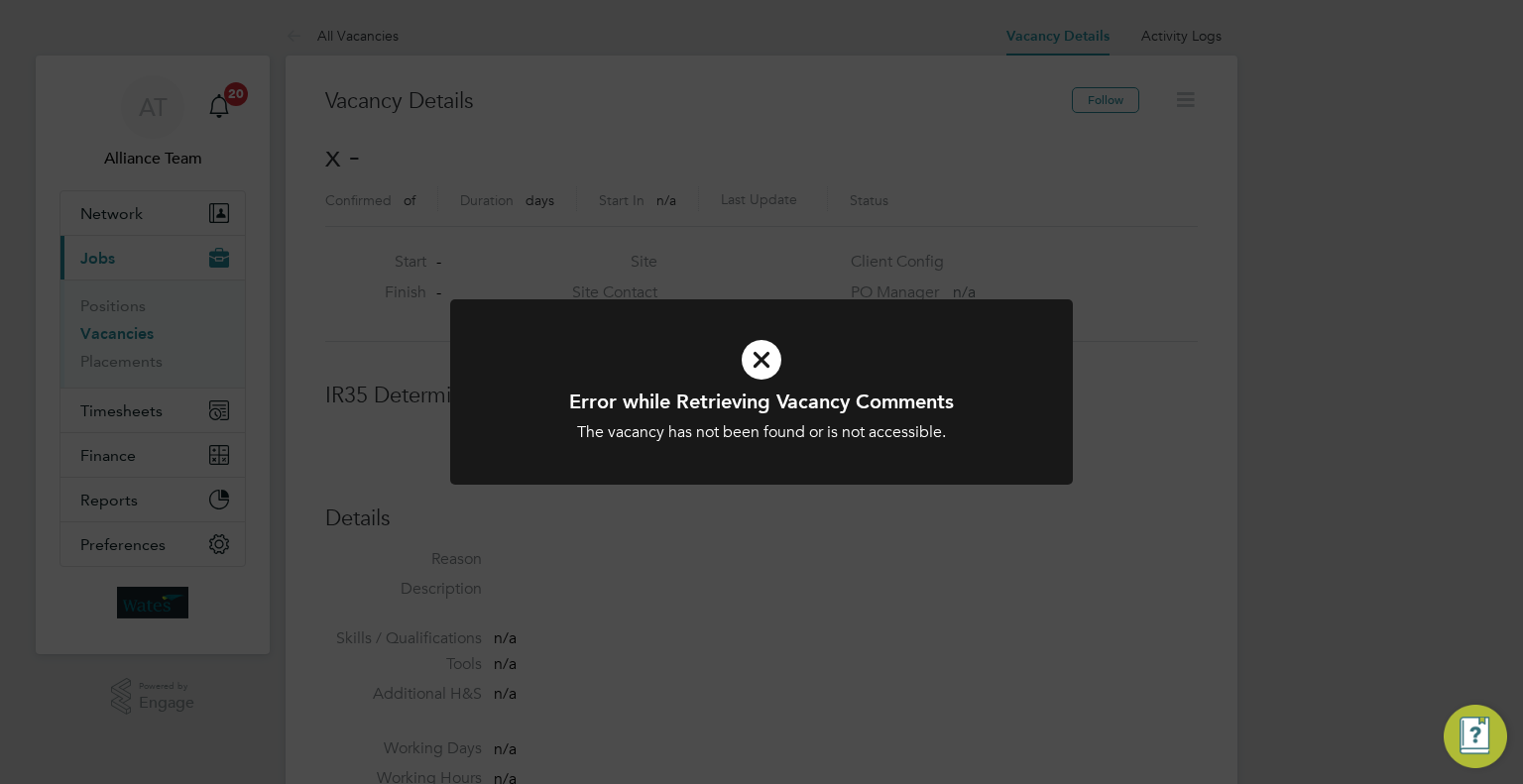 click on "Error while Retrieving Vacancy Comments The vacancy has not been found or is not accessible. Cancel Okay" 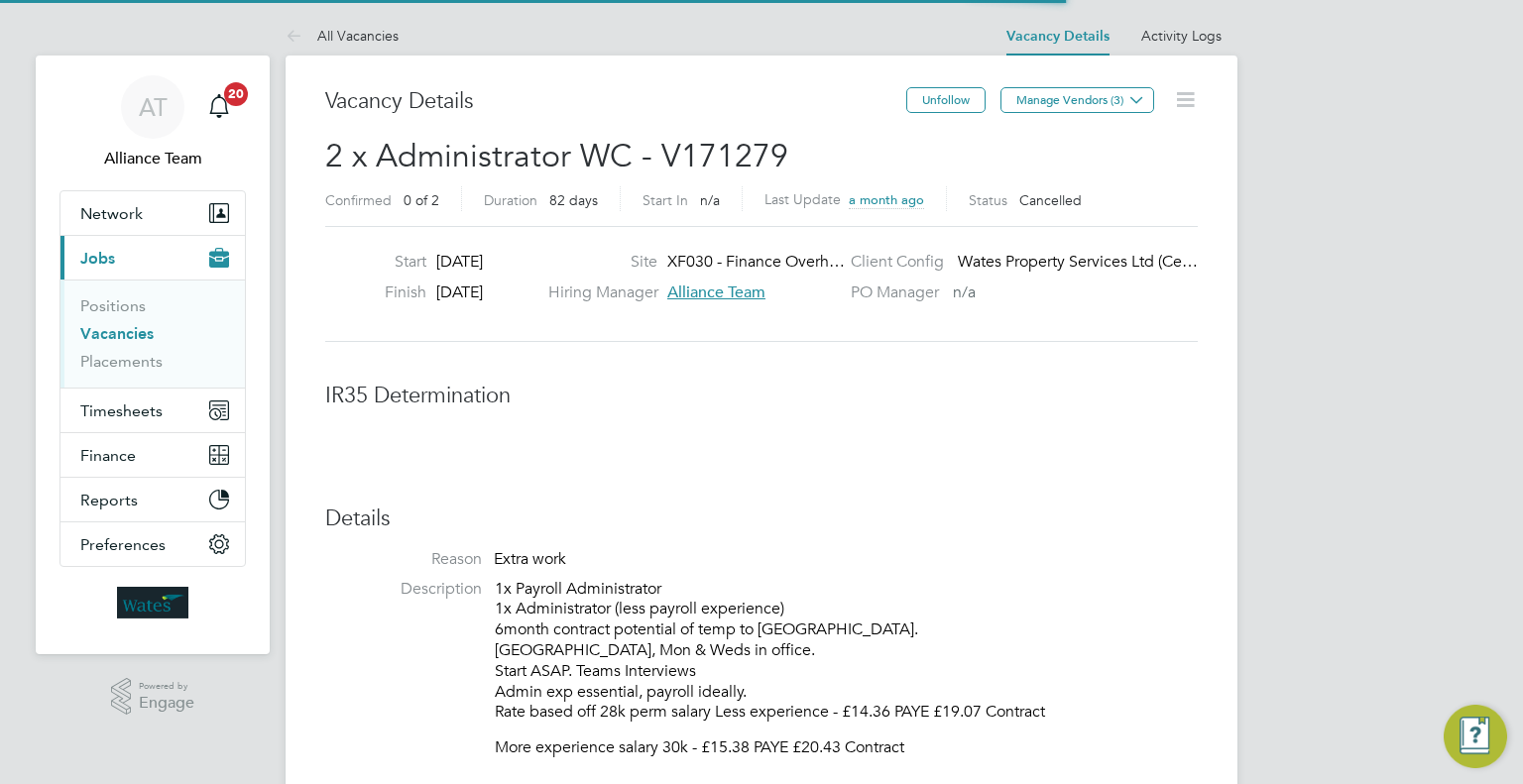 scroll, scrollTop: 9, scrollLeft: 10, axis: both 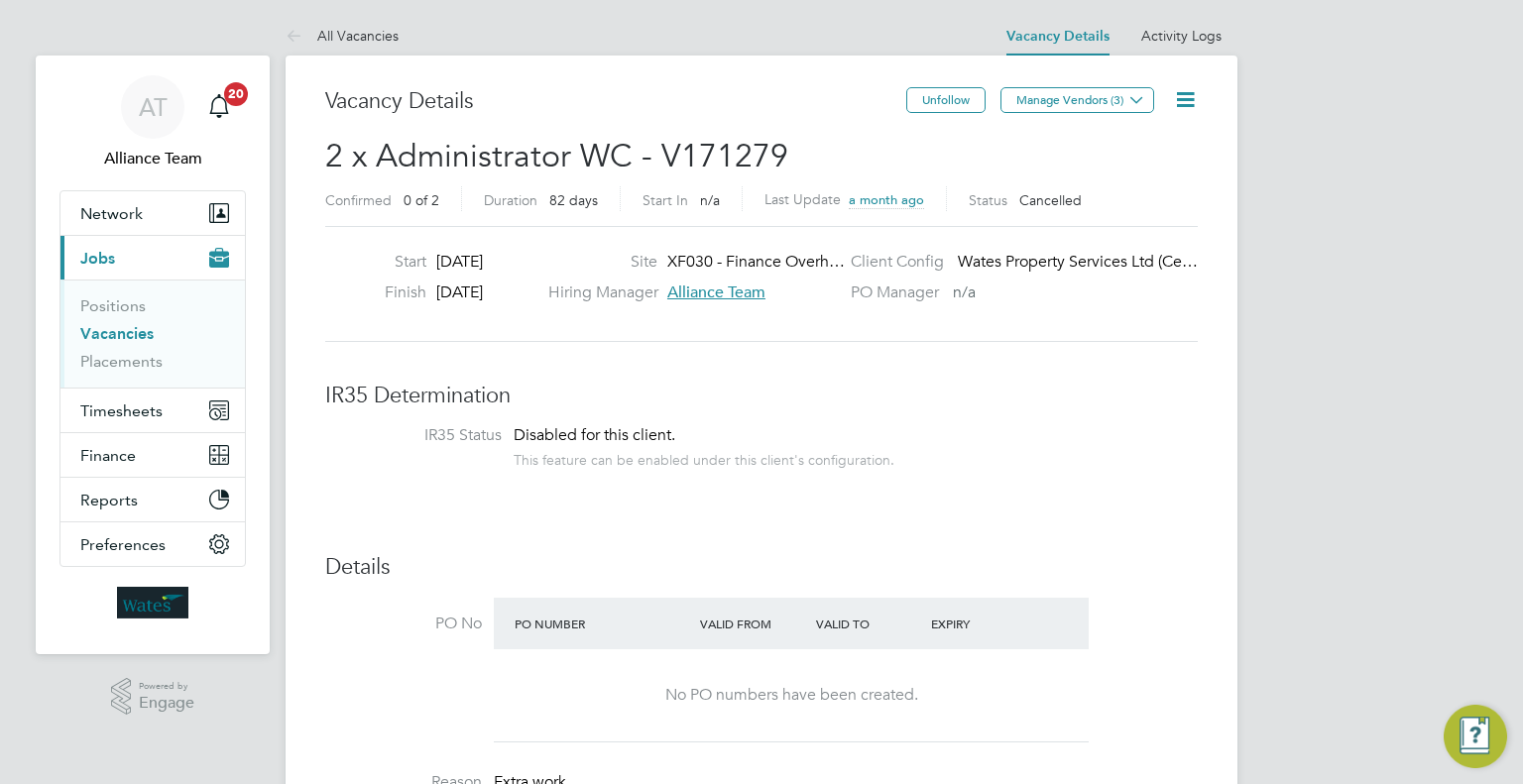 click on "AT   Alliance Team   Notifications
20   Applications:   Network
Team Members   Businesses   Sites   Workers   Contacts   Current page:   Jobs
Positions   Vacancies   Placements   Timesheets
Timesheets   Expenses   Finance
Invoices & Credit Notes   Statements   Payments   Reports
CIS Reports   Report Downloads   Preferences
My Business   Branding   Notifications   VMS Configurations   Activity Logs
.st0{fill:#C0C1C2;}
Powered by Engage All Vacancies Vacancy Details   Activity Logs   Vacancy Details Activity Logs All Vacancies Vacancy Details   Unfollow Manage Vendors (3)   2 x Administrator WC - V171279 Confirmed   0 of 2 Duration   82 days Start In   n/a   Last Update a month ago Status   Cancelled   Start 09 Jun 2025 Finish Site" at bounding box center [762, 1840] 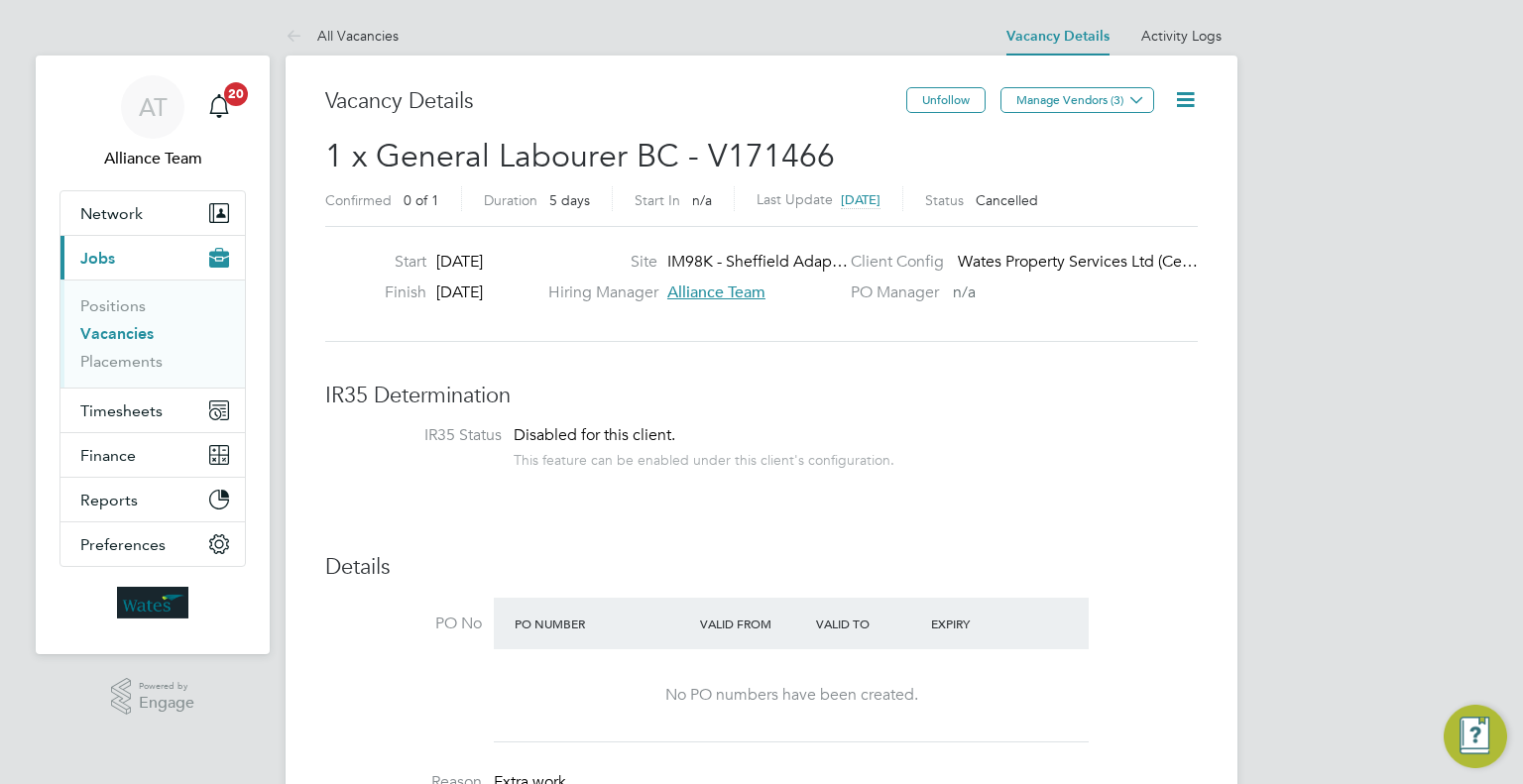 click on "PO No PO Number Valid From Valid To Expiry No PO numbers have been created." 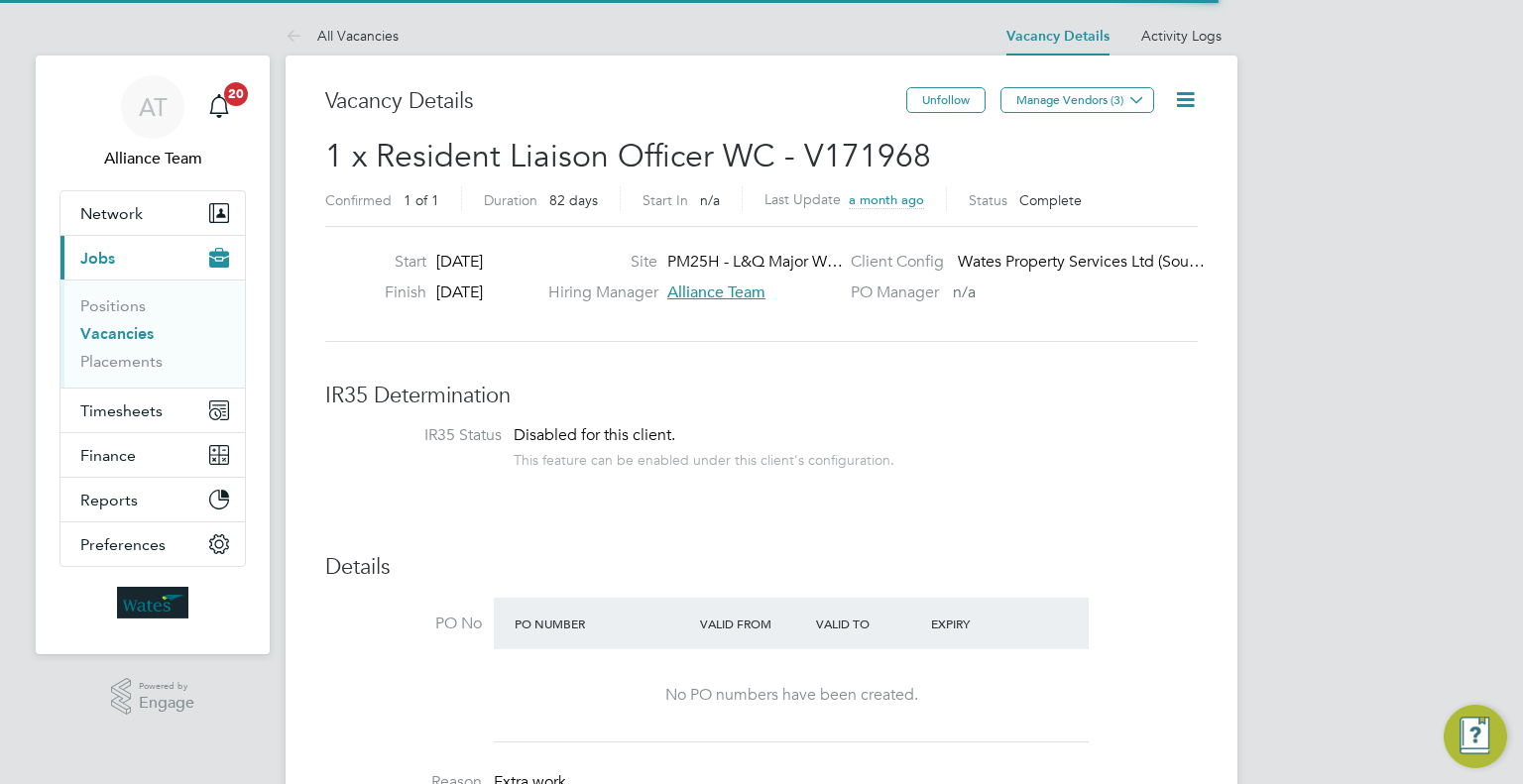 scroll, scrollTop: 10, scrollLeft: 10, axis: both 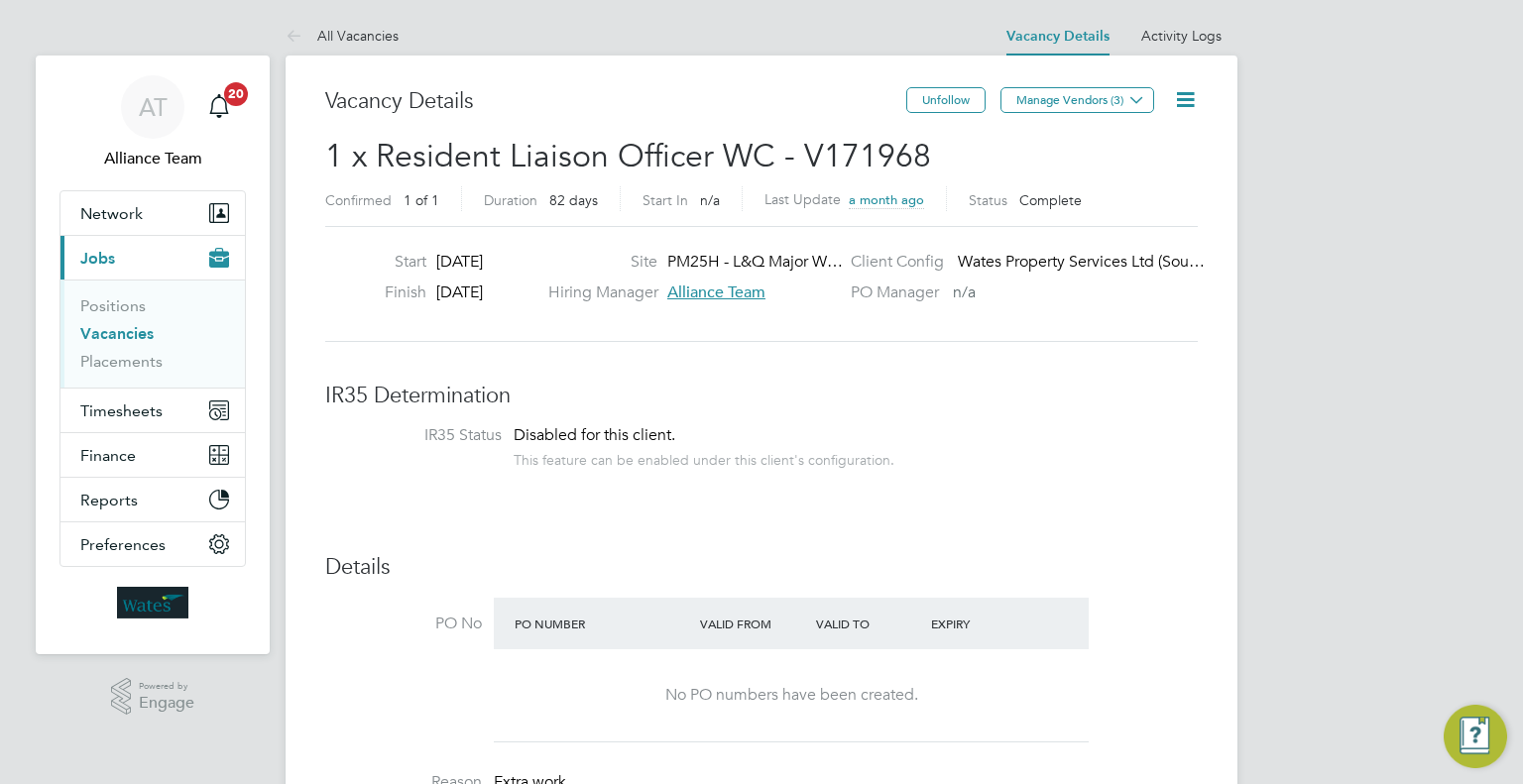 click on "AT   Alliance Team   Notifications
20   Applications:   Network
Team Members   Businesses   Sites   Workers   Contacts   Current page:   Jobs
Positions   Vacancies   Placements   Timesheets
Timesheets   Expenses   Finance
Invoices & Credit Notes   Statements   Payments   Reports
CIS Reports   Report Downloads   Preferences
My Business   Branding   Notifications   VMS Configurations   Activity Logs
.st0{fill:#C0C1C2;}
Powered by Engage All Vacancies Vacancy Details   Activity Logs   Vacancy Details Activity Logs All Vacancies Vacancy Details   Unfollow Manage Vendors (3)   1 x Resident Liaison Officer WC - V171968 Confirmed   1 of 1 Duration   82 days Start In   n/a   Last Update a month ago Status   Complete   Start 09 Jun 2025 Finish" at bounding box center [762, 1447] 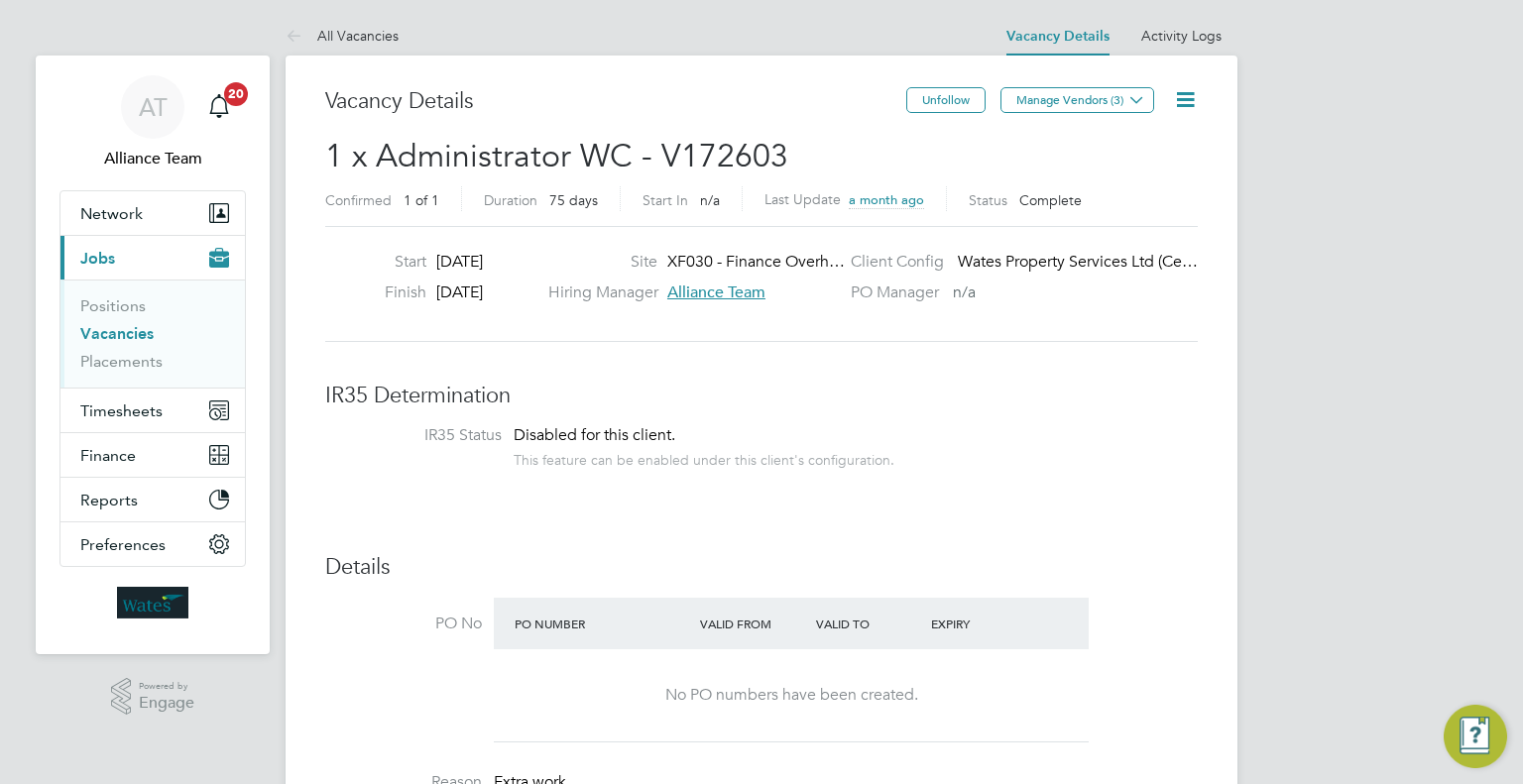 click on "AT   Alliance Team   Notifications
20" at bounding box center [153, 123] 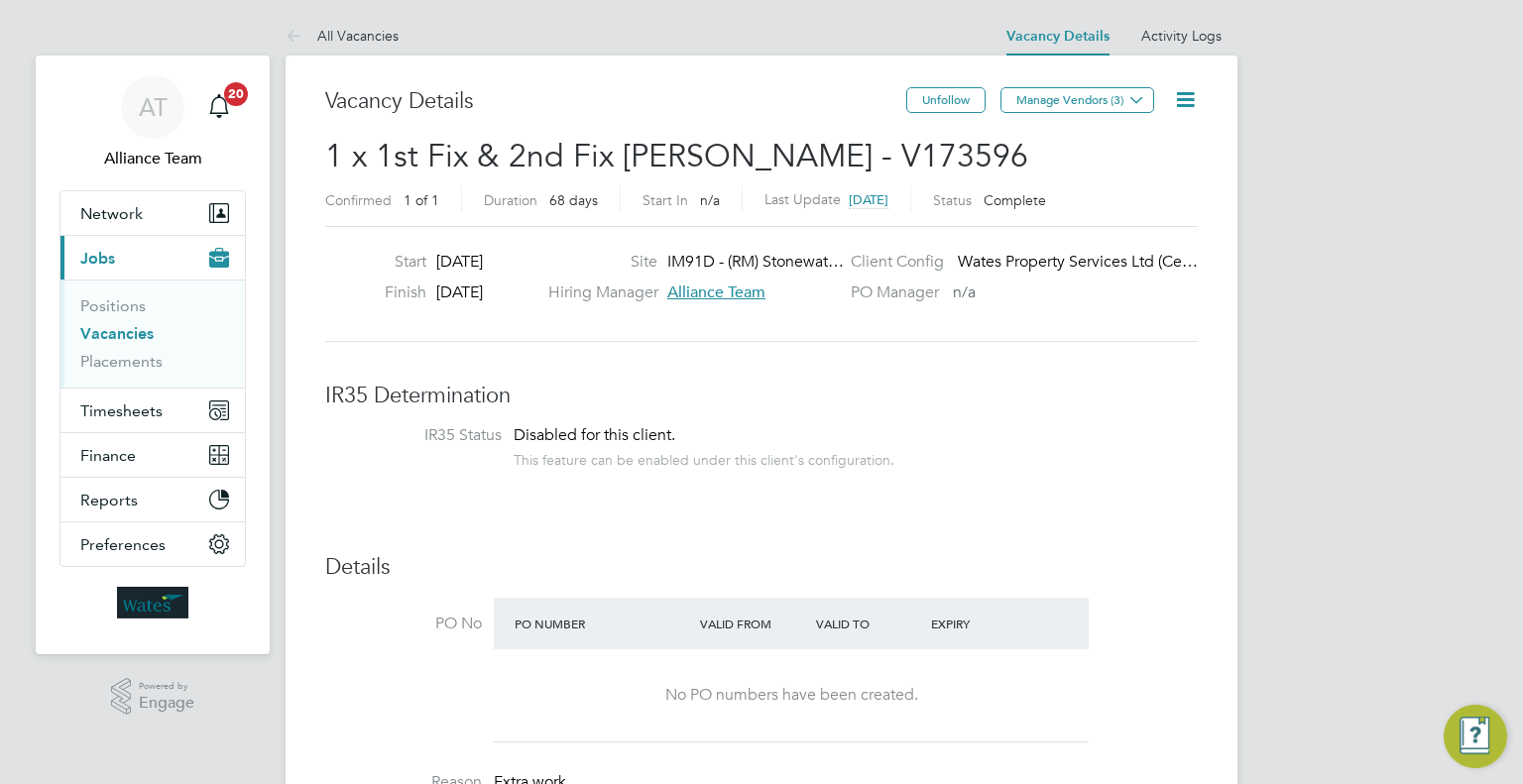 click on "AT   Alliance Team   Notifications
20   Applications:   Network
Team Members   Businesses   Sites   Workers   Contacts   Current page:   Jobs
Positions   Vacancies   Placements   Timesheets
Timesheets   Expenses   Finance
Invoices & Credit Notes   Statements   Payments   Reports
CIS Reports   Report Downloads   Preferences
My Business   Branding   Notifications   VMS Configurations   Activity Logs
.st0{fill:#C0C1C2;}
Powered by Engage All Vacancies Vacancy Details   Activity Logs   Vacancy Details Activity Logs All Vacancies Vacancy Details   Unfollow Manage Vendors (3)   1 x 1st Fix & 2nd Fix Carpenter BC - V173596 Confirmed   1 of 1 Duration   68 days Start In   n/a   Last Update 23 days ago Status   Complete   Start 23 Jun 2025 Site" at bounding box center (762, 1562) 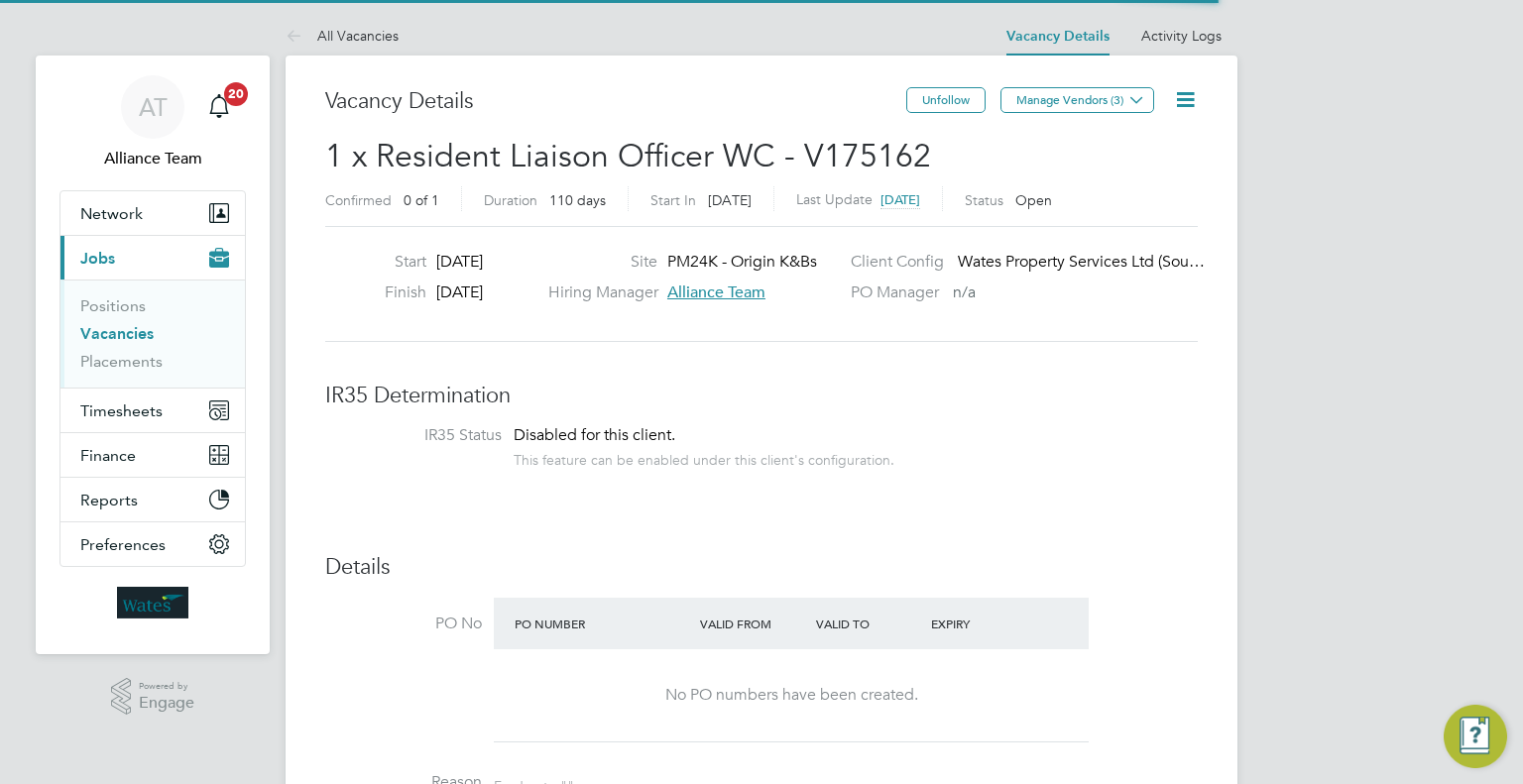 scroll, scrollTop: 10, scrollLeft: 10, axis: both 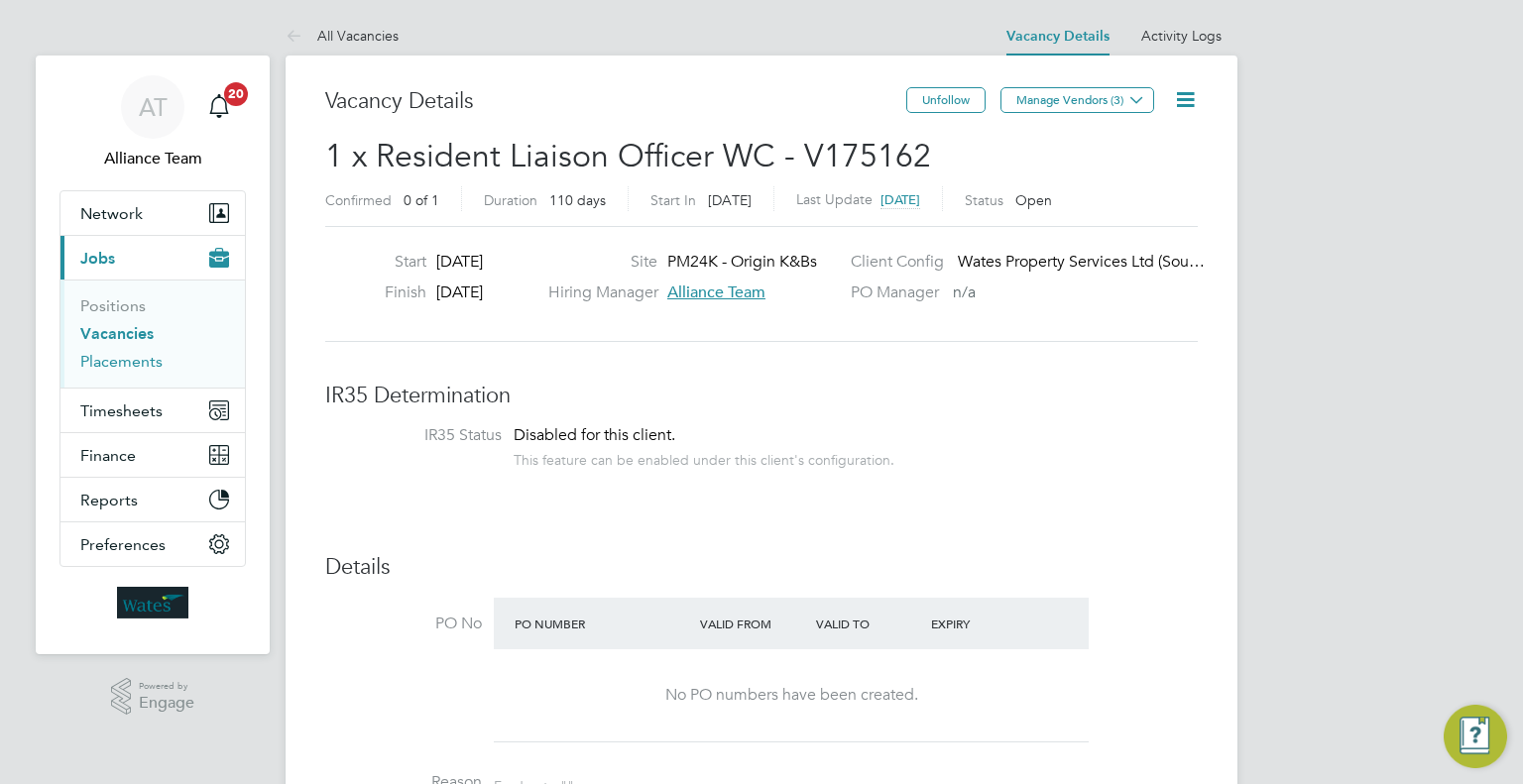 click on "Placements" at bounding box center [121, 361] 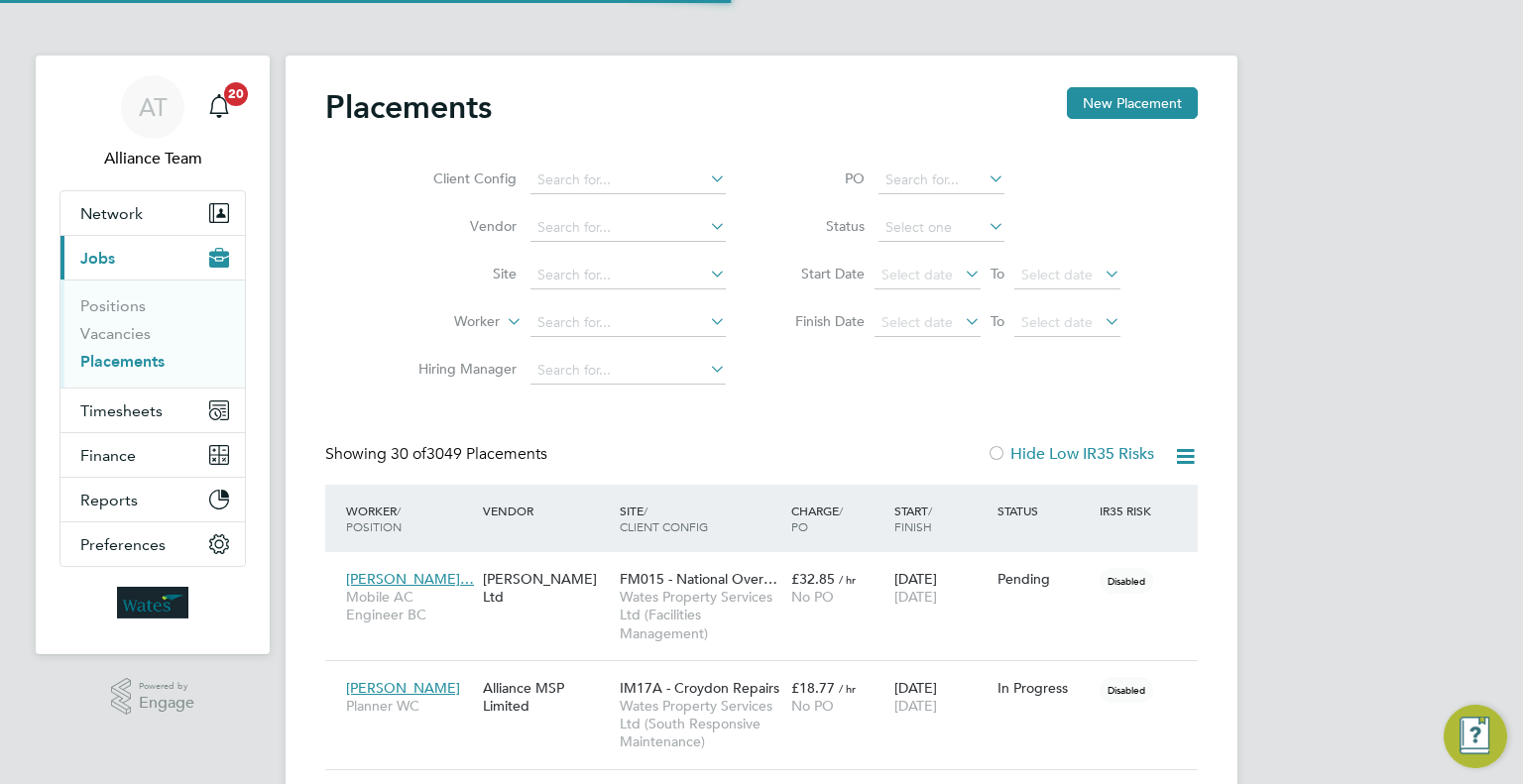 scroll, scrollTop: 10, scrollLeft: 9, axis: both 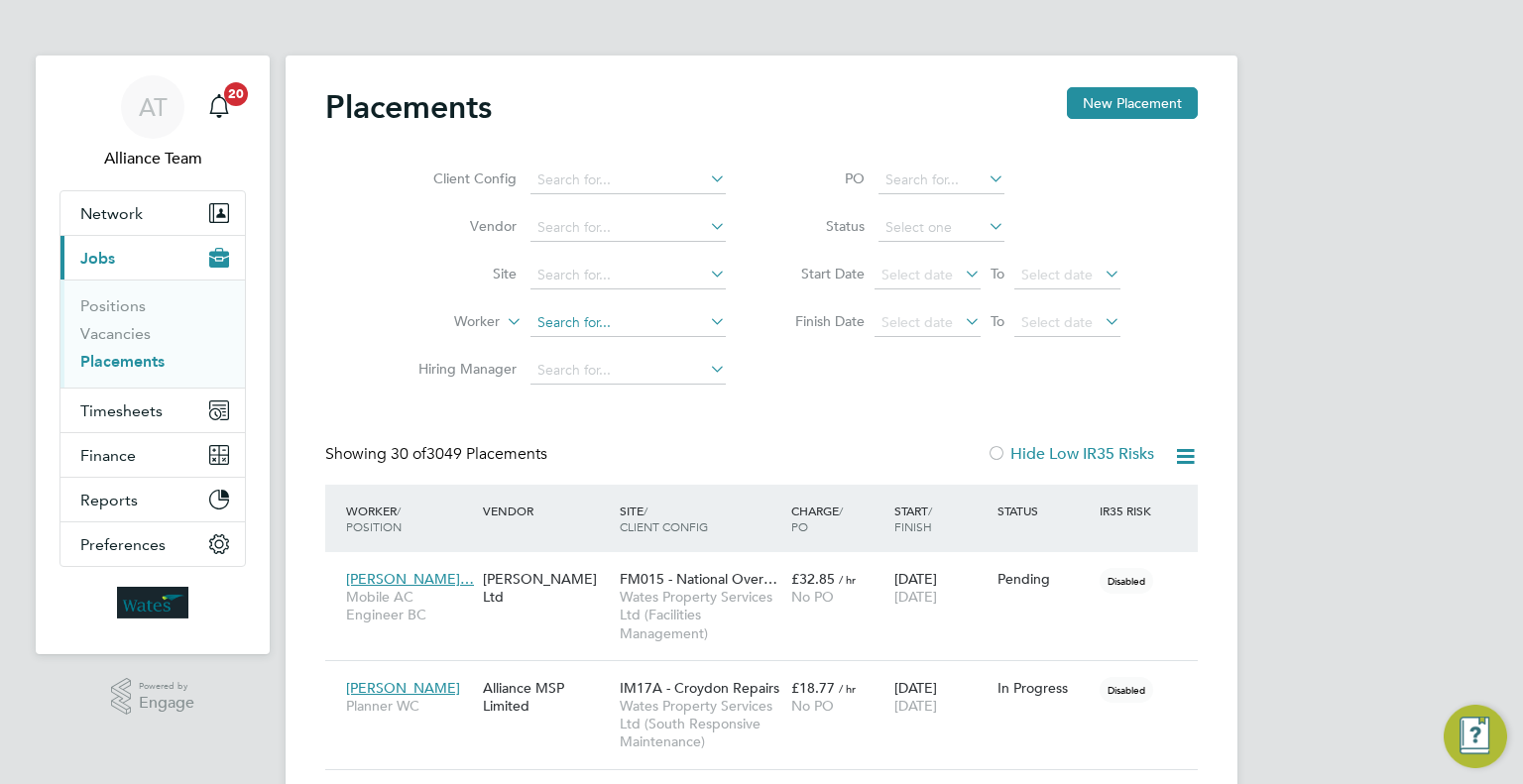 click 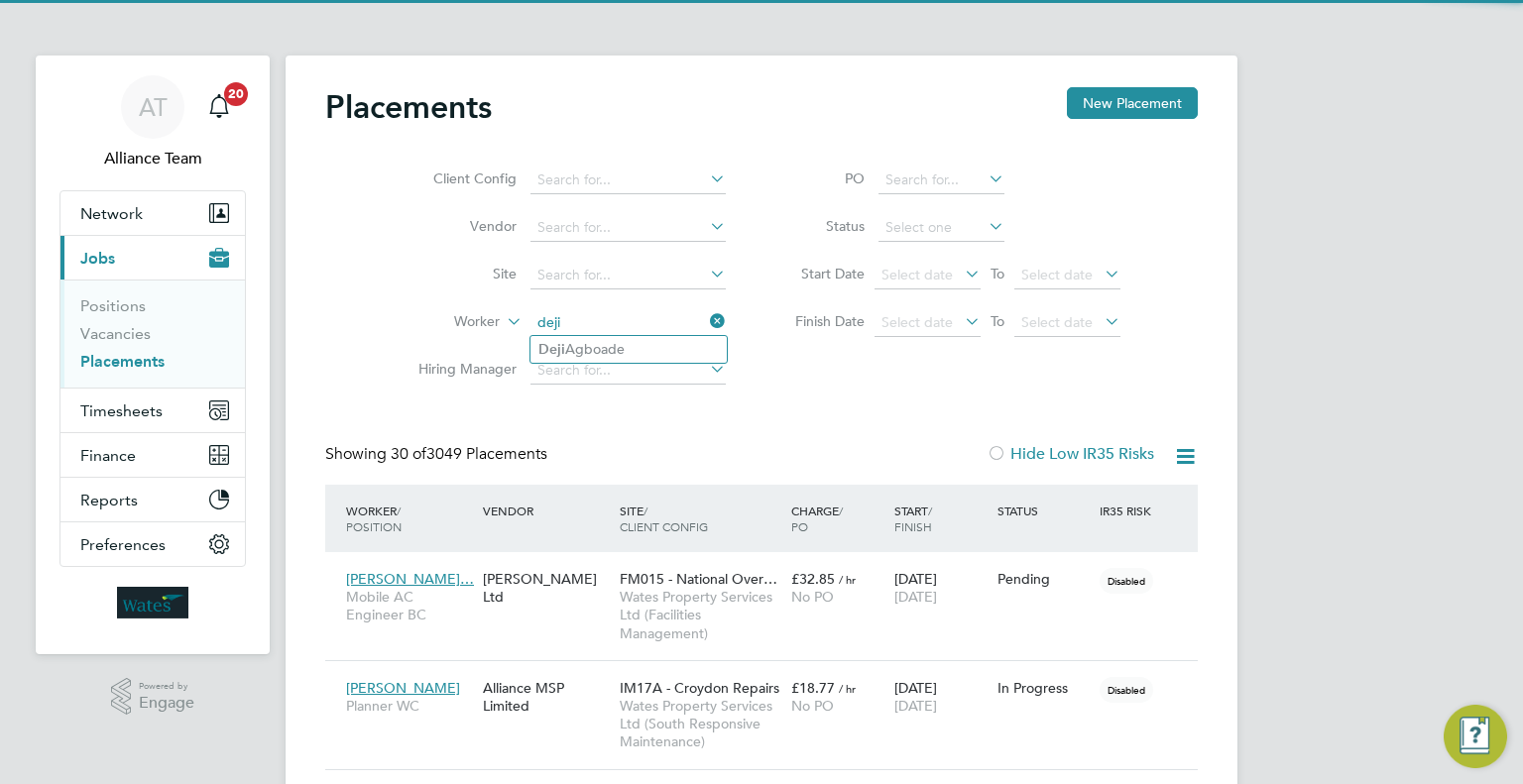 click on "Deji  Agboade" 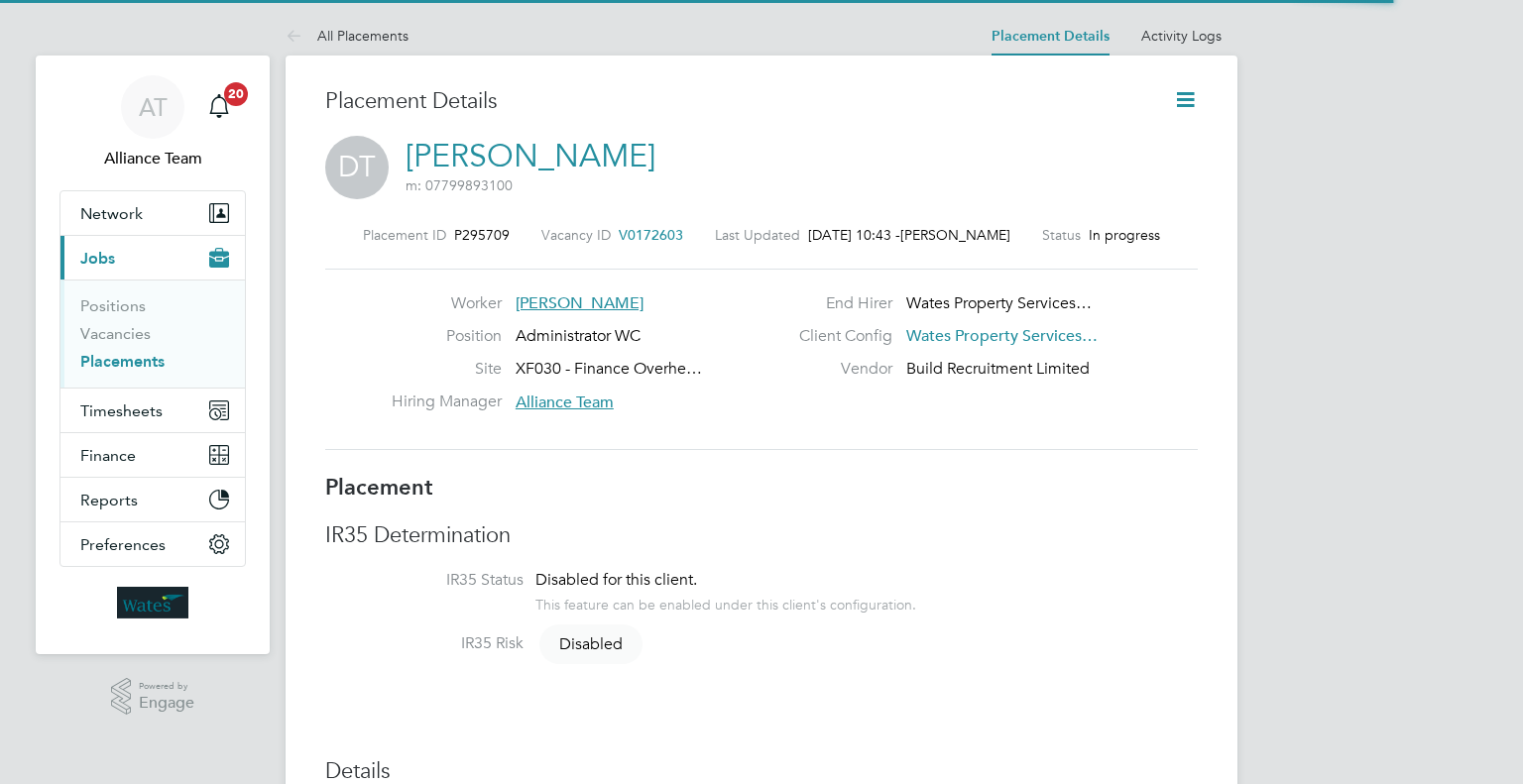 scroll, scrollTop: 0, scrollLeft: 0, axis: both 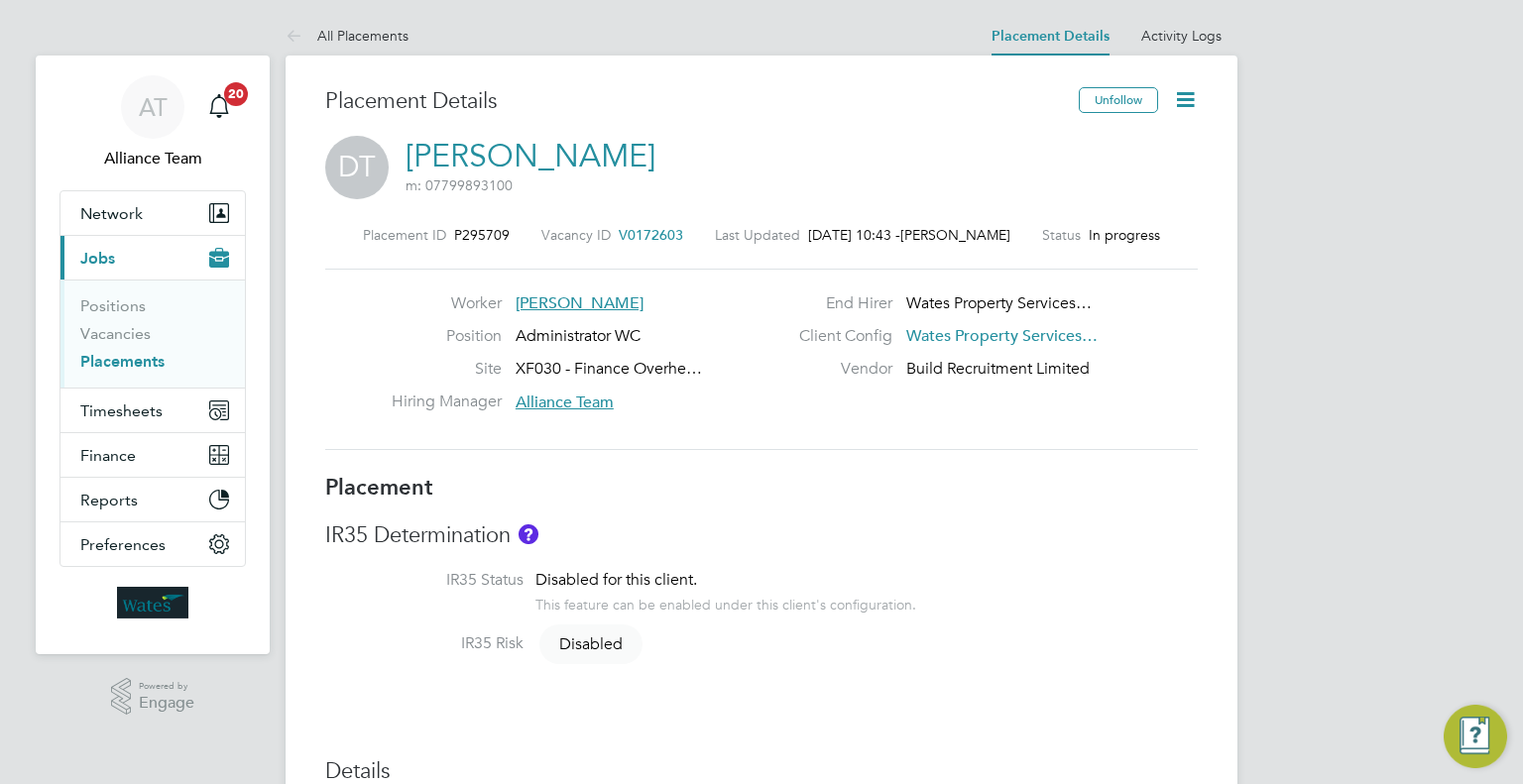 click on "AT   Alliance Team   Notifications
20   Applications:   Network
Team Members   Businesses   Sites   Workers   Contacts   Current page:   Jobs
Positions   Vacancies   Placements   Timesheets
Timesheets   Expenses   Finance
Invoices & Credit Notes   Statements   Payments   Reports
CIS Reports   Report Downloads   Preferences
My Business   Branding   Notifications   VMS Configurations   Activity Logs
.st0{fill:#C0C1C2;}
Powered by Engage All Placements Placement Details   Activity Logs   Placement Details Activity Logs All Placements Placement Details   Unfollow [GEOGRAPHIC_DATA][PERSON_NAME]   m: 07799893100  Placement ID   P295709 Vacancy ID   V0172603   Last Updated   [DATE] 10:43 -  [PERSON_NAME] Status   In progress   Worker   End Hirer" at bounding box center (762, 1111) 